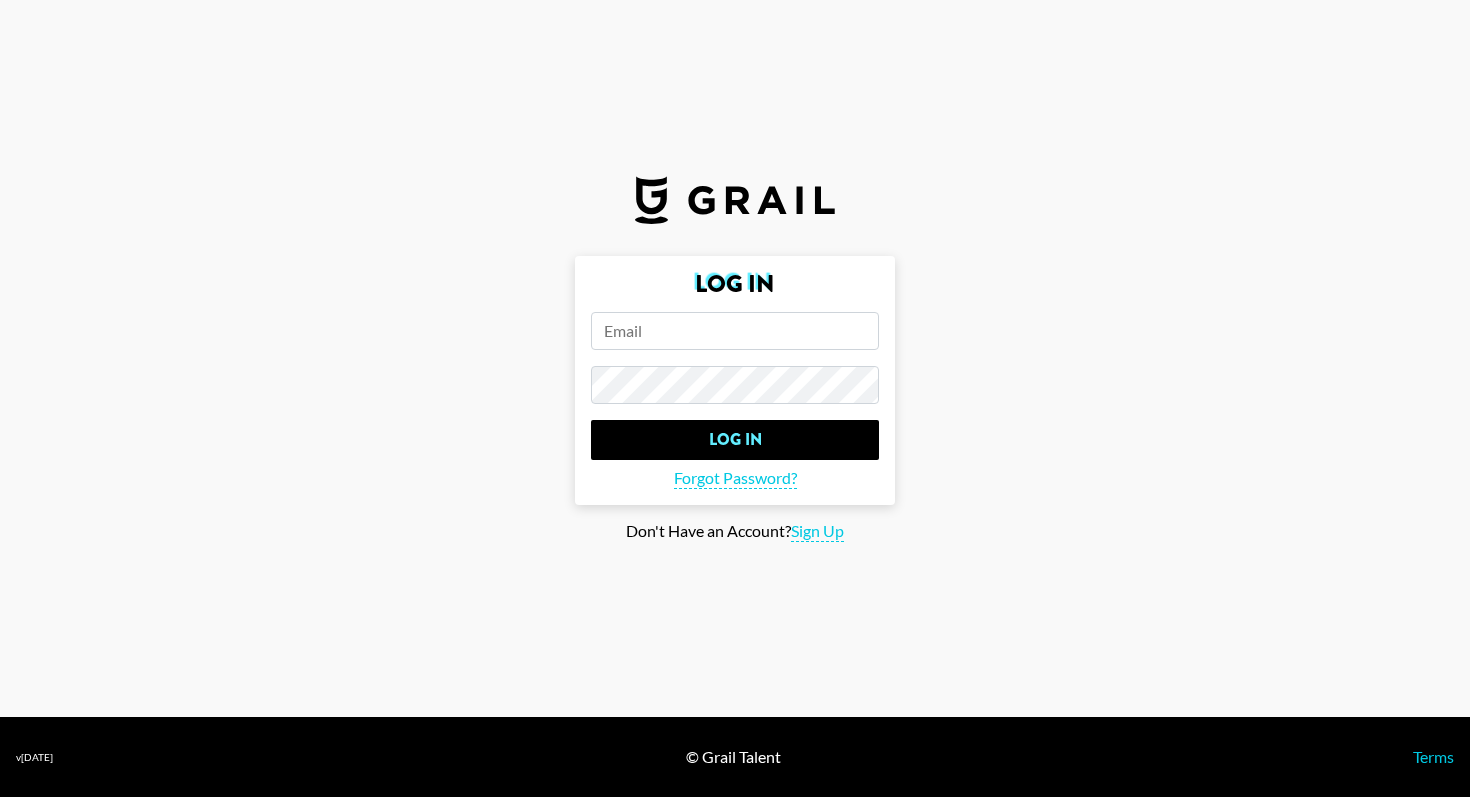 scroll, scrollTop: 0, scrollLeft: 0, axis: both 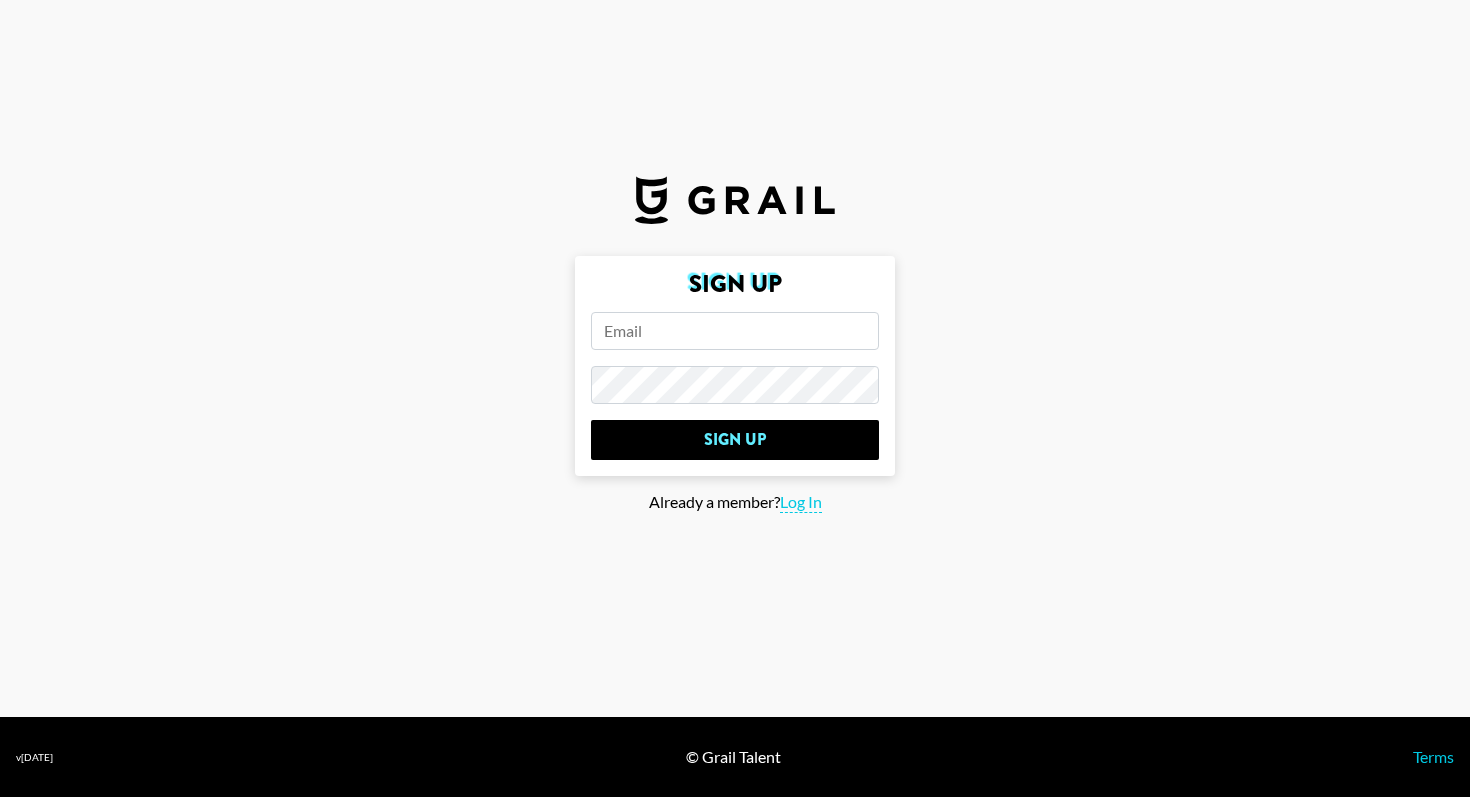 click on "Sign Up Sign Up" at bounding box center (735, 366) 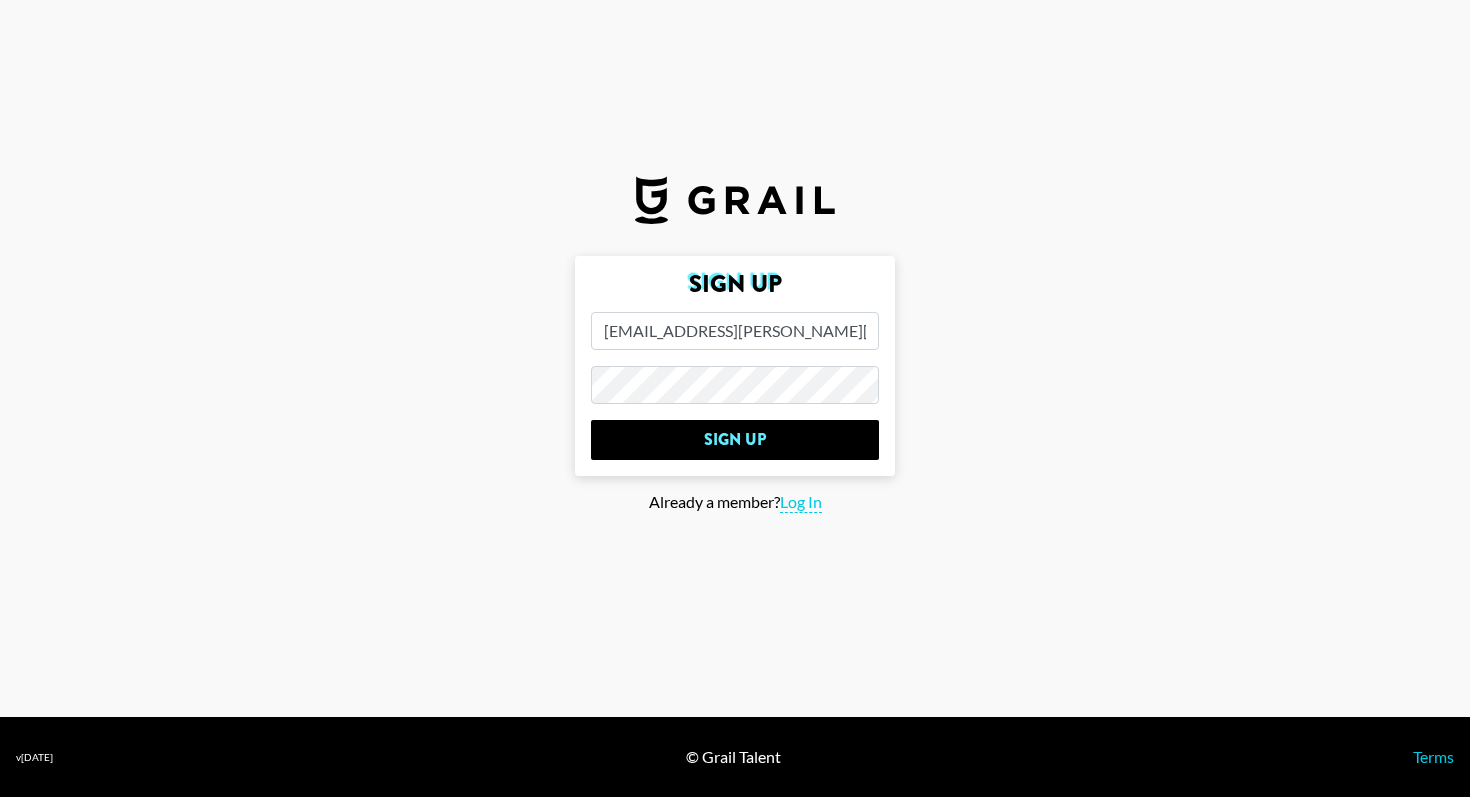 type on "[EMAIL_ADDRESS][PERSON_NAME][DOMAIN_NAME]" 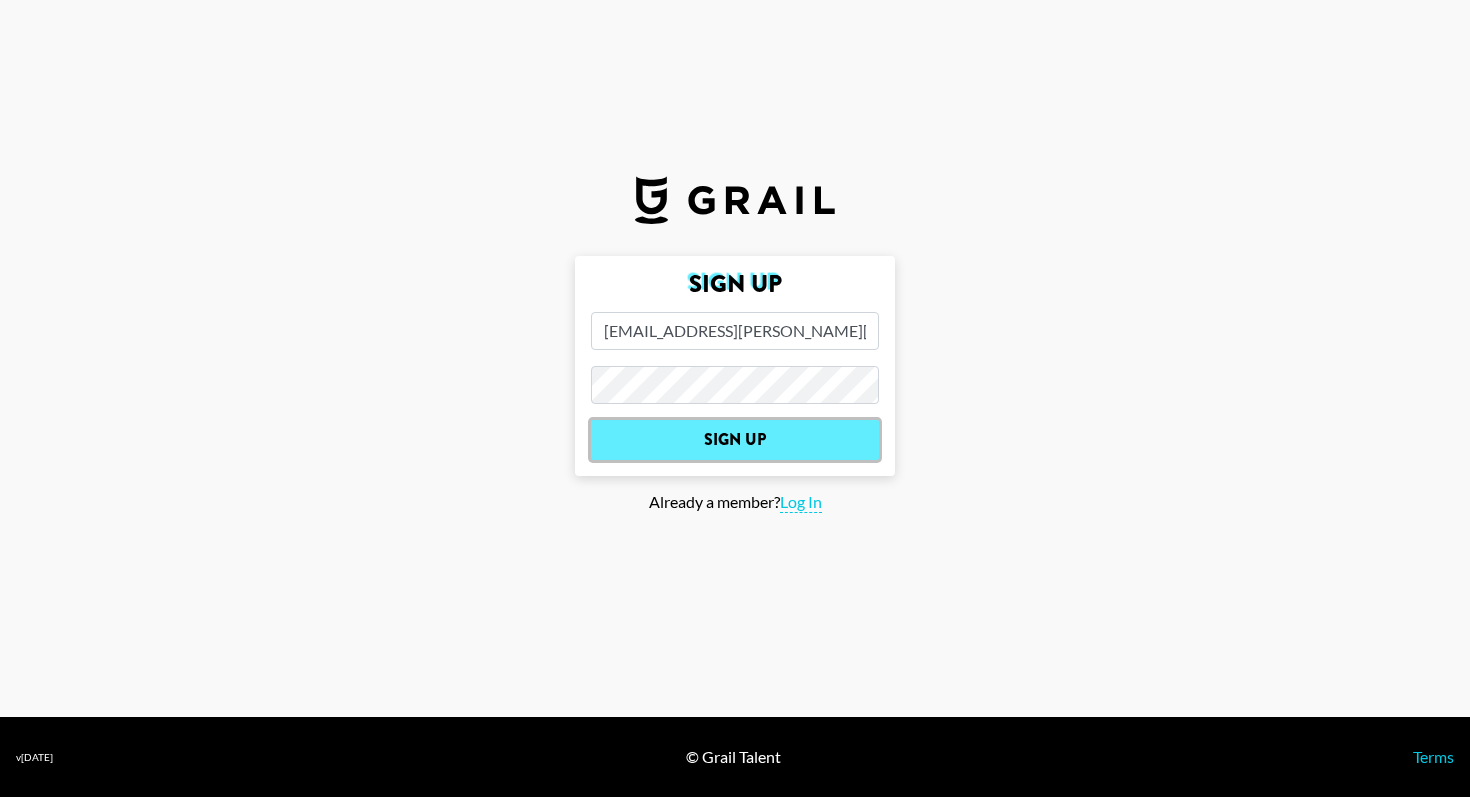 click on "Sign Up" at bounding box center [735, 440] 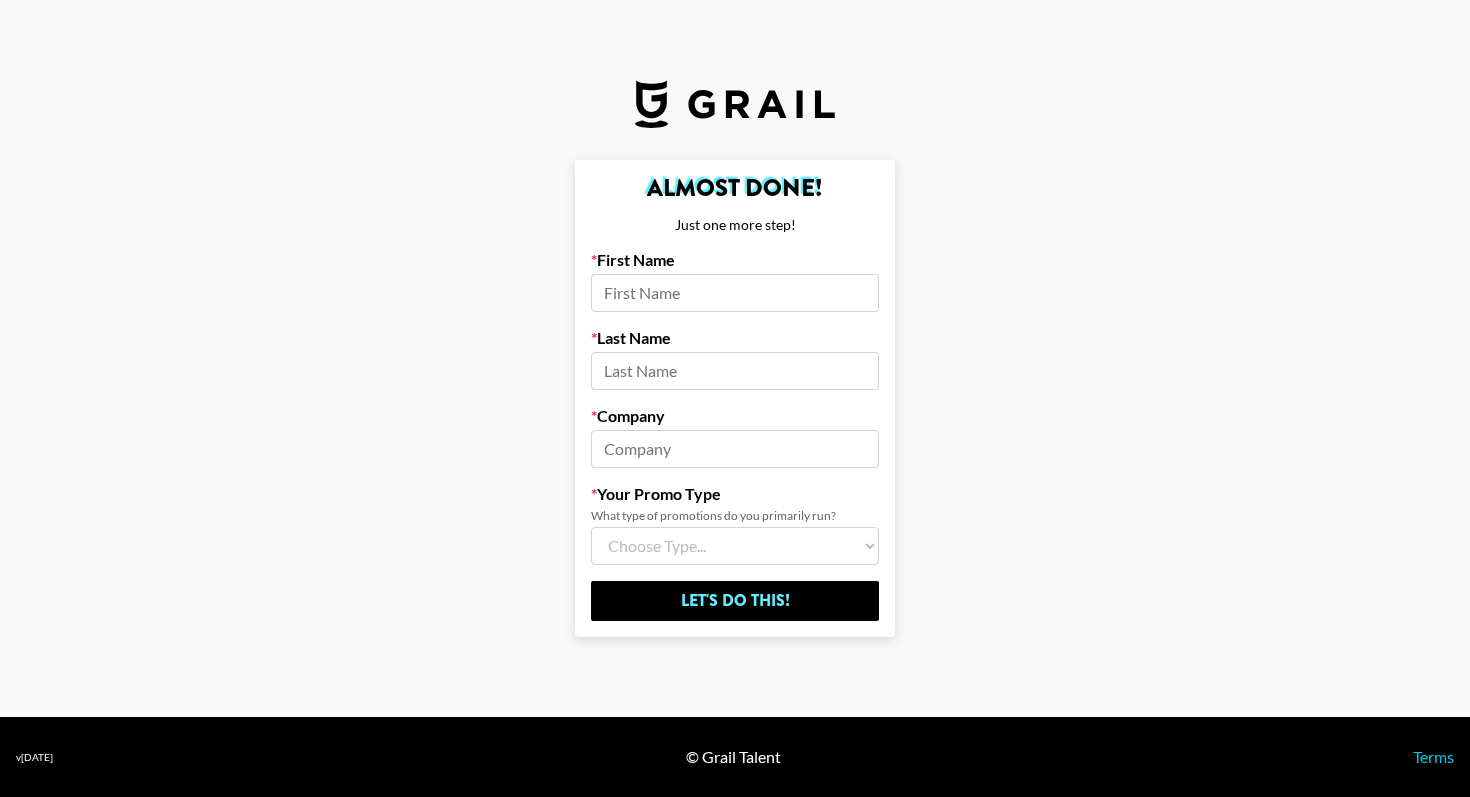 click at bounding box center (735, 293) 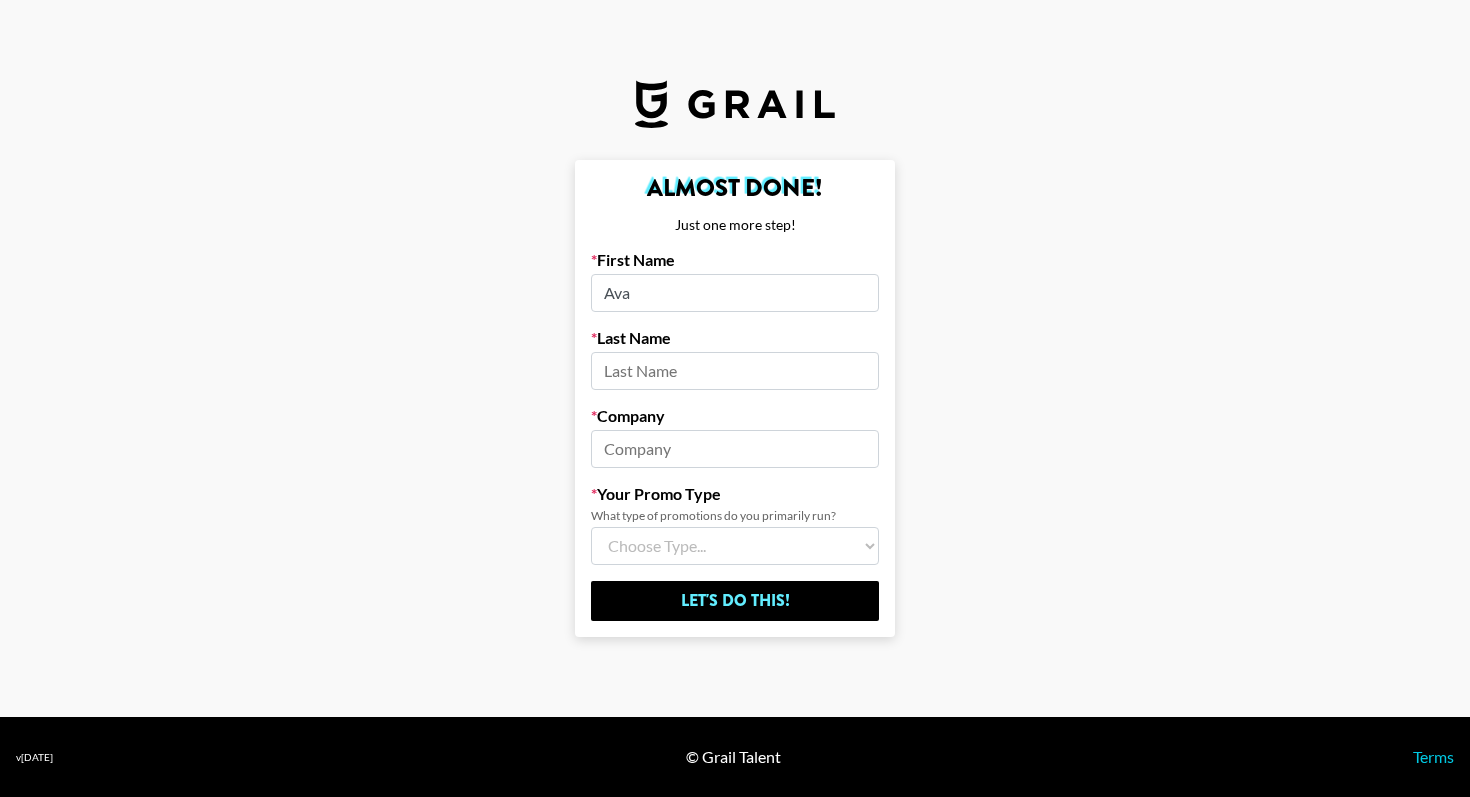 type on "[PERSON_NAME]" 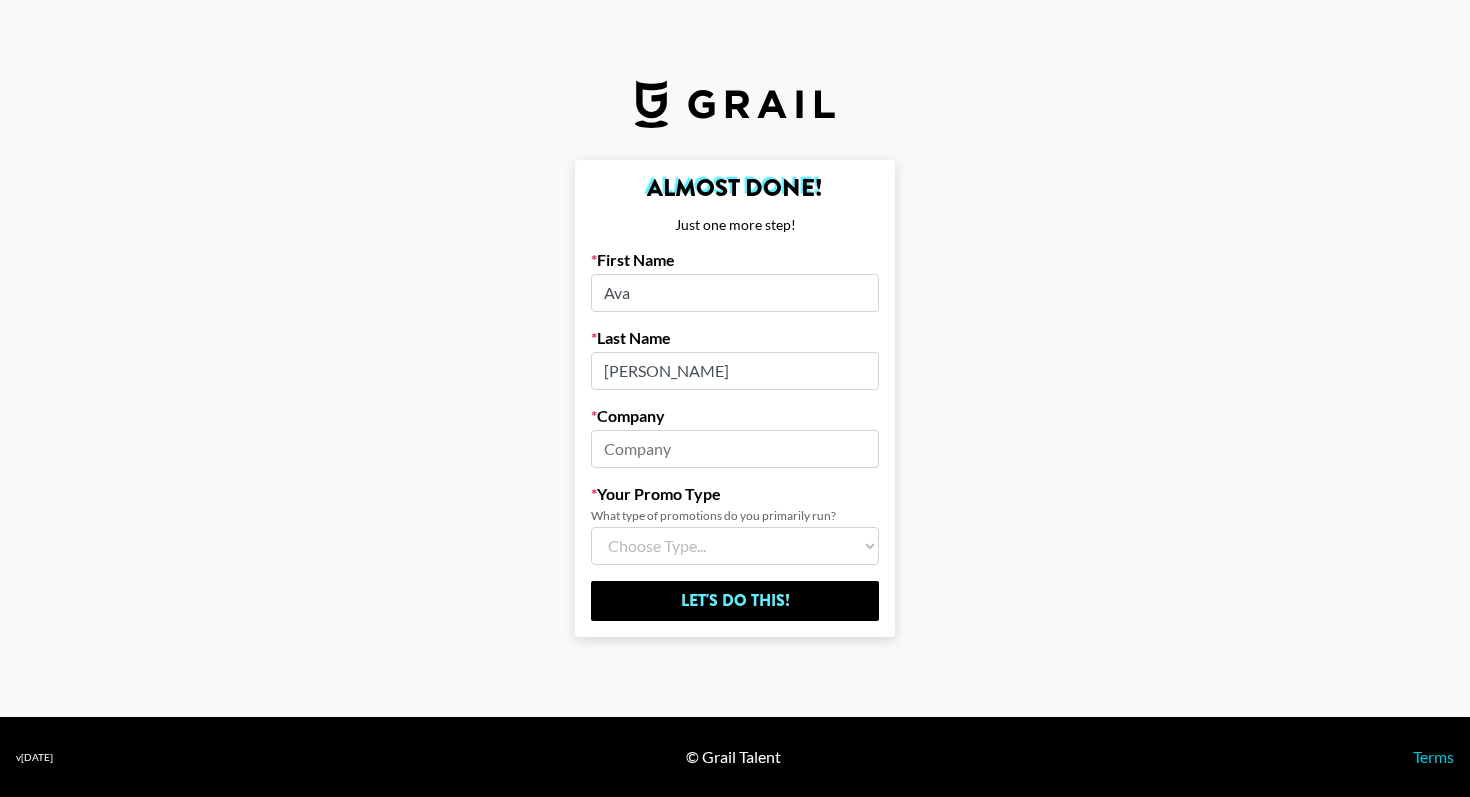 click at bounding box center (735, 449) 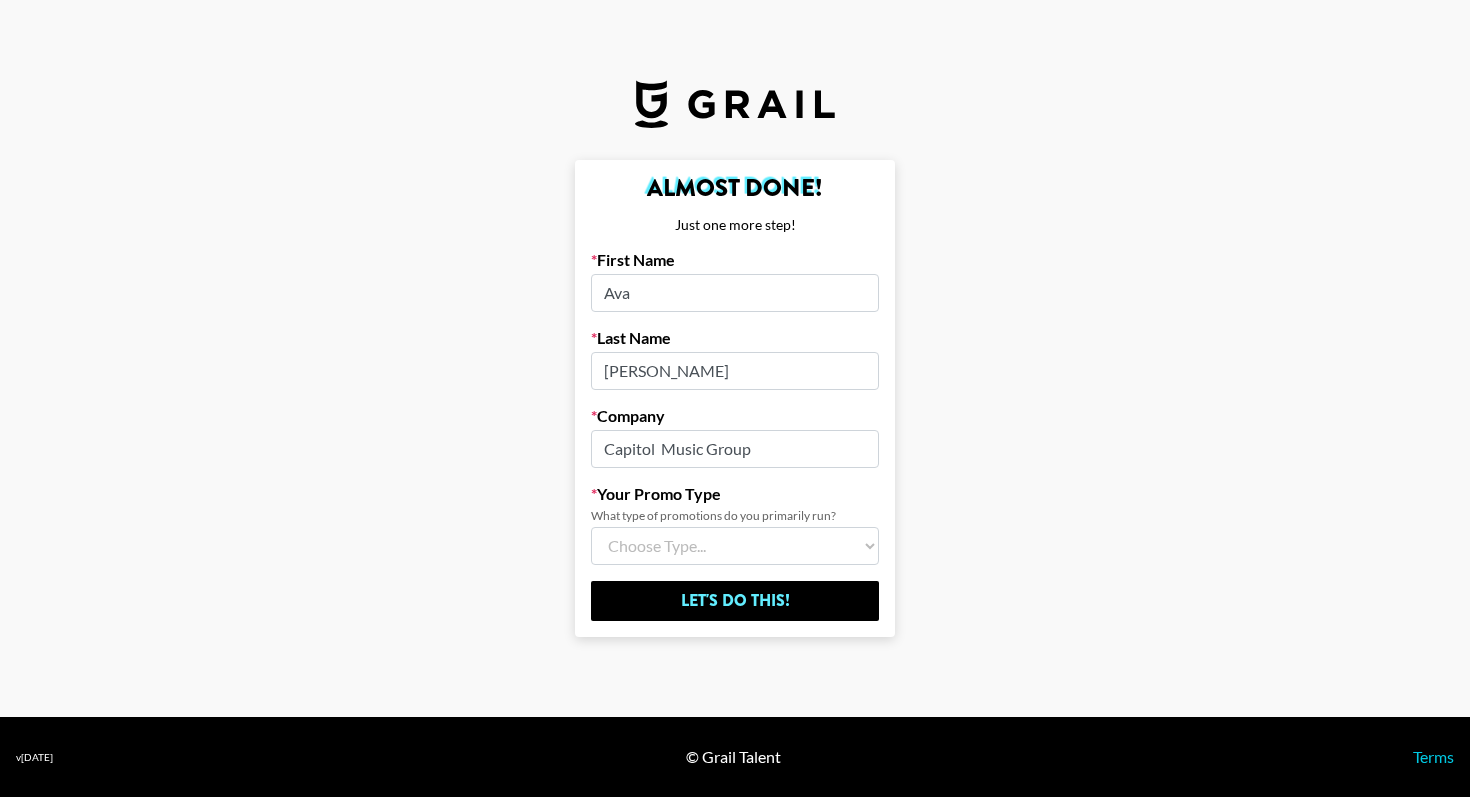 type on "Capitol  Music Group" 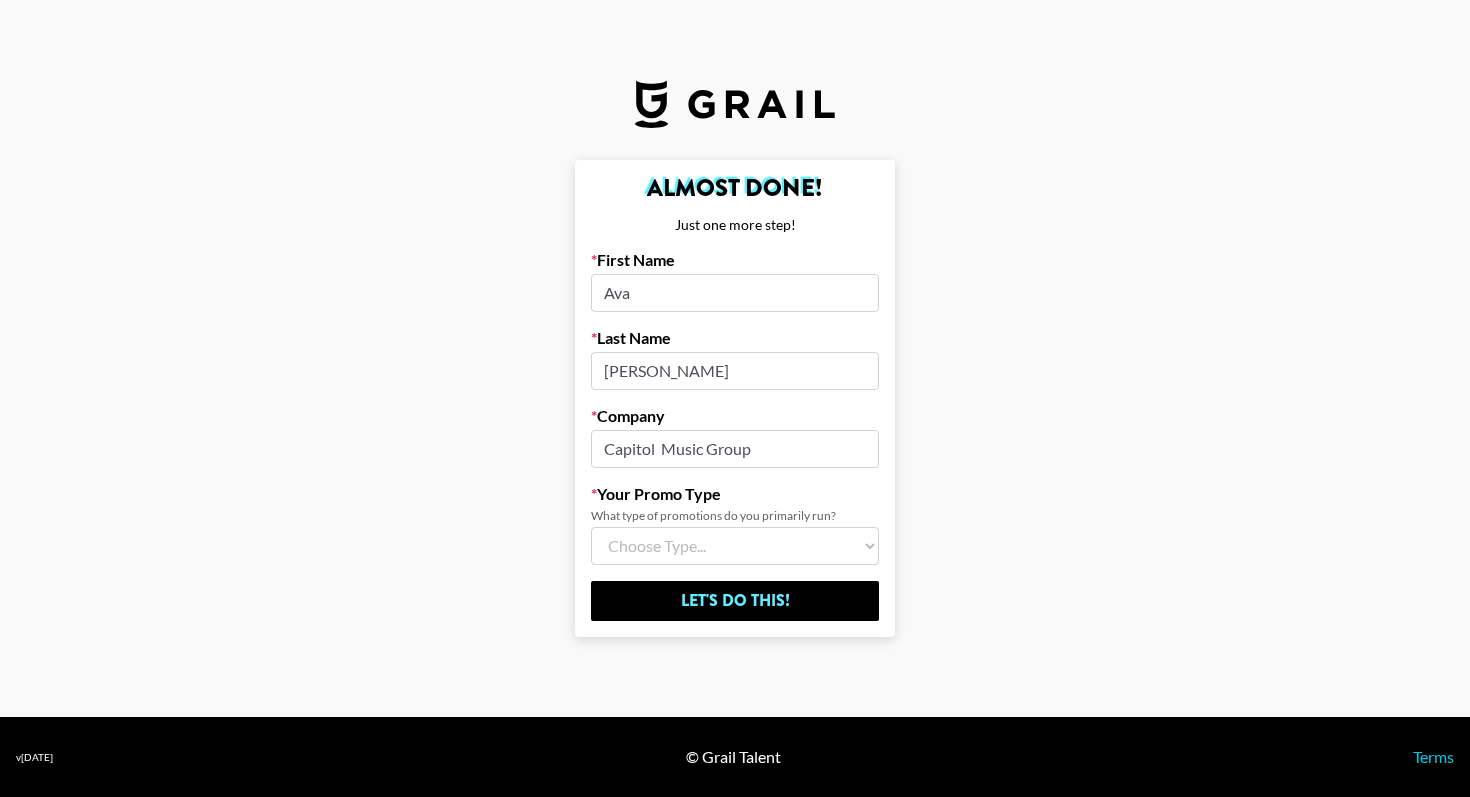 click on "Choose Type... Song Promos Brand Promos Both (I work at an Agency)" at bounding box center [735, 546] 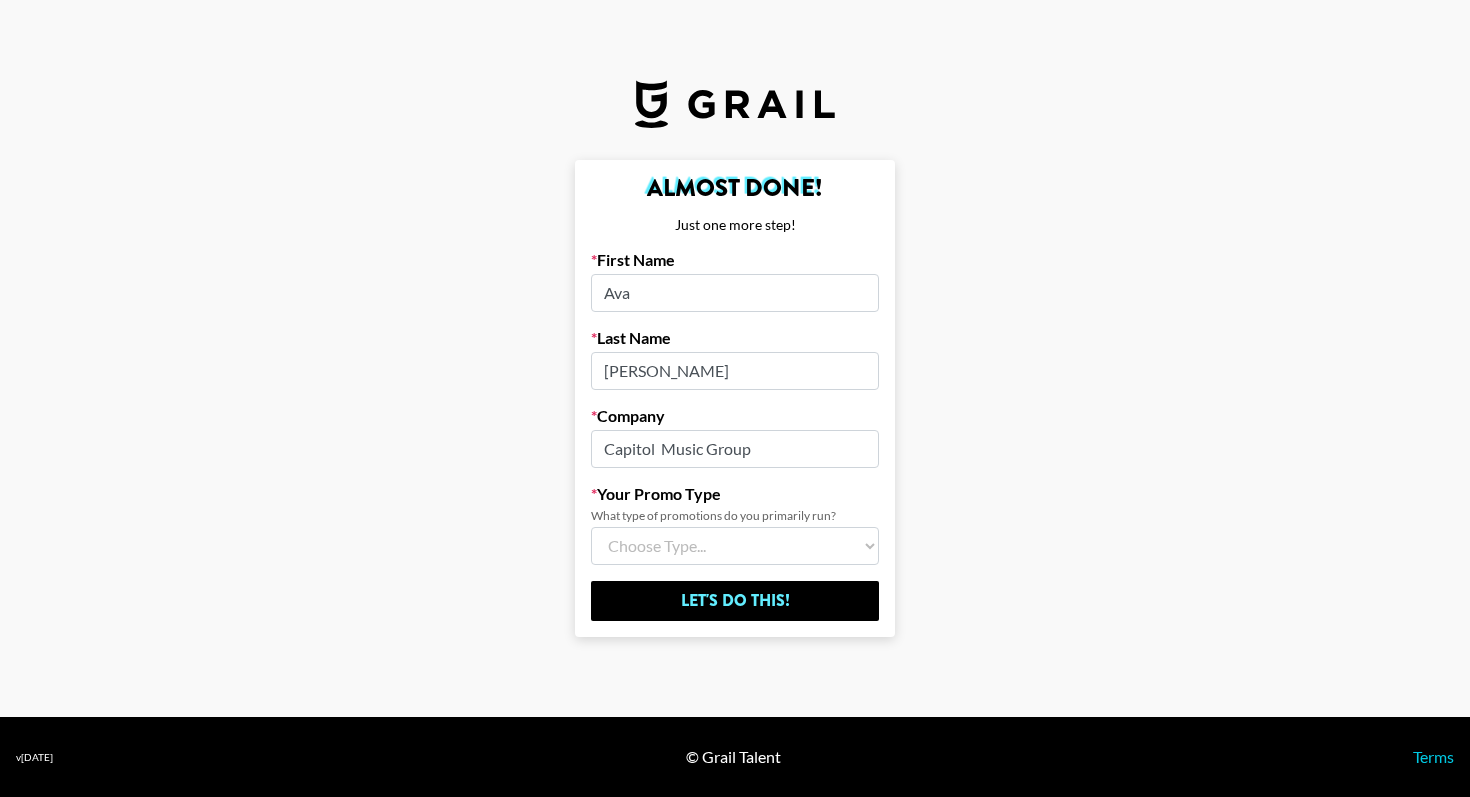 select on "Multi" 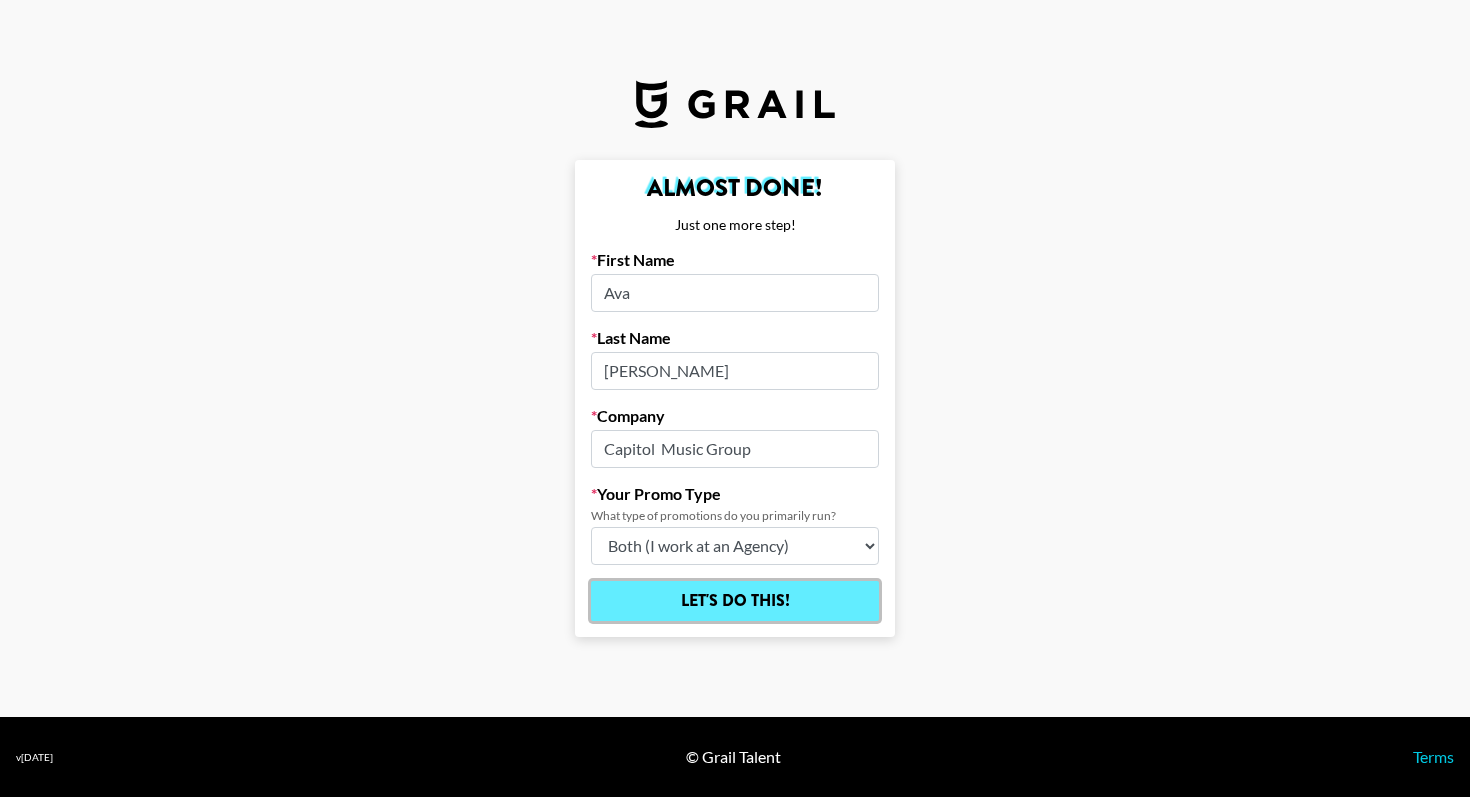 click on "Let's Do This!" at bounding box center (735, 601) 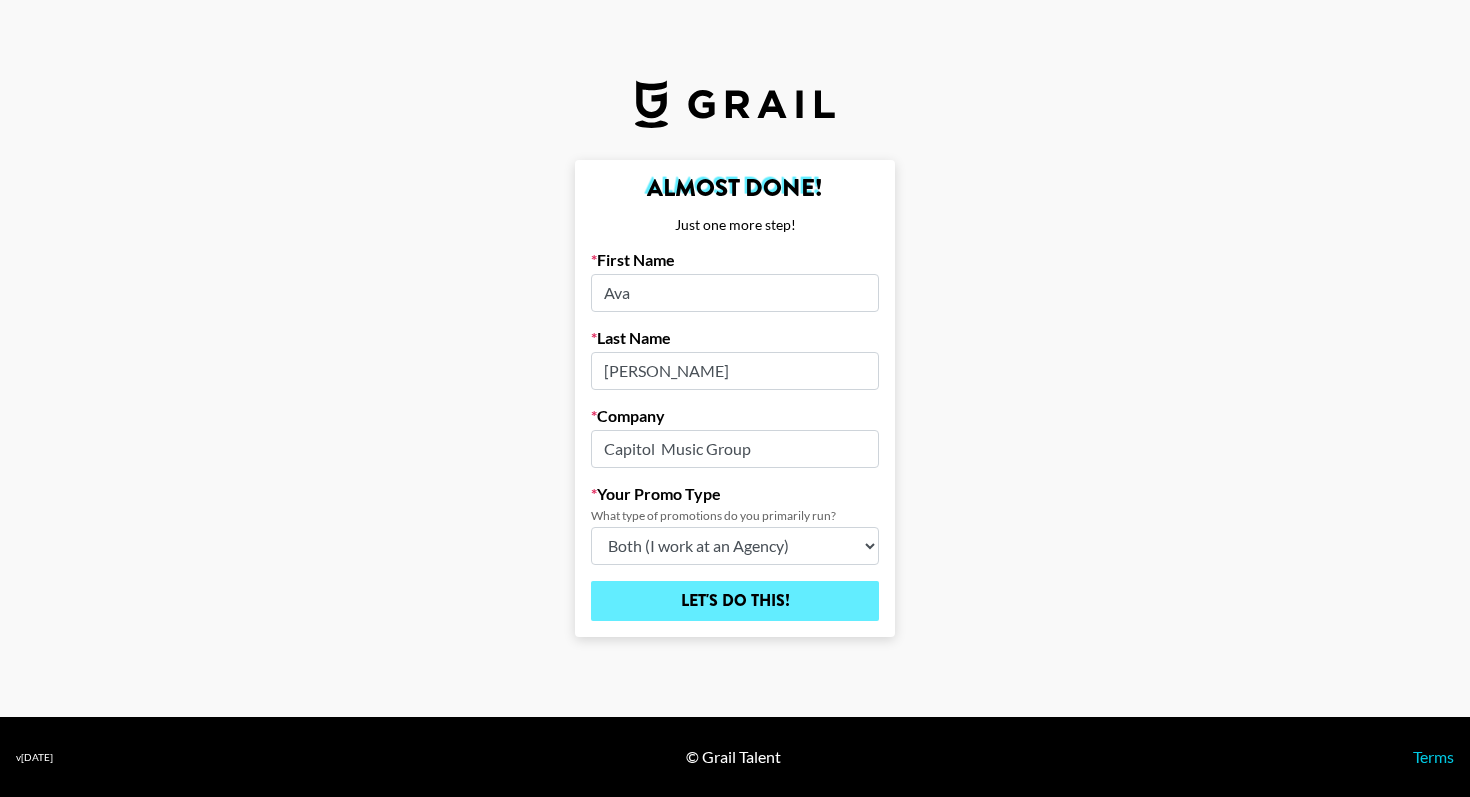 select on "Song" 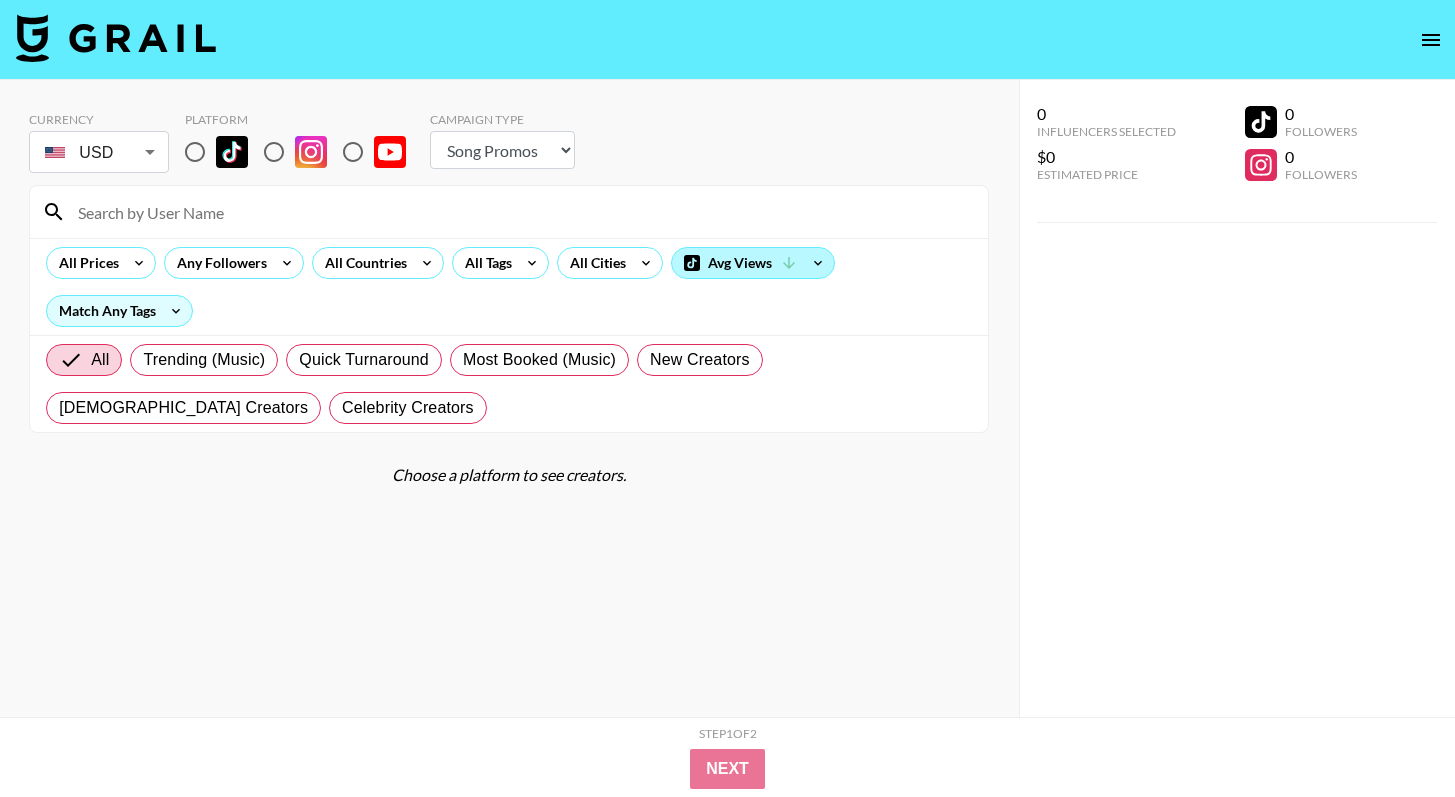 click on "Avg Views" at bounding box center [753, 263] 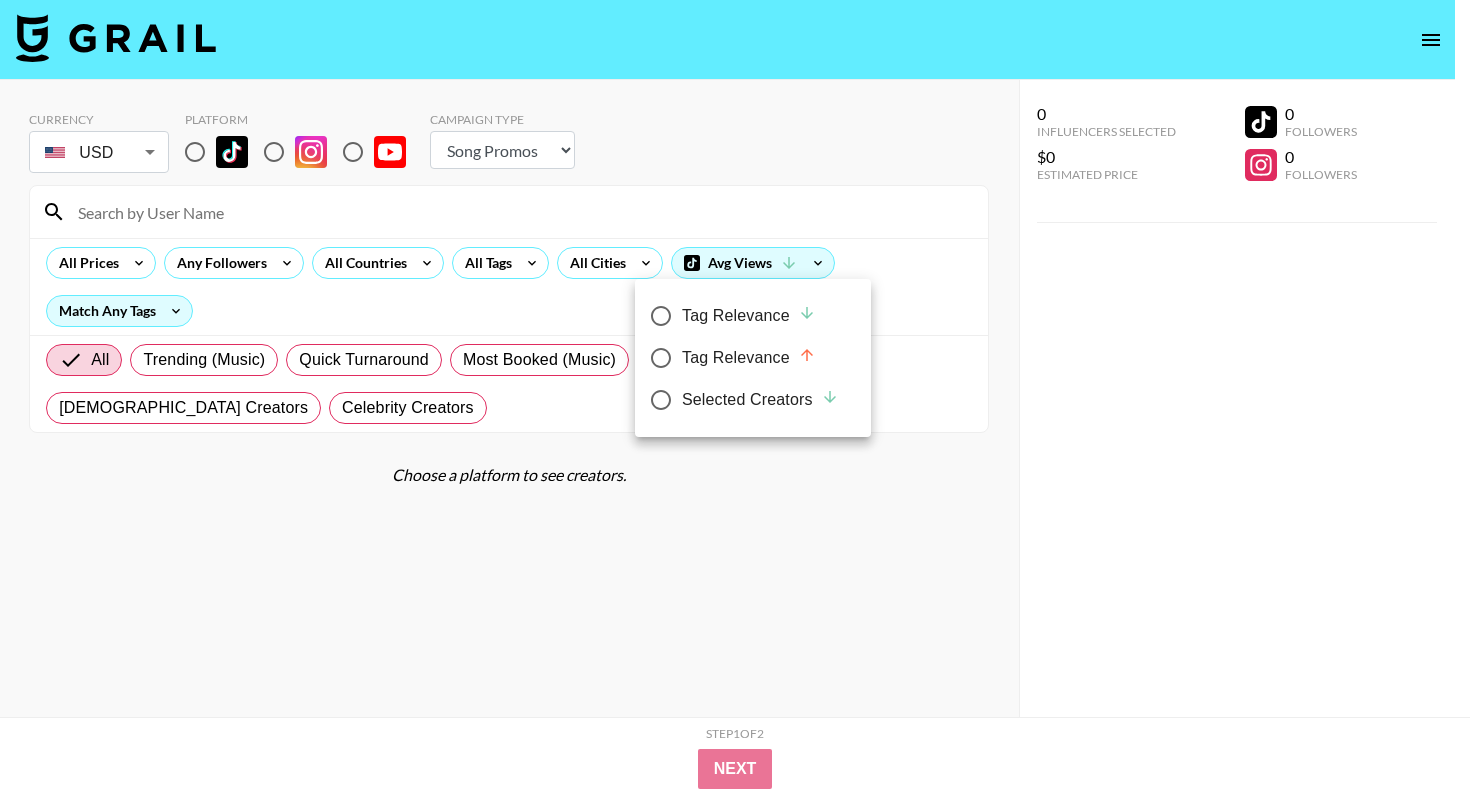 click at bounding box center [735, 398] 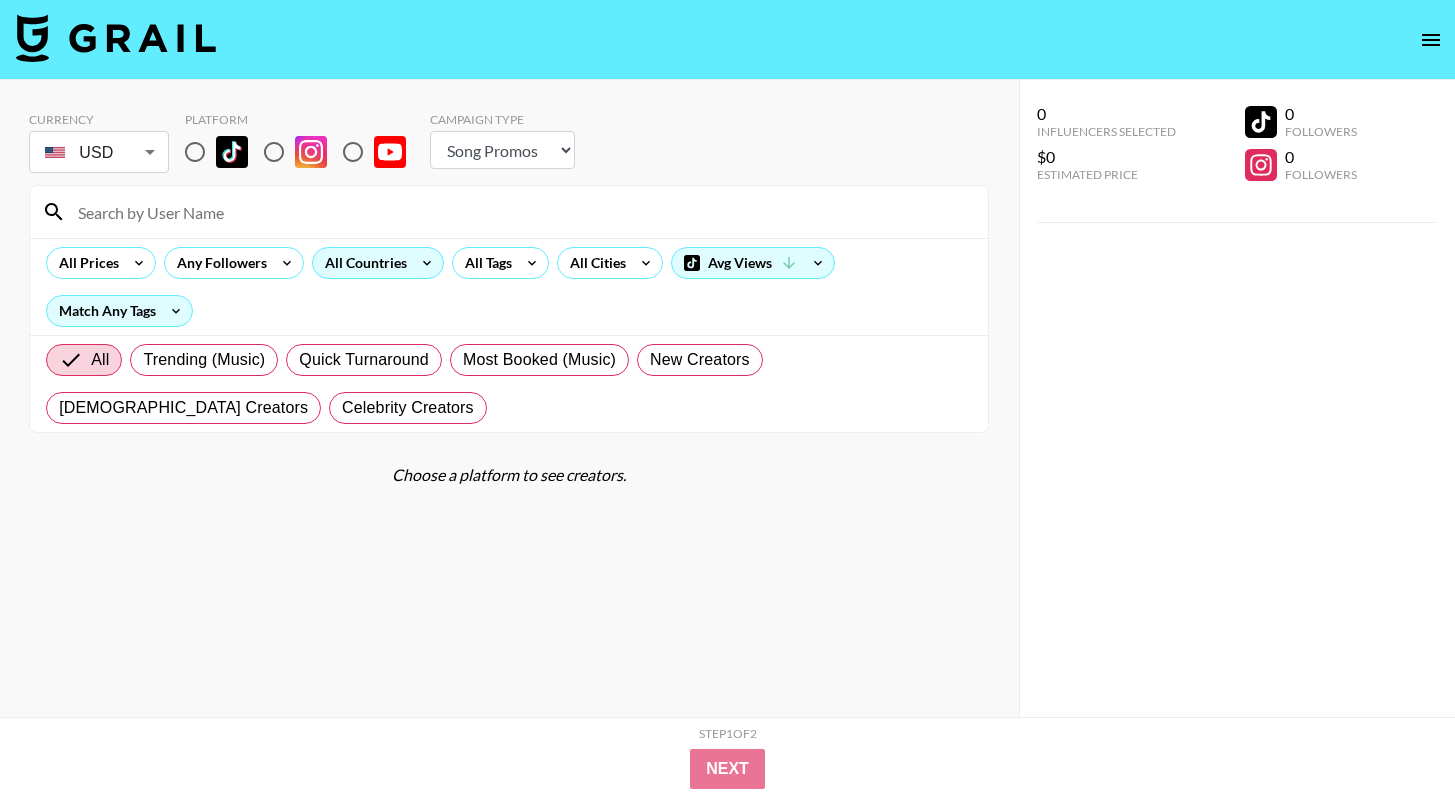 click 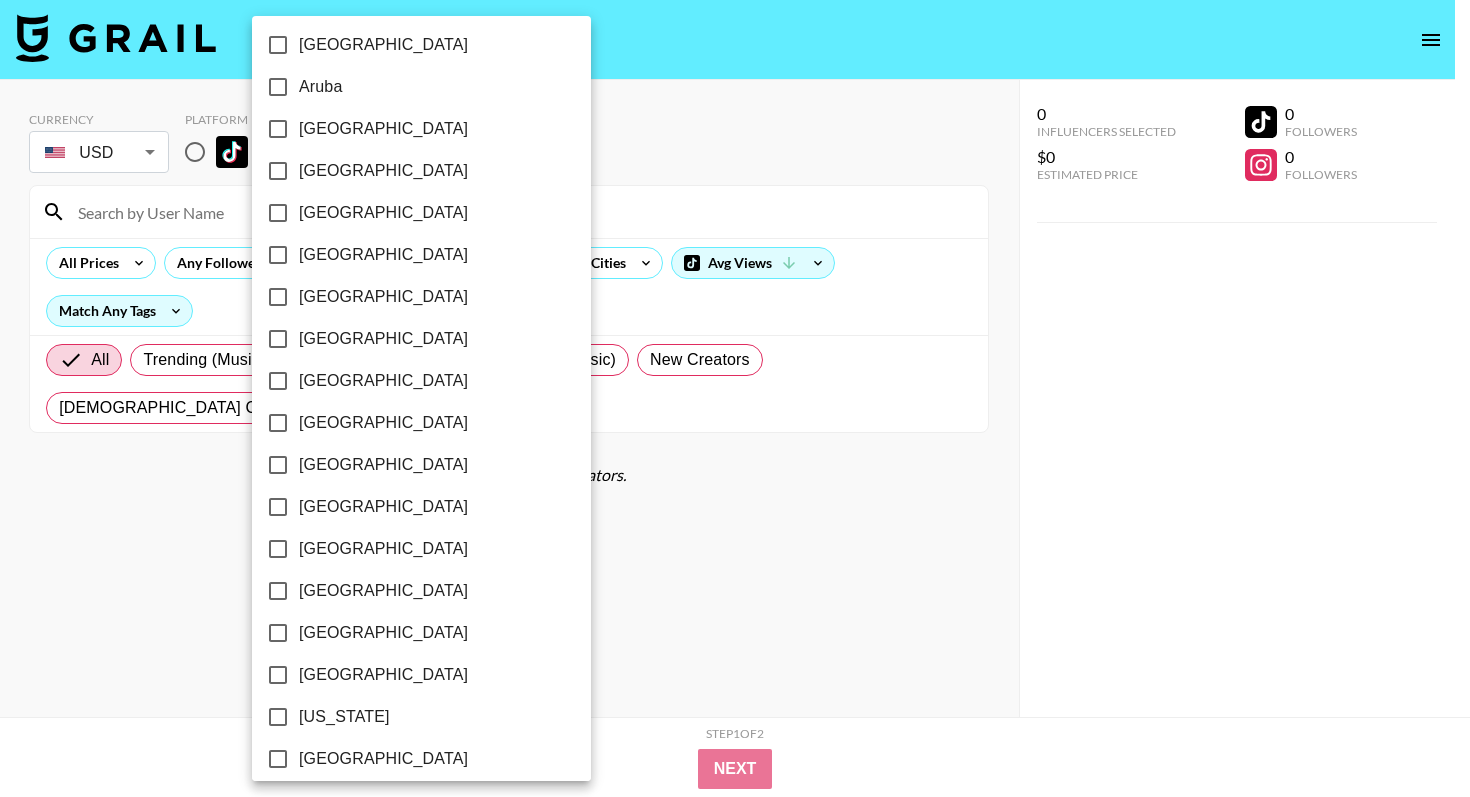 scroll, scrollTop: 101, scrollLeft: 0, axis: vertical 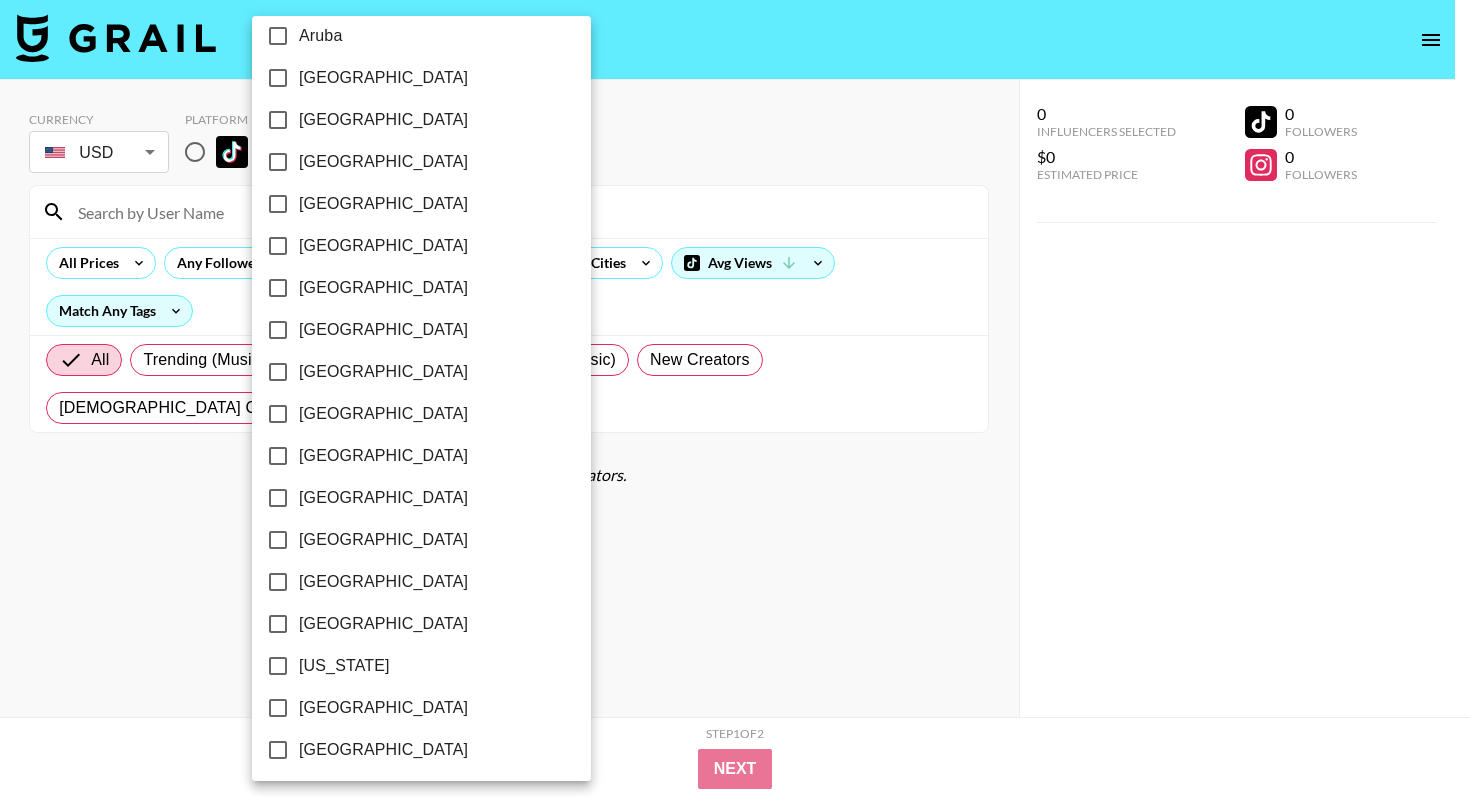 click at bounding box center (735, 398) 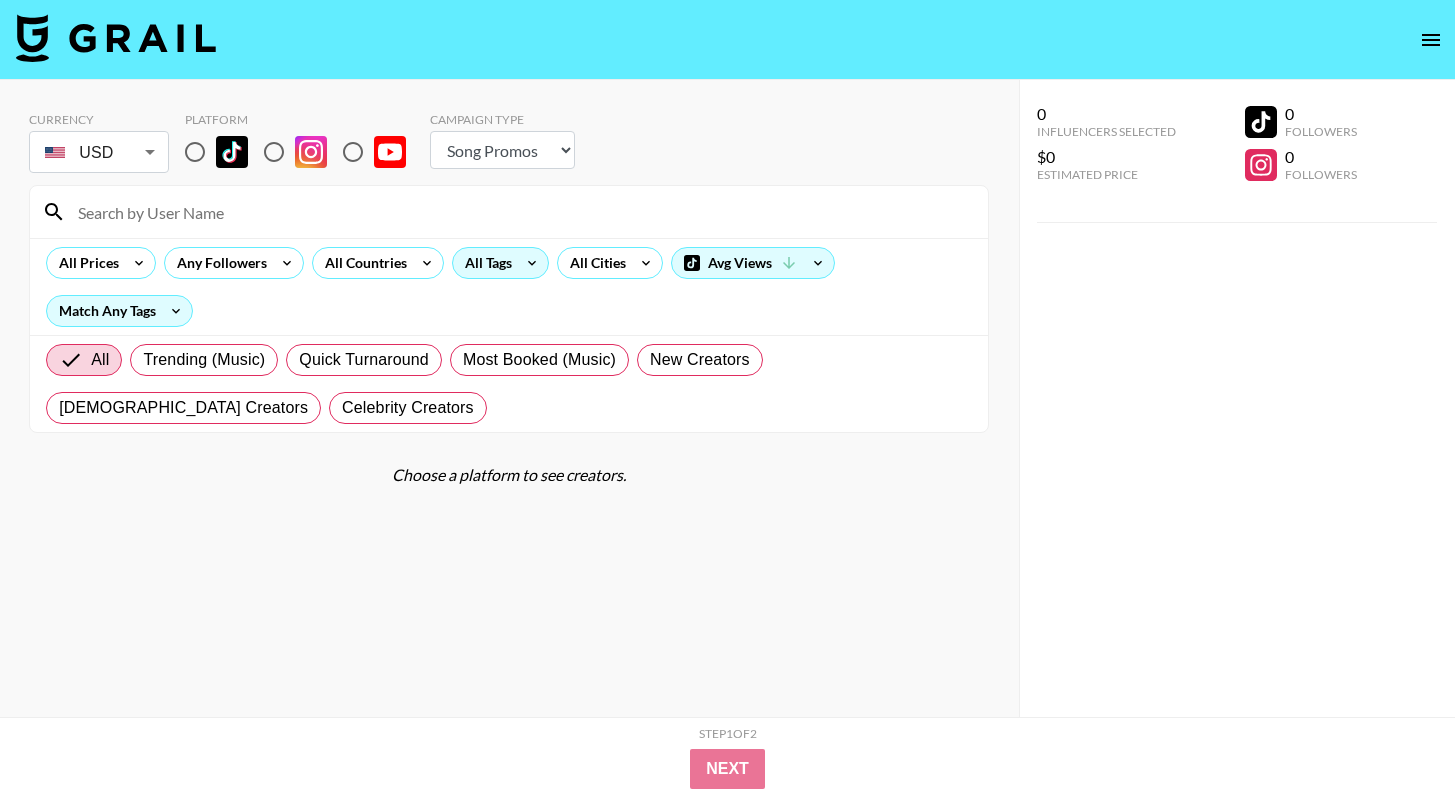 click on "All Tags" at bounding box center [484, 263] 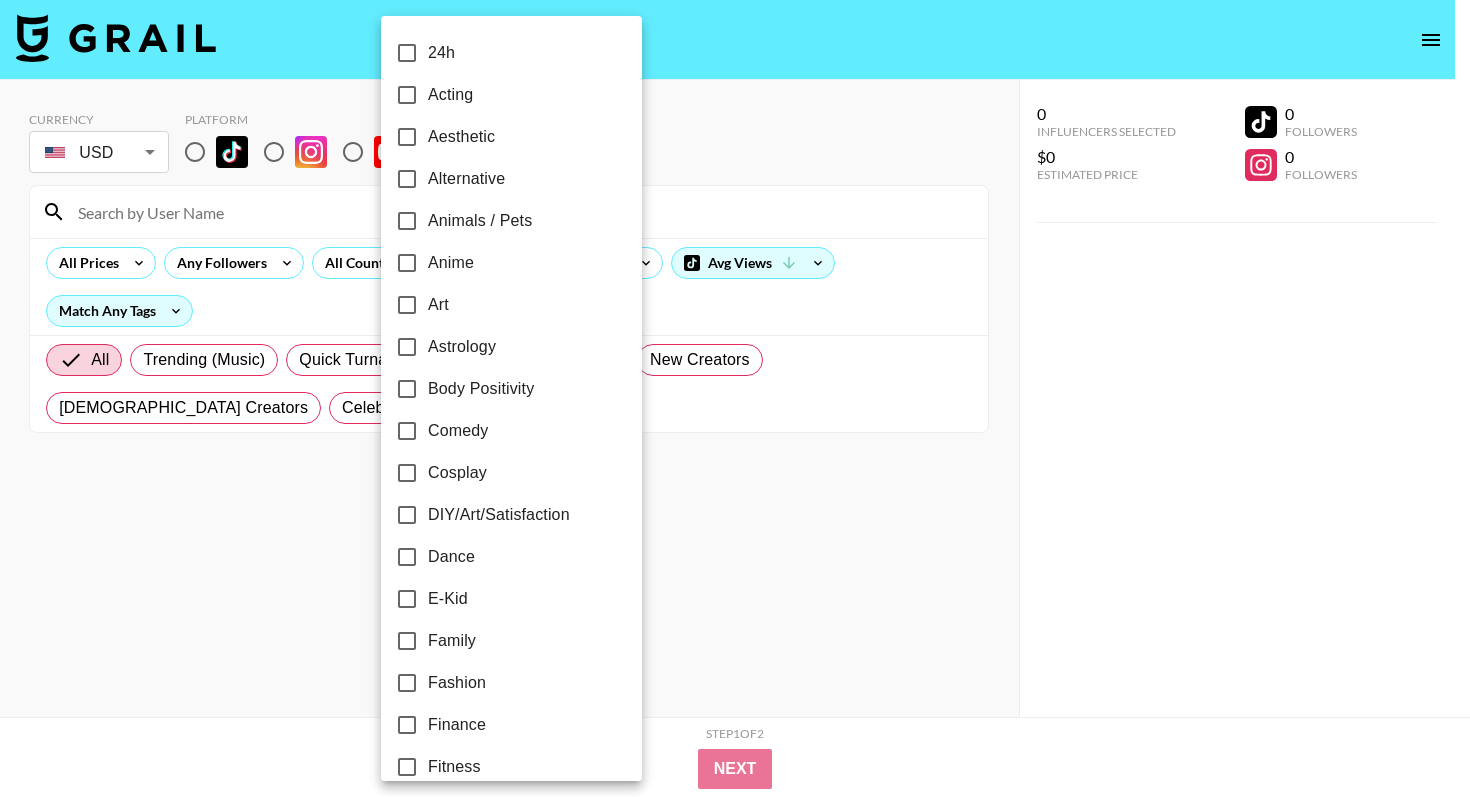click at bounding box center [735, 398] 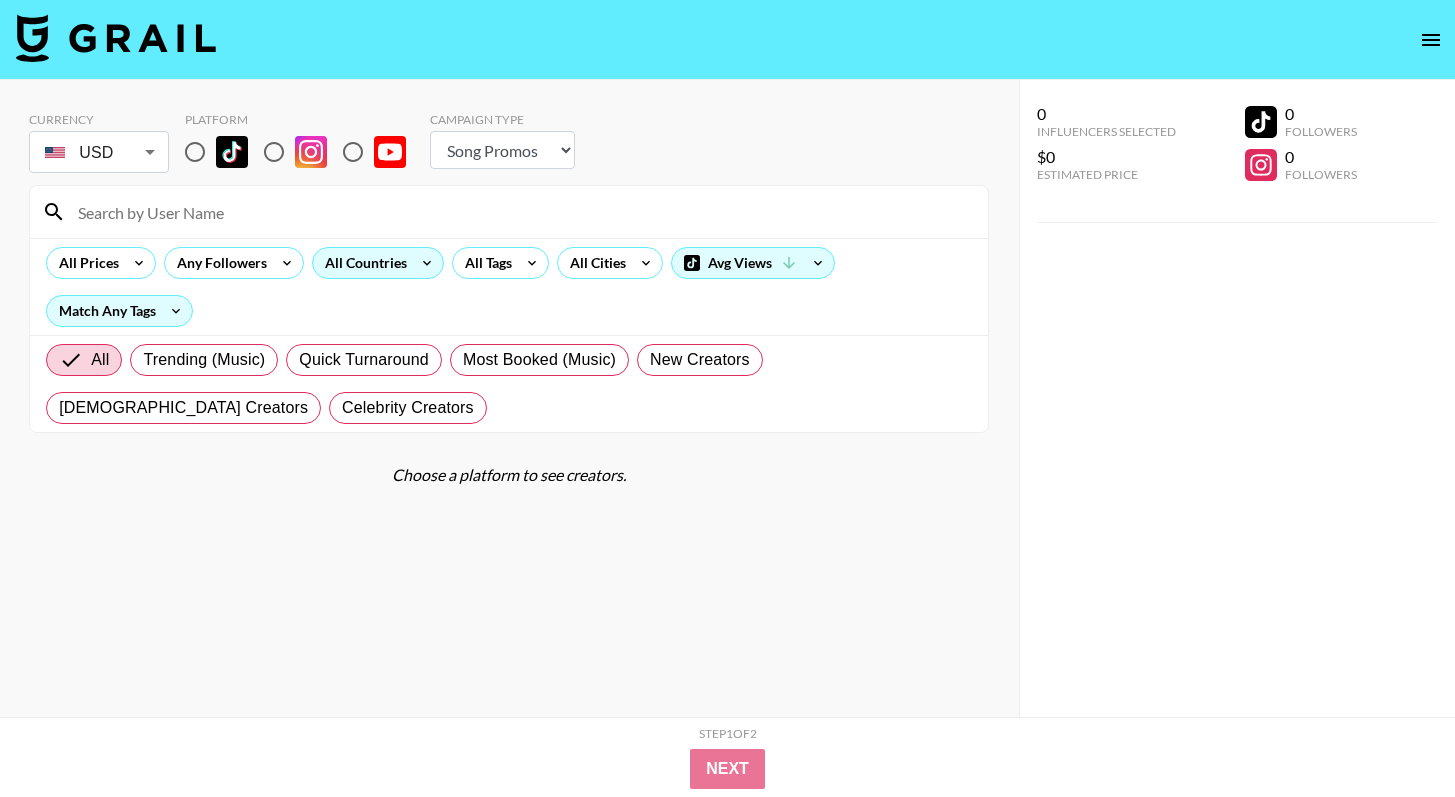 click on "All Countries" at bounding box center [362, 263] 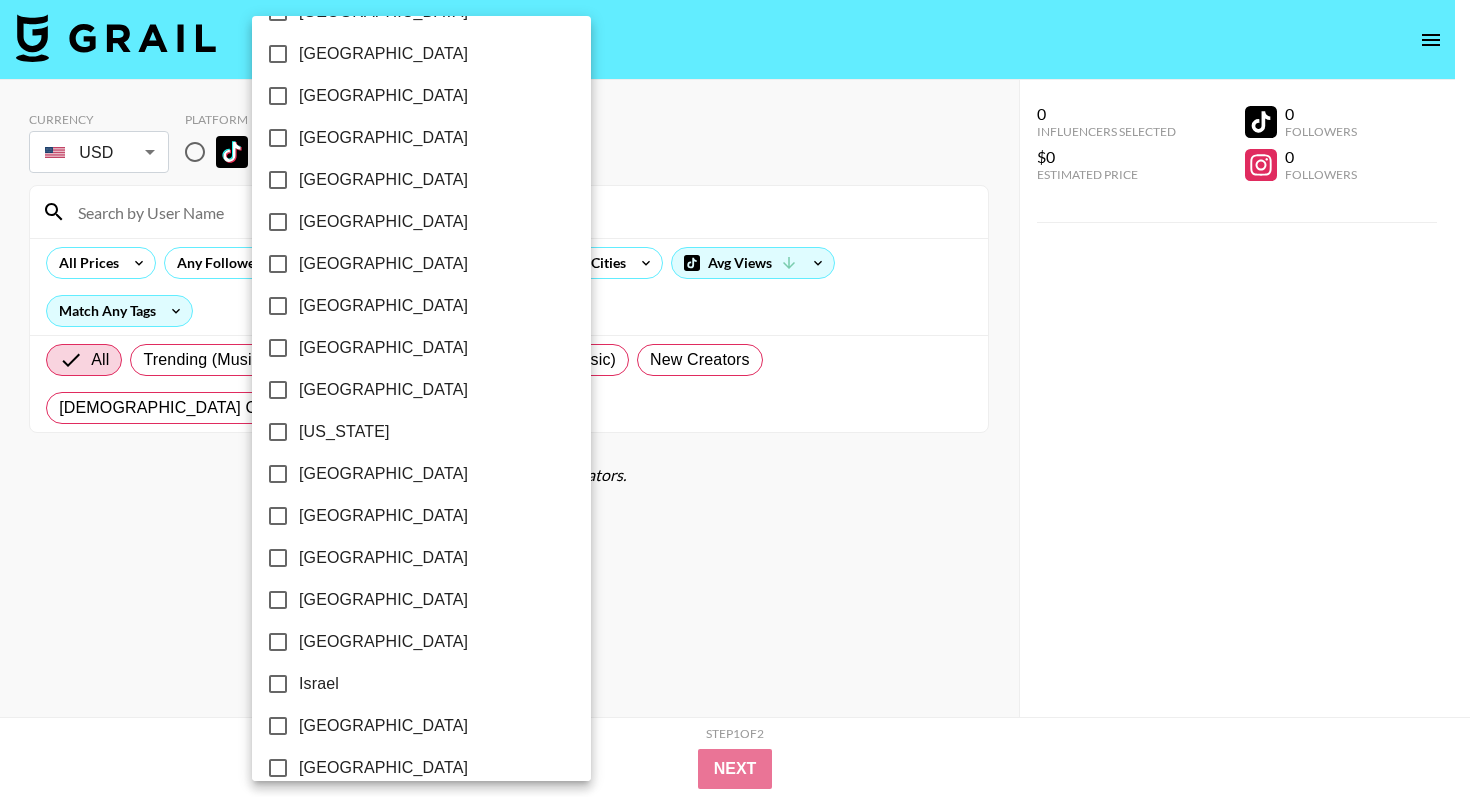 scroll, scrollTop: 373, scrollLeft: 0, axis: vertical 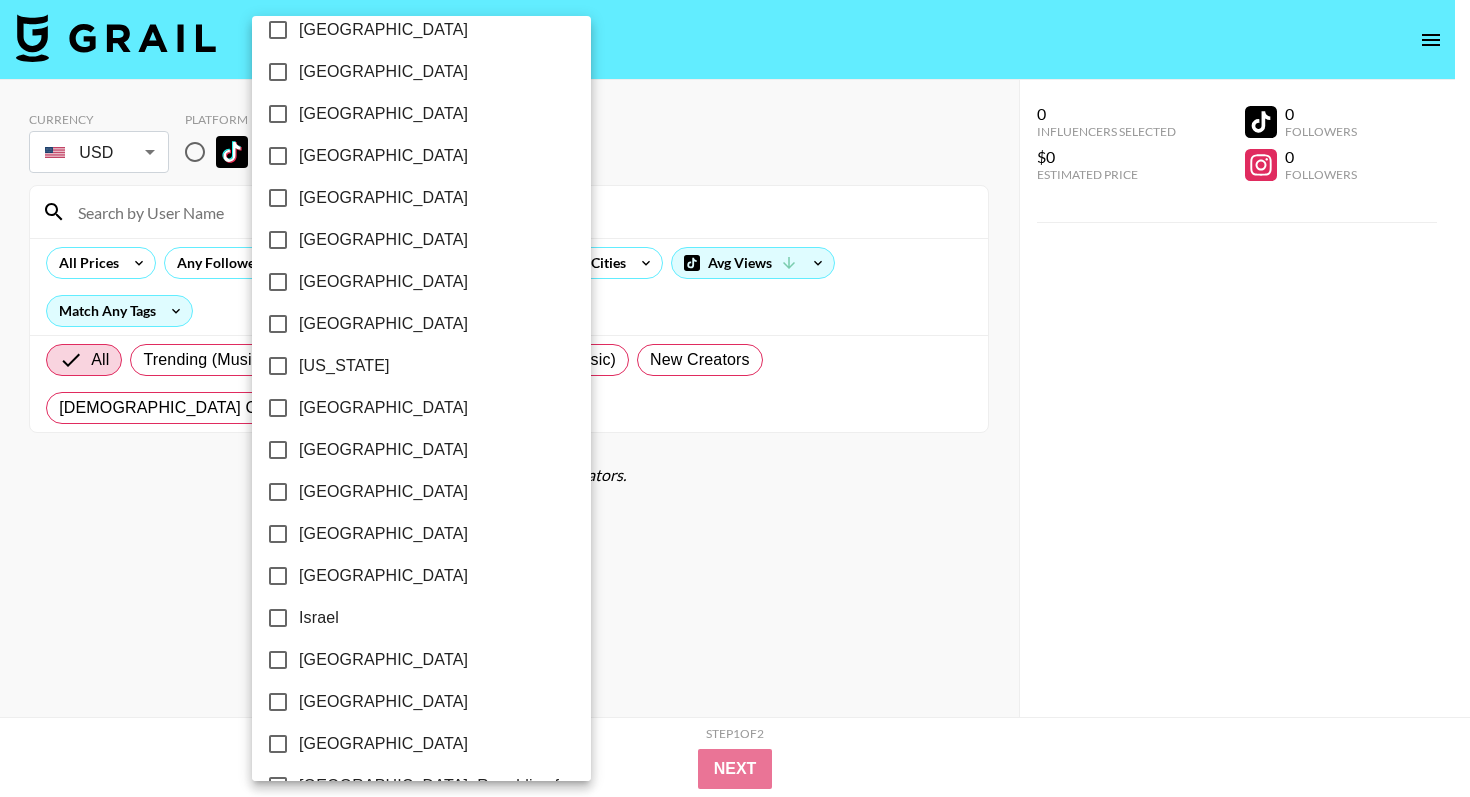 click at bounding box center [735, 398] 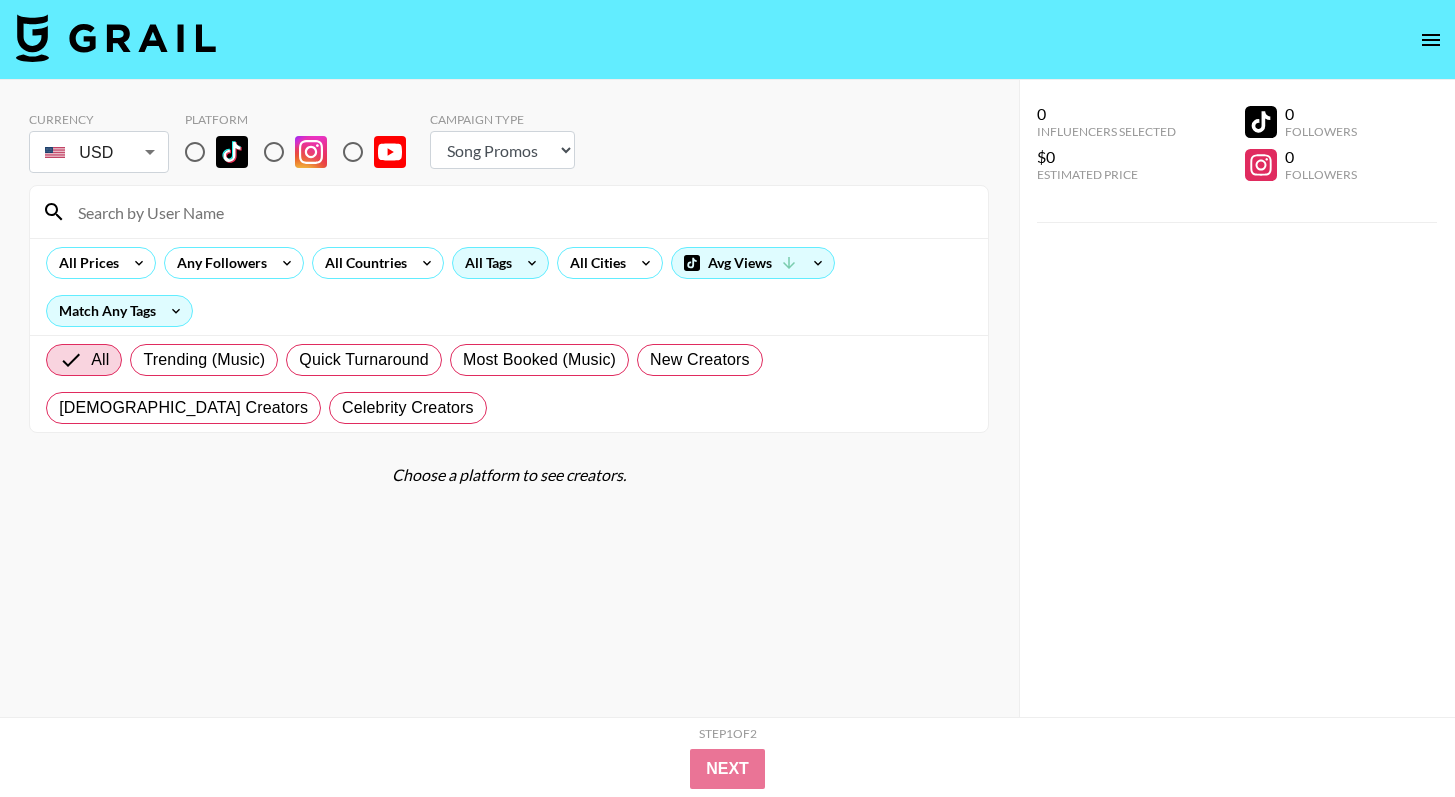 click 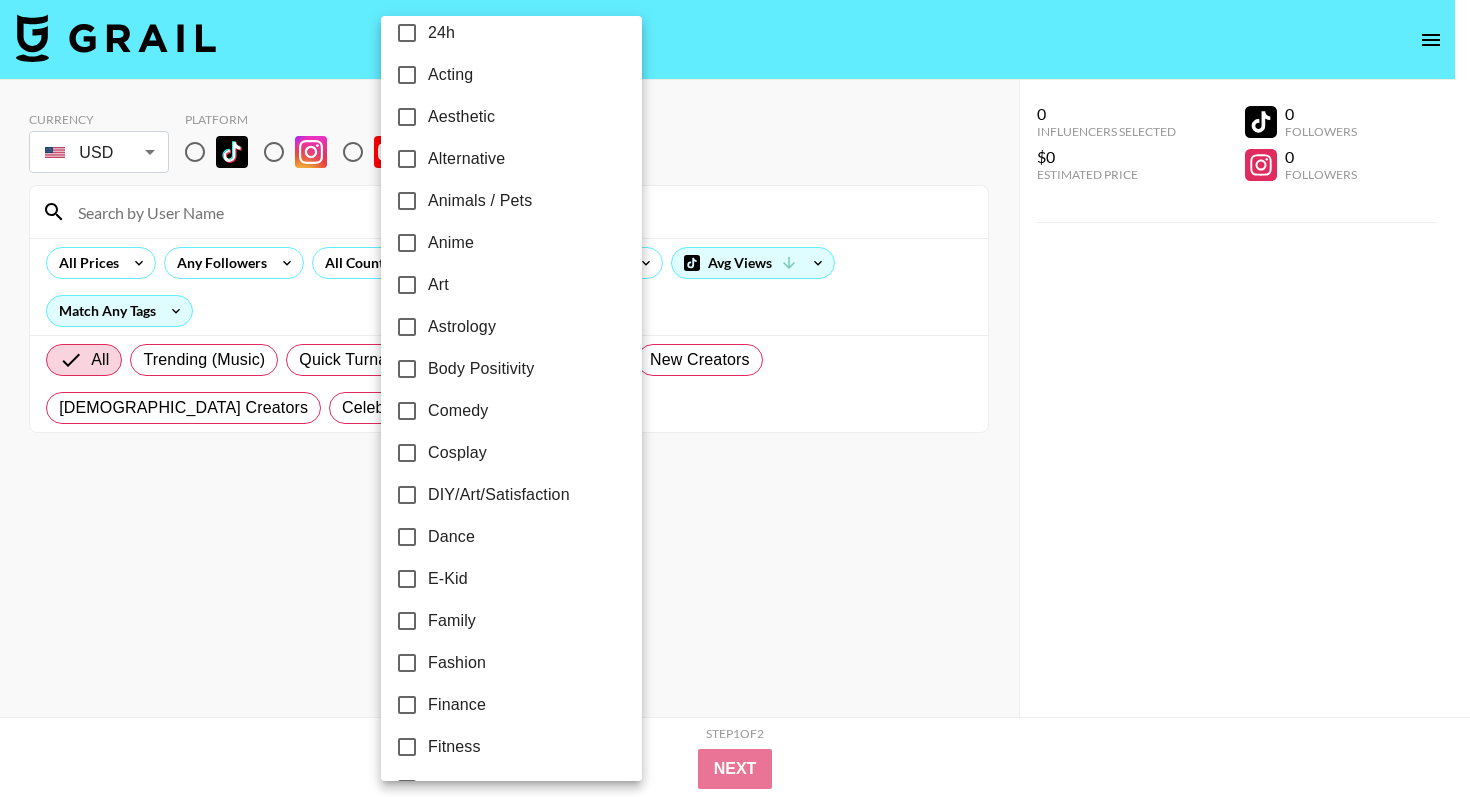 scroll, scrollTop: 0, scrollLeft: 0, axis: both 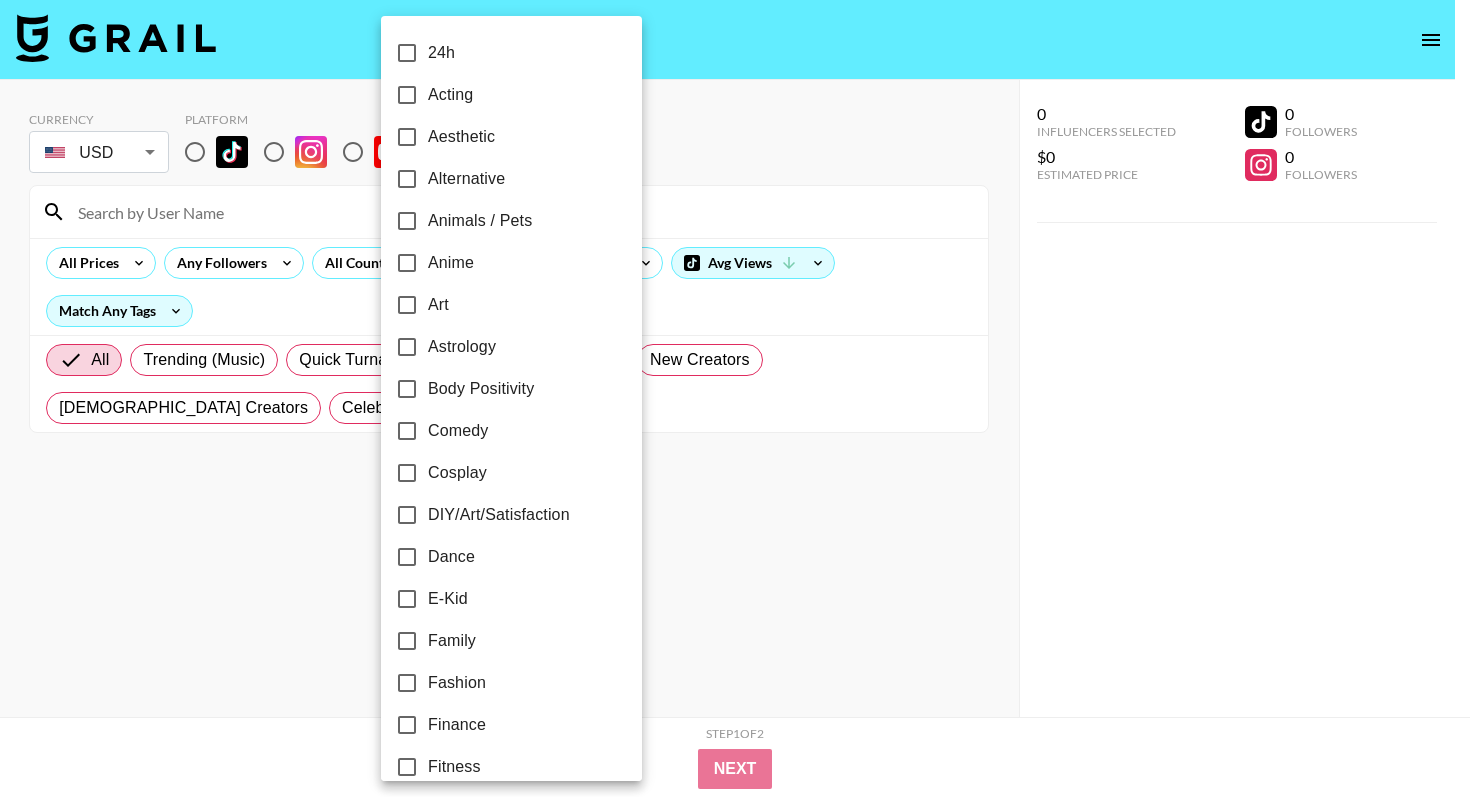 click at bounding box center [735, 398] 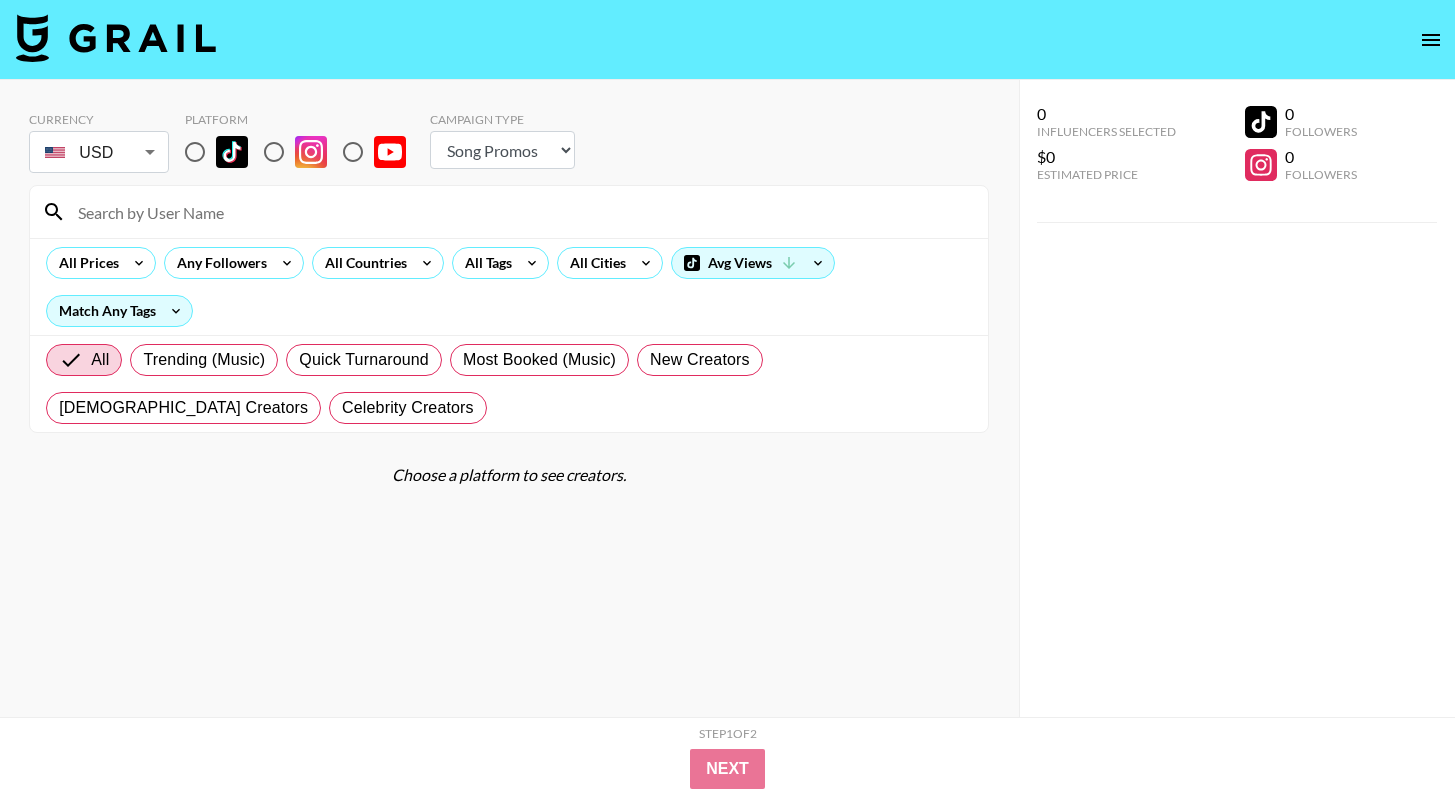 click at bounding box center (521, 212) 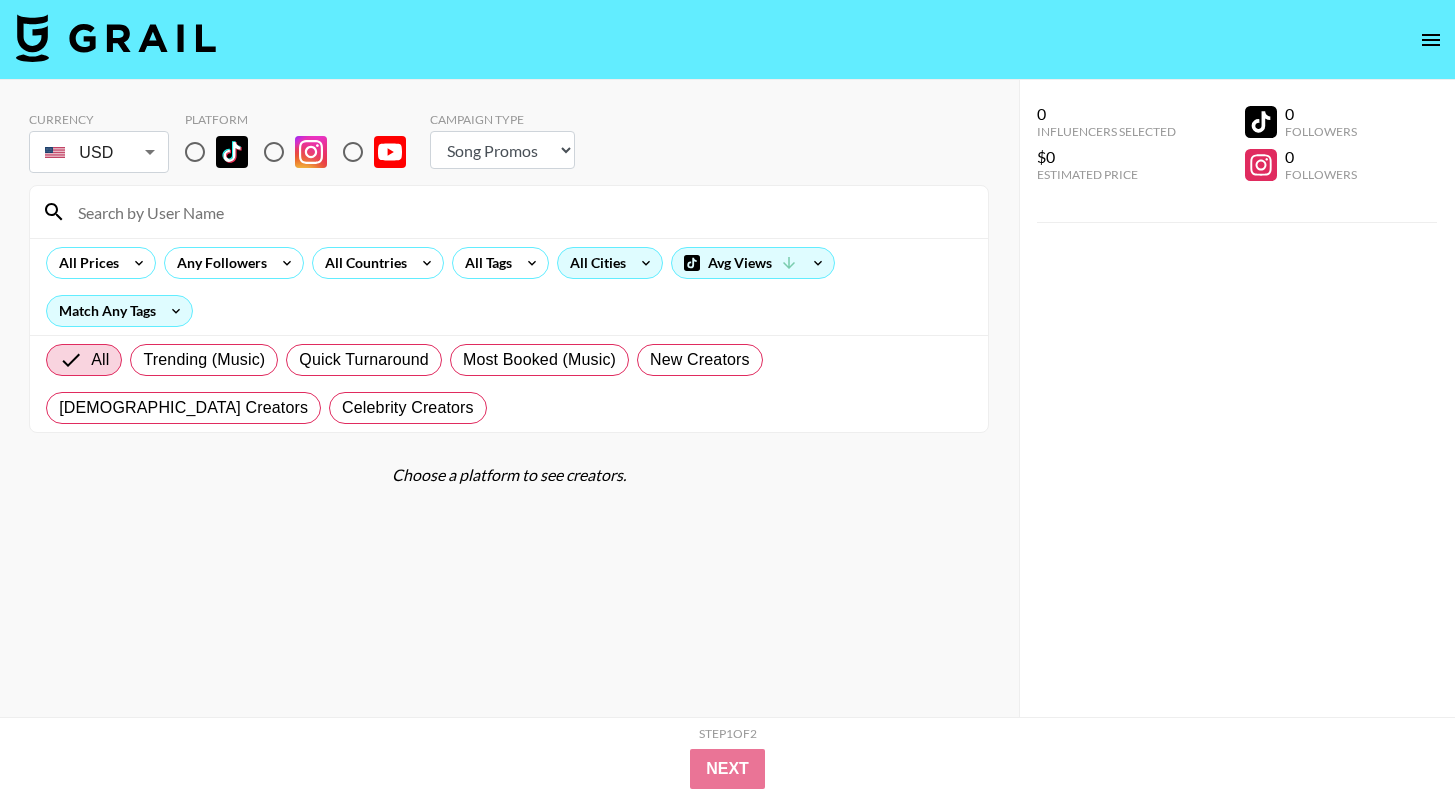 click on "All Cities" at bounding box center (594, 263) 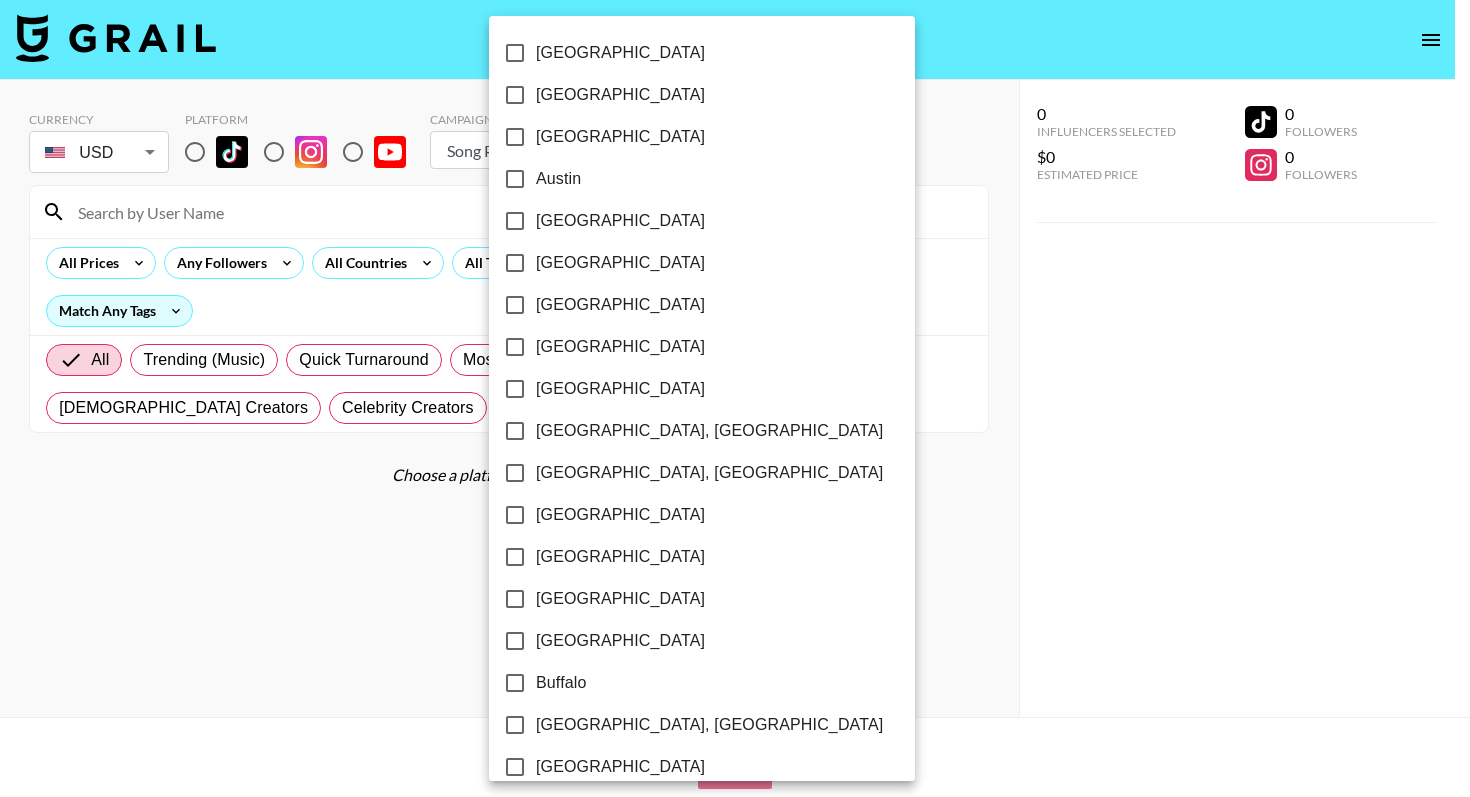 click at bounding box center [735, 398] 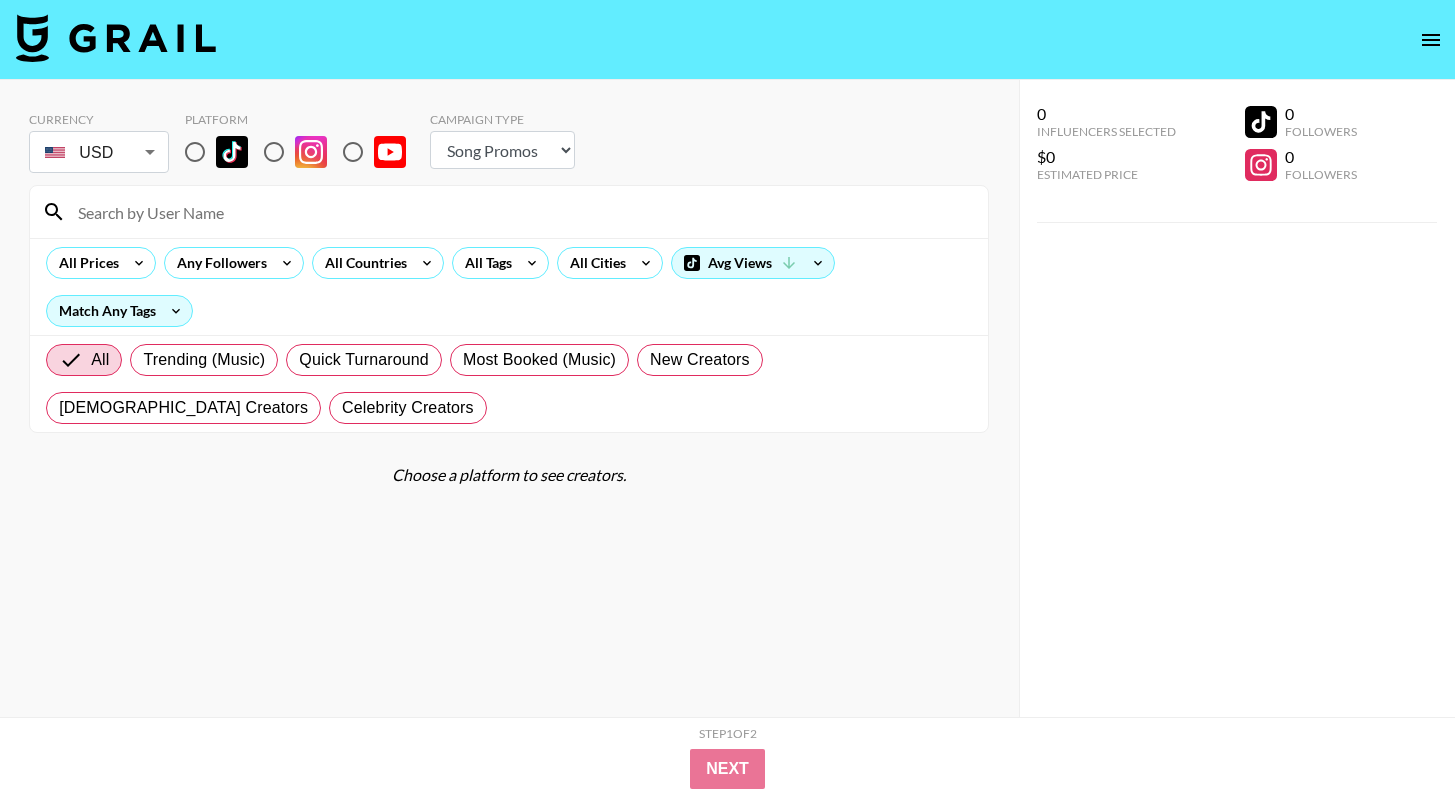 click 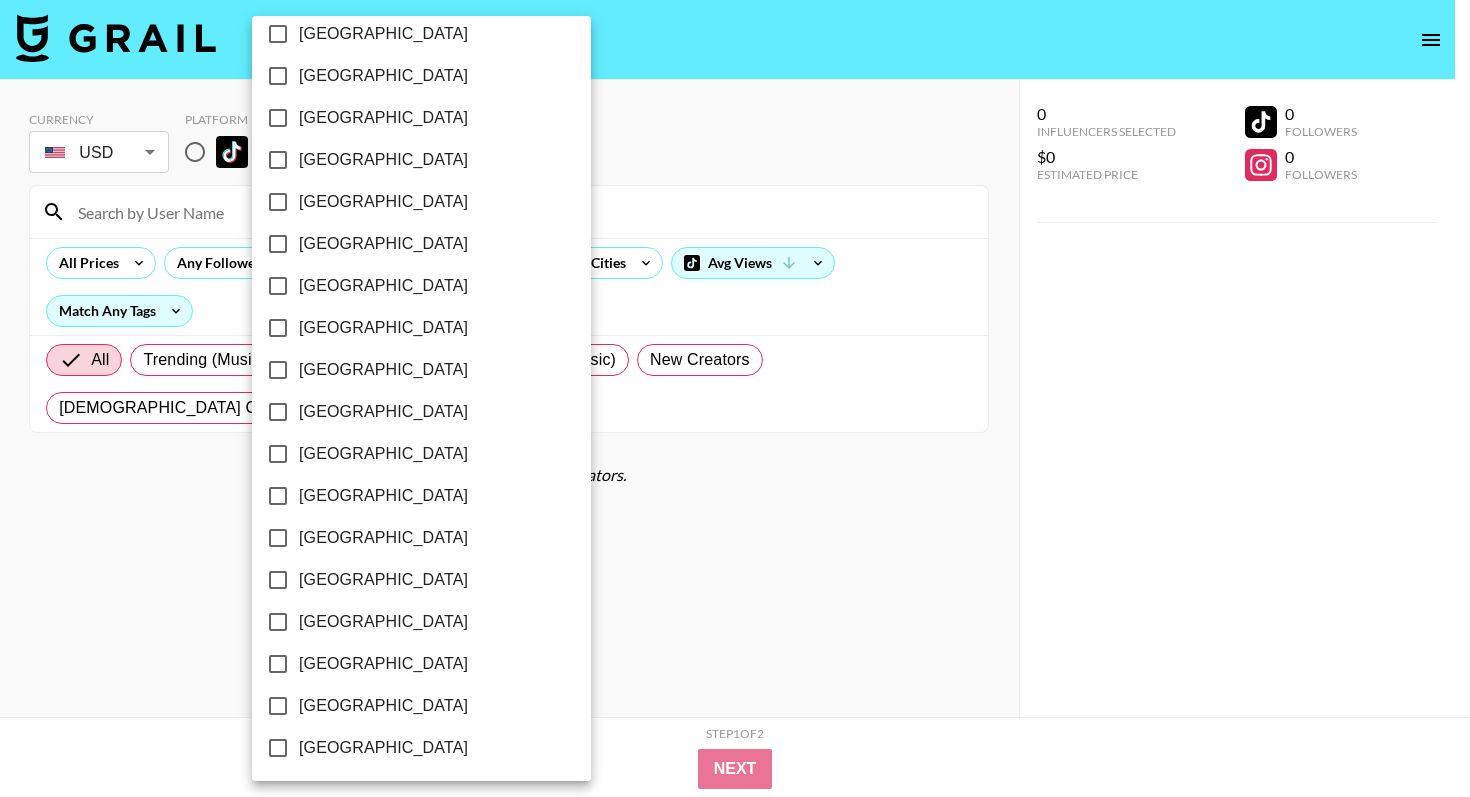 scroll, scrollTop: 1535, scrollLeft: 0, axis: vertical 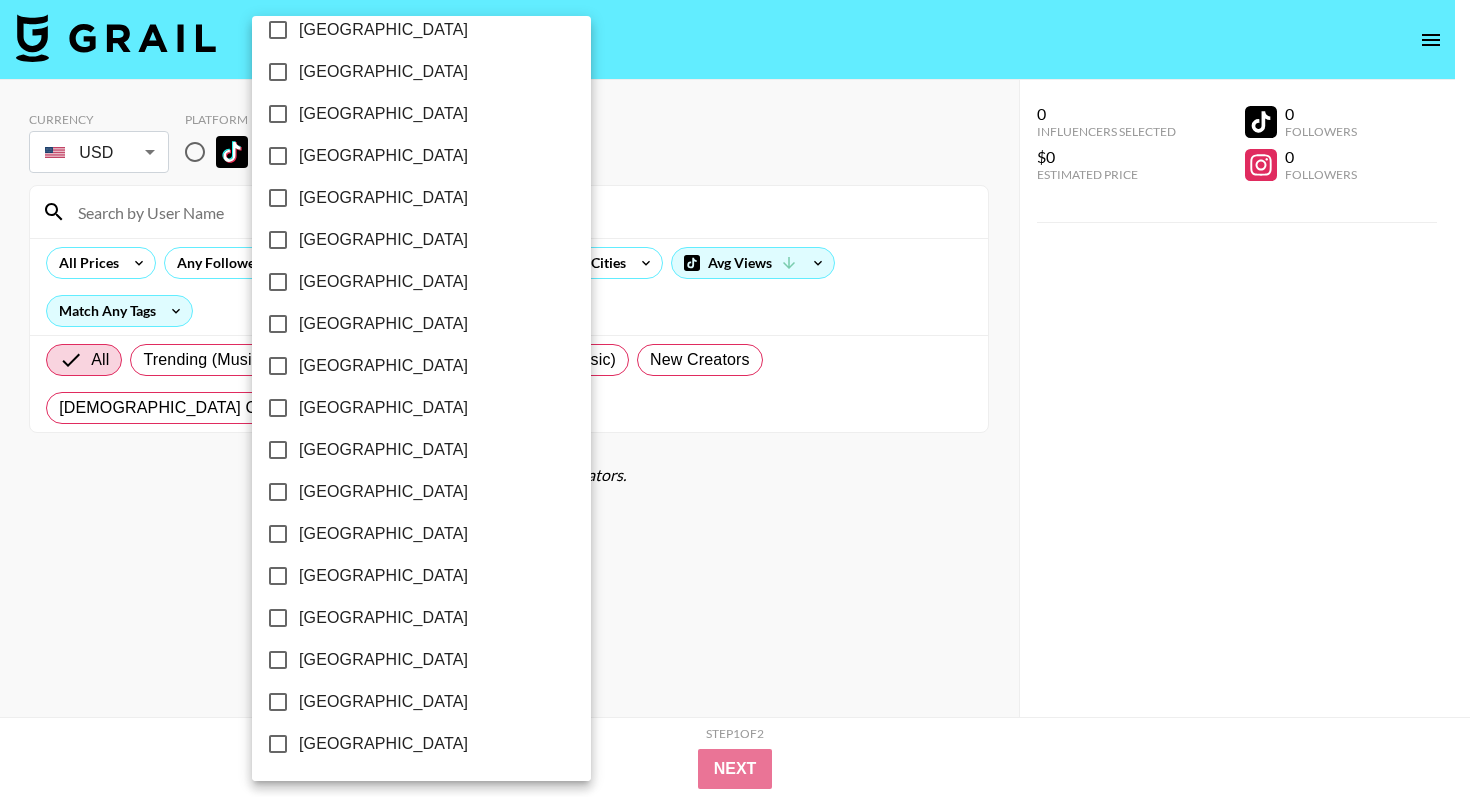 click on "[GEOGRAPHIC_DATA]" at bounding box center [278, 702] 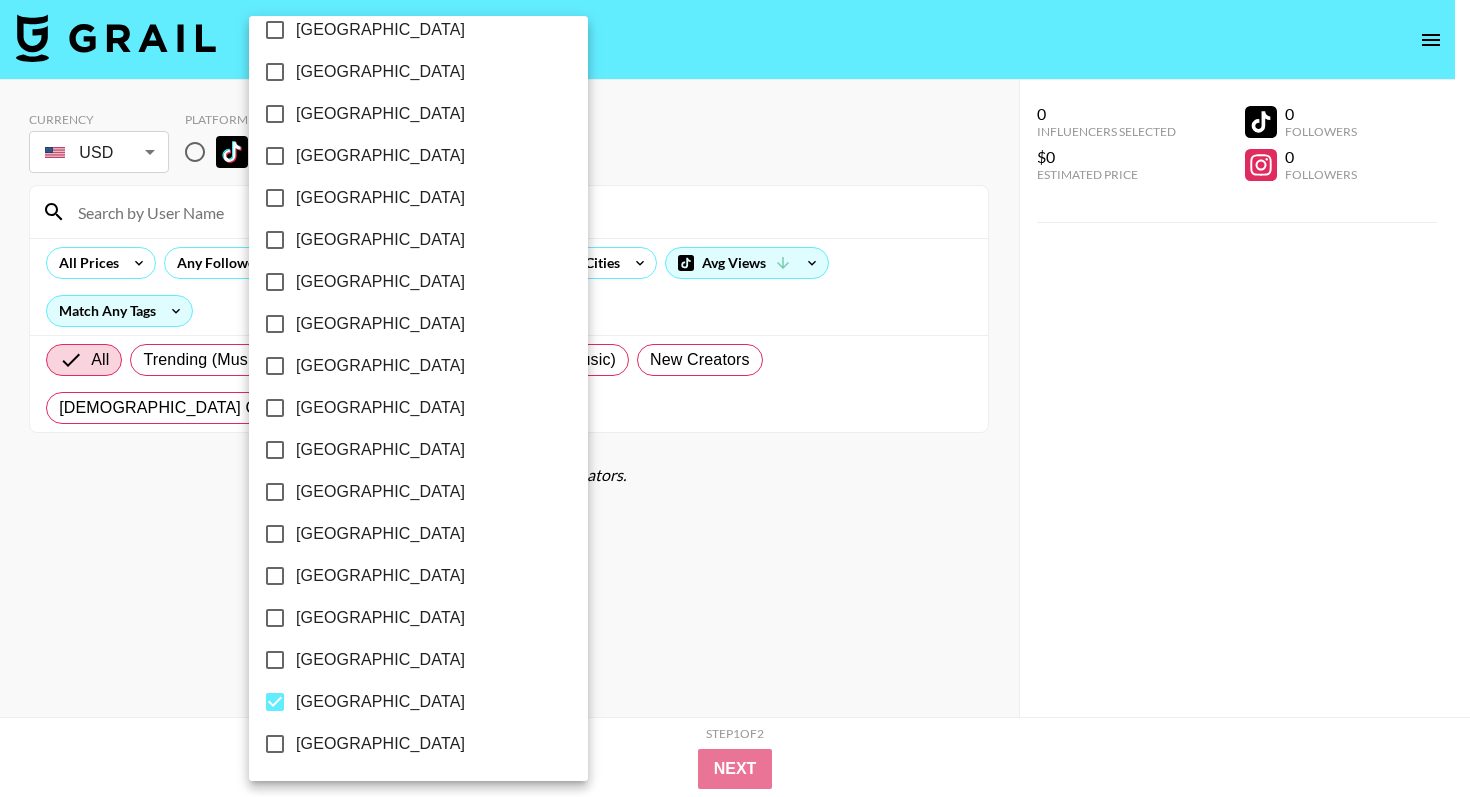scroll, scrollTop: 0, scrollLeft: 0, axis: both 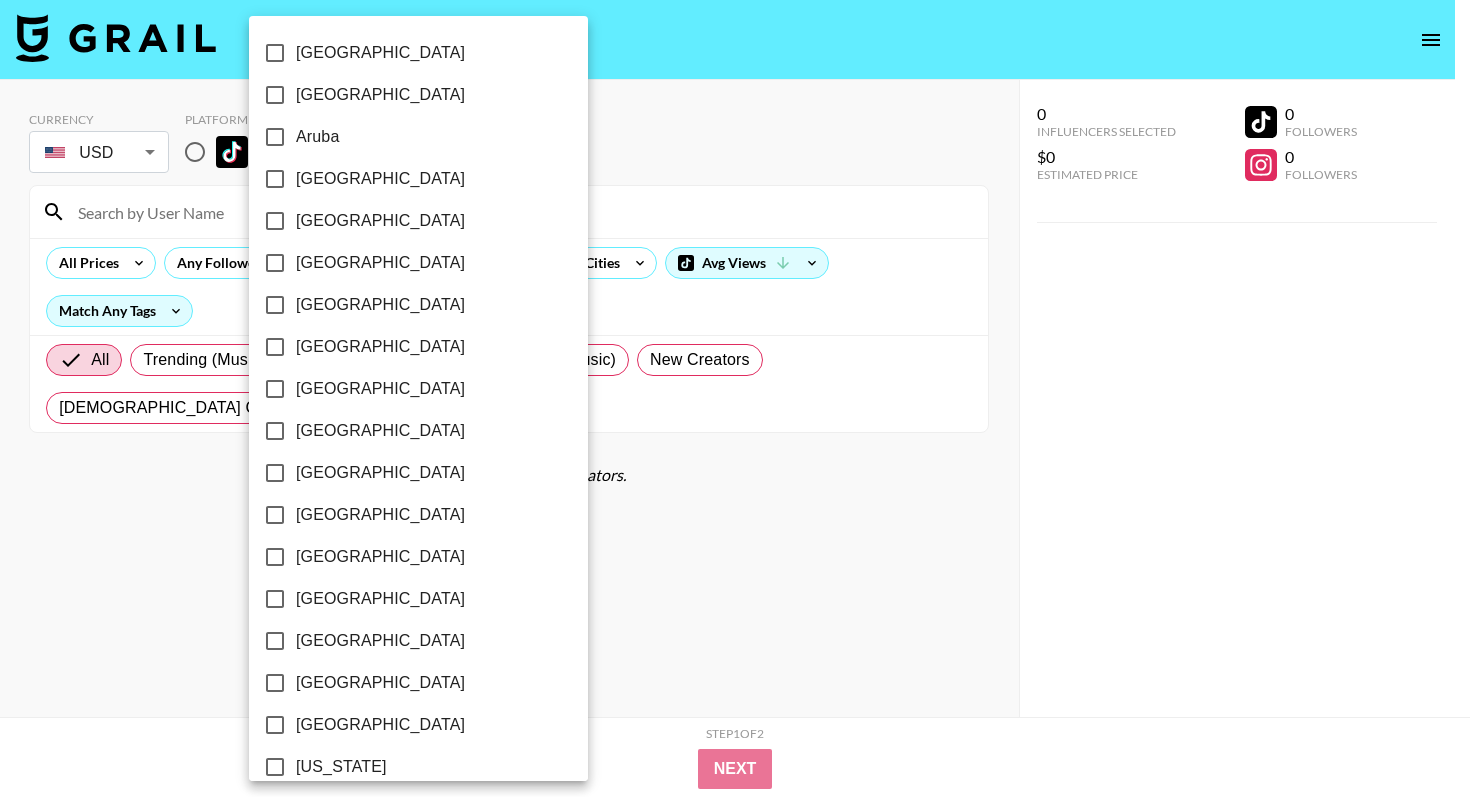 click at bounding box center [735, 398] 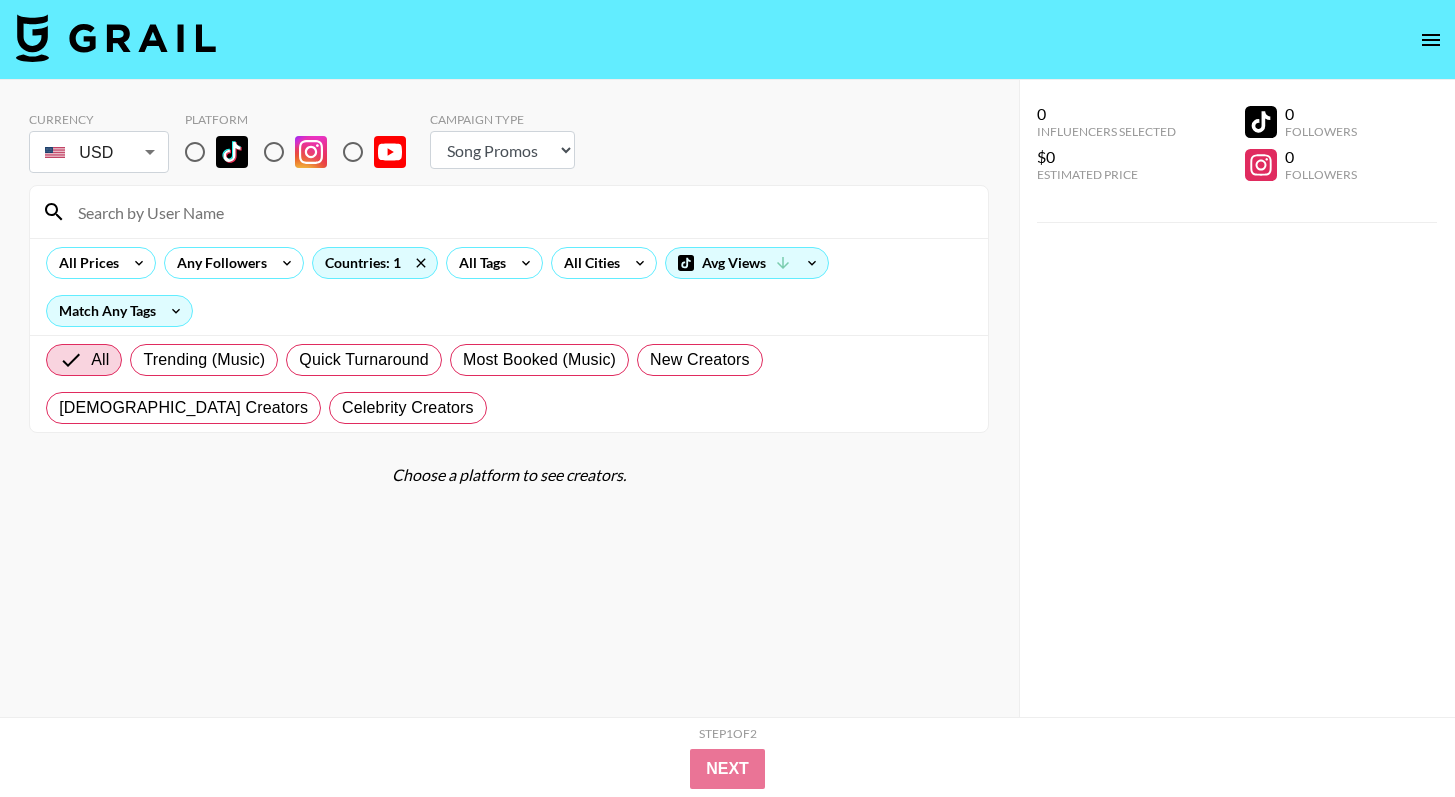 click on "All Trending (Music) Quick Turnaround Most Booked (Music) New Creators [DEMOGRAPHIC_DATA] Creators Celebrity Creators" at bounding box center [509, 384] 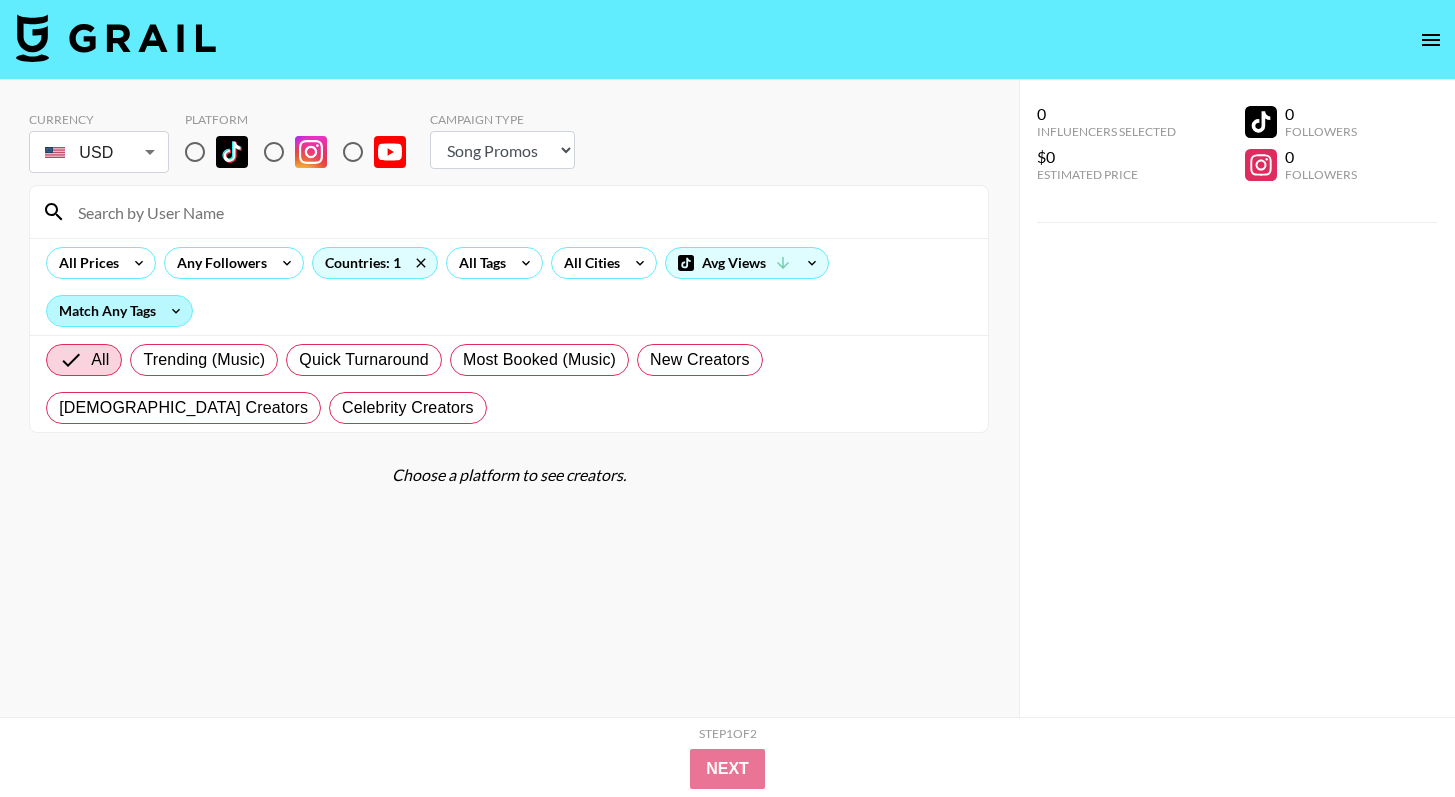 click on "Match Any Tags" at bounding box center [119, 311] 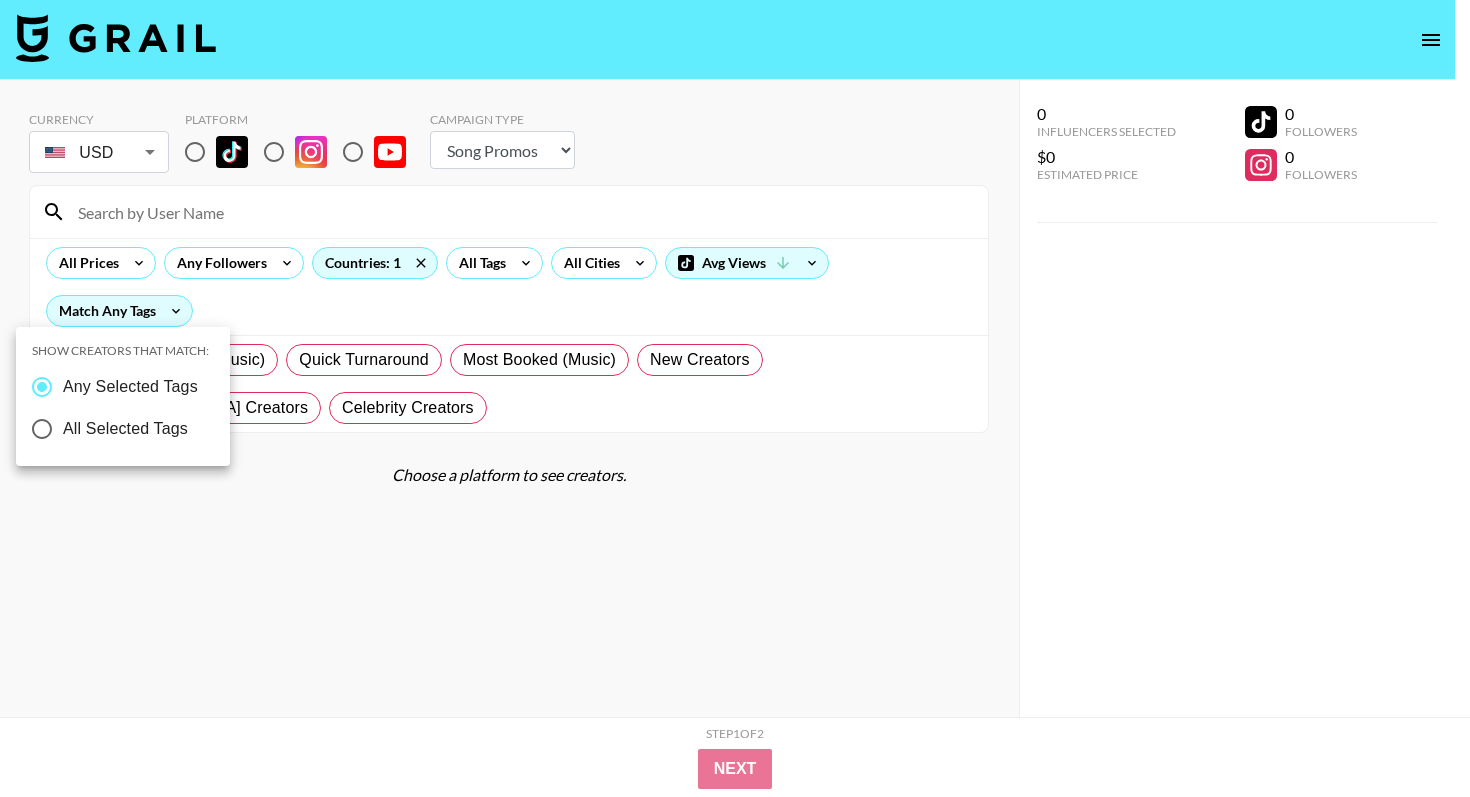 click at bounding box center [735, 398] 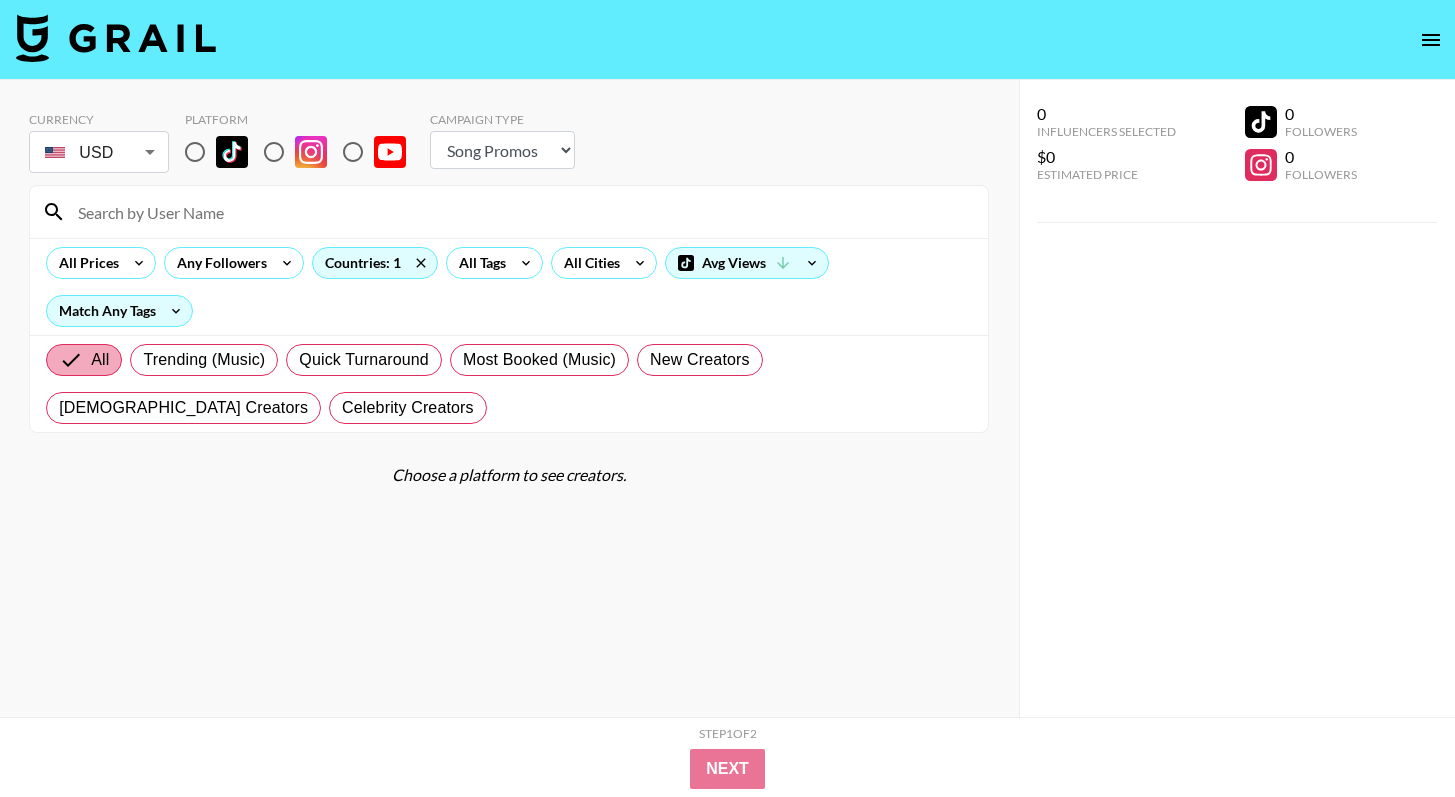click on "All" at bounding box center (75, 360) 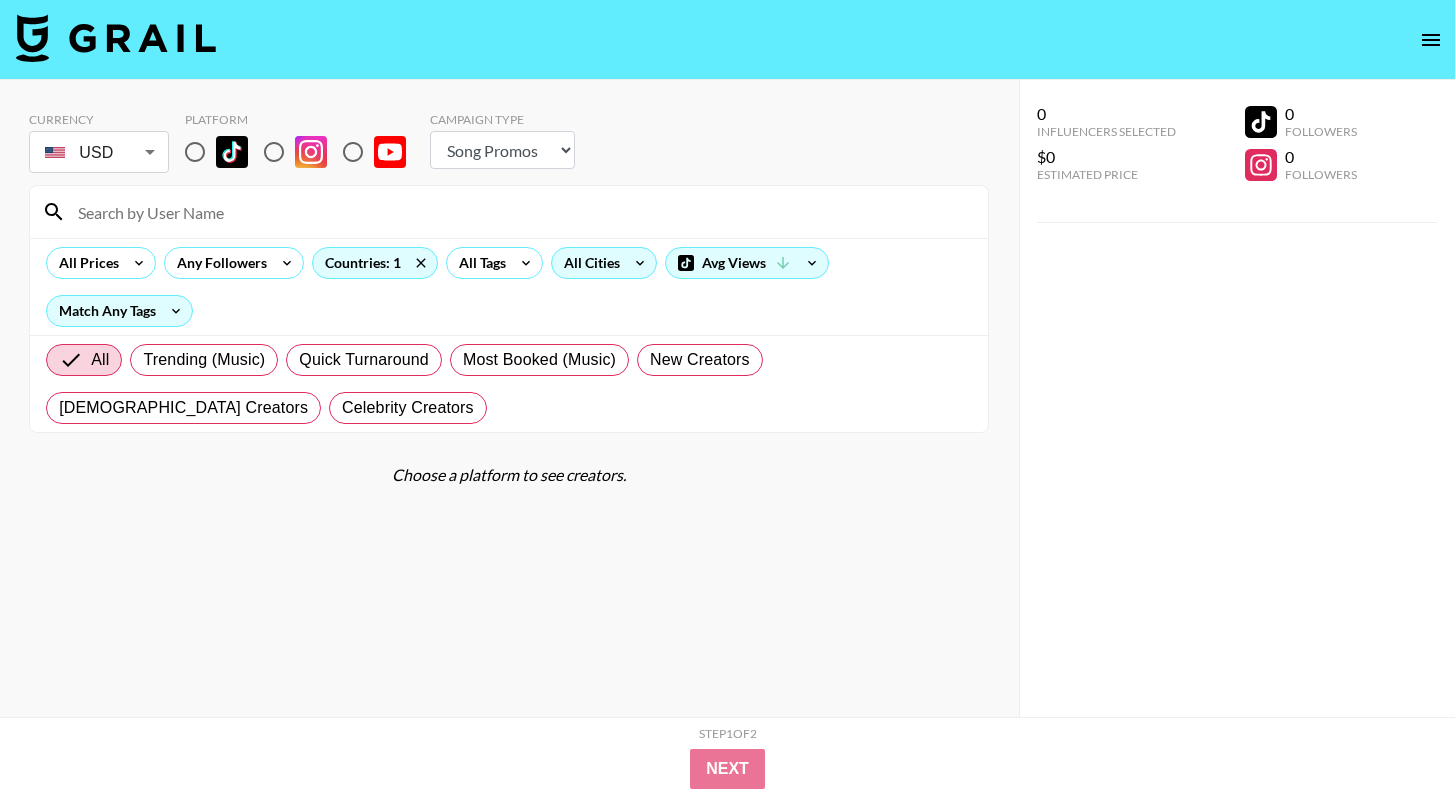 click 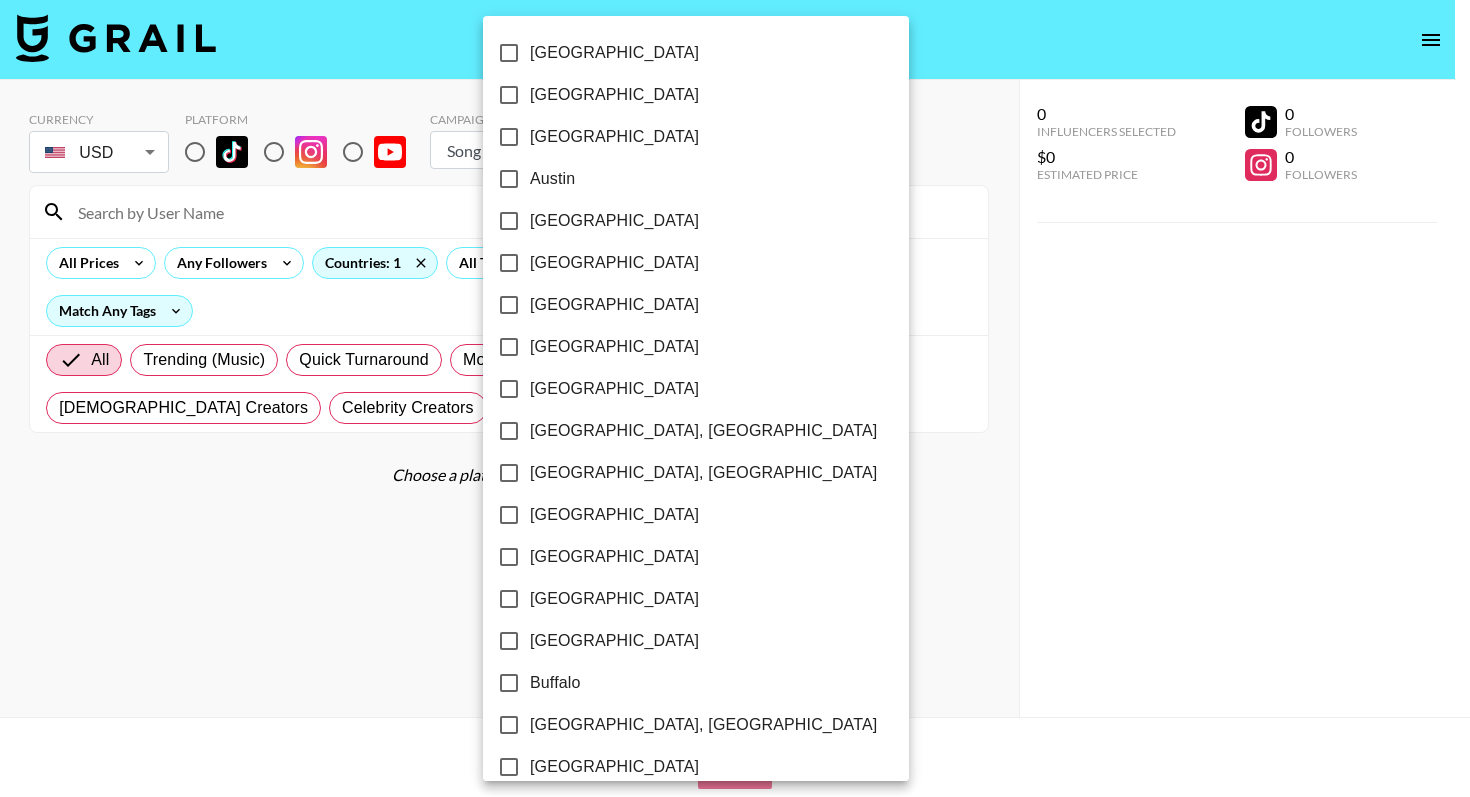 click at bounding box center [735, 398] 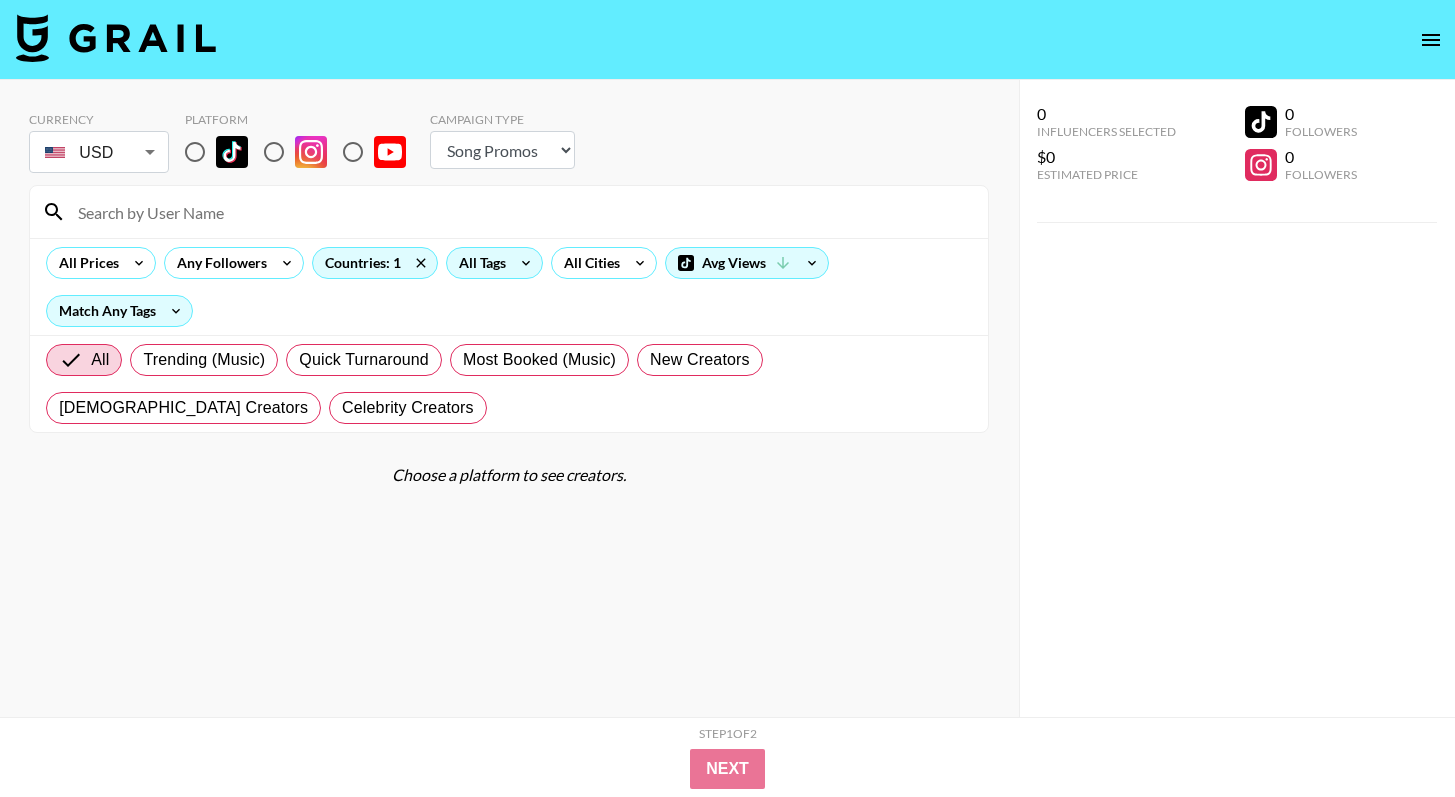 click on "All Tags" at bounding box center [478, 263] 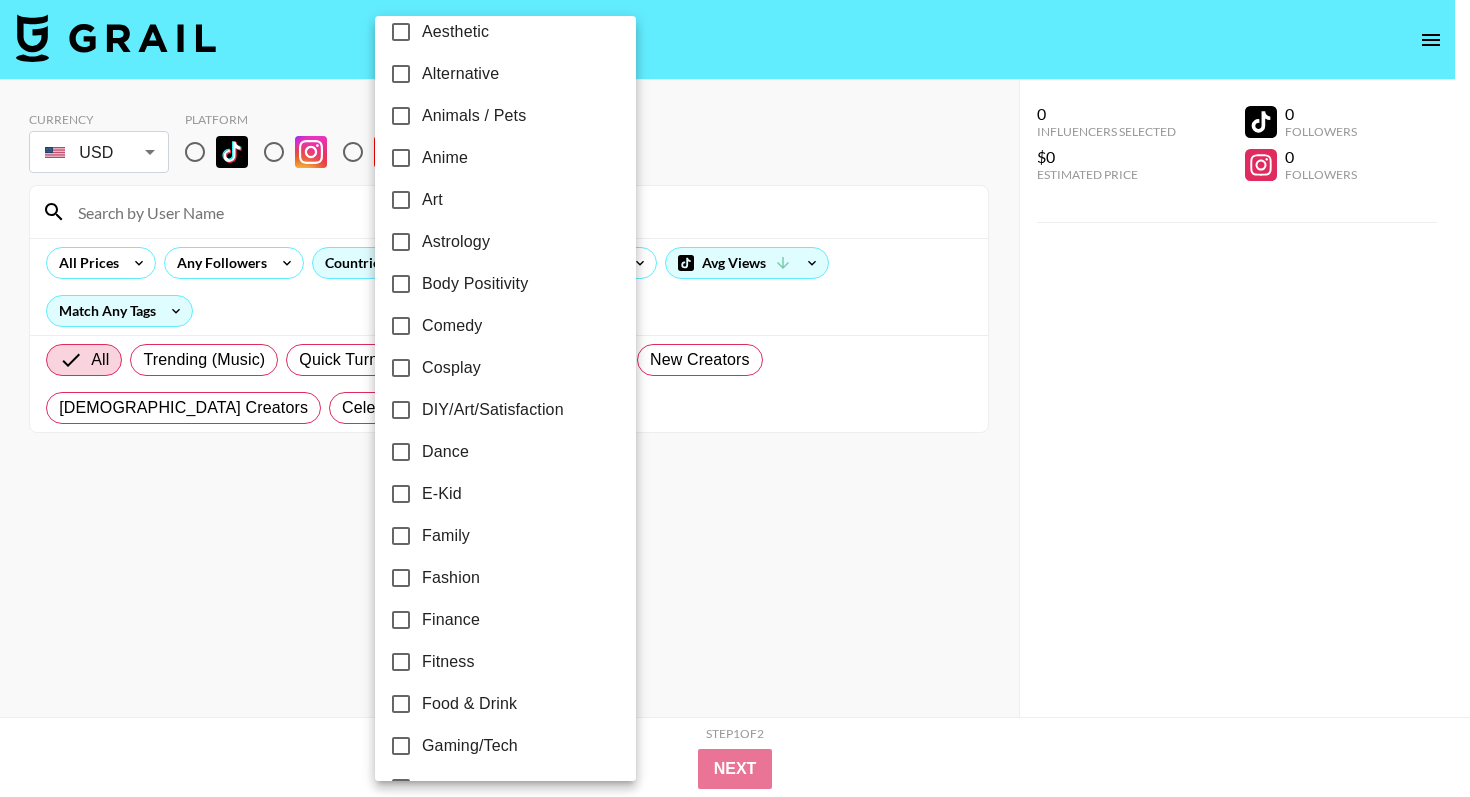 scroll, scrollTop: 139, scrollLeft: 0, axis: vertical 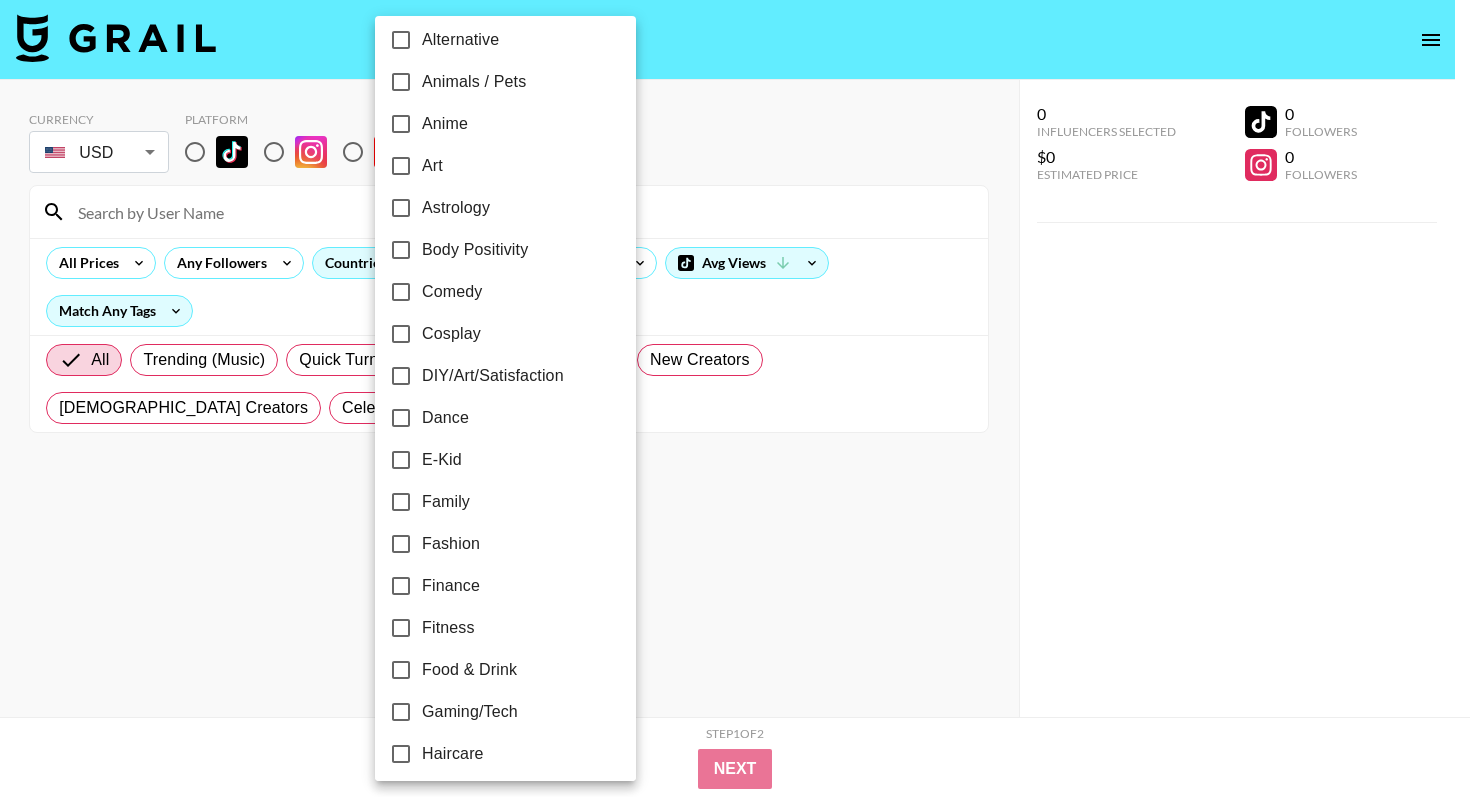 click on "Family" at bounding box center [446, 502] 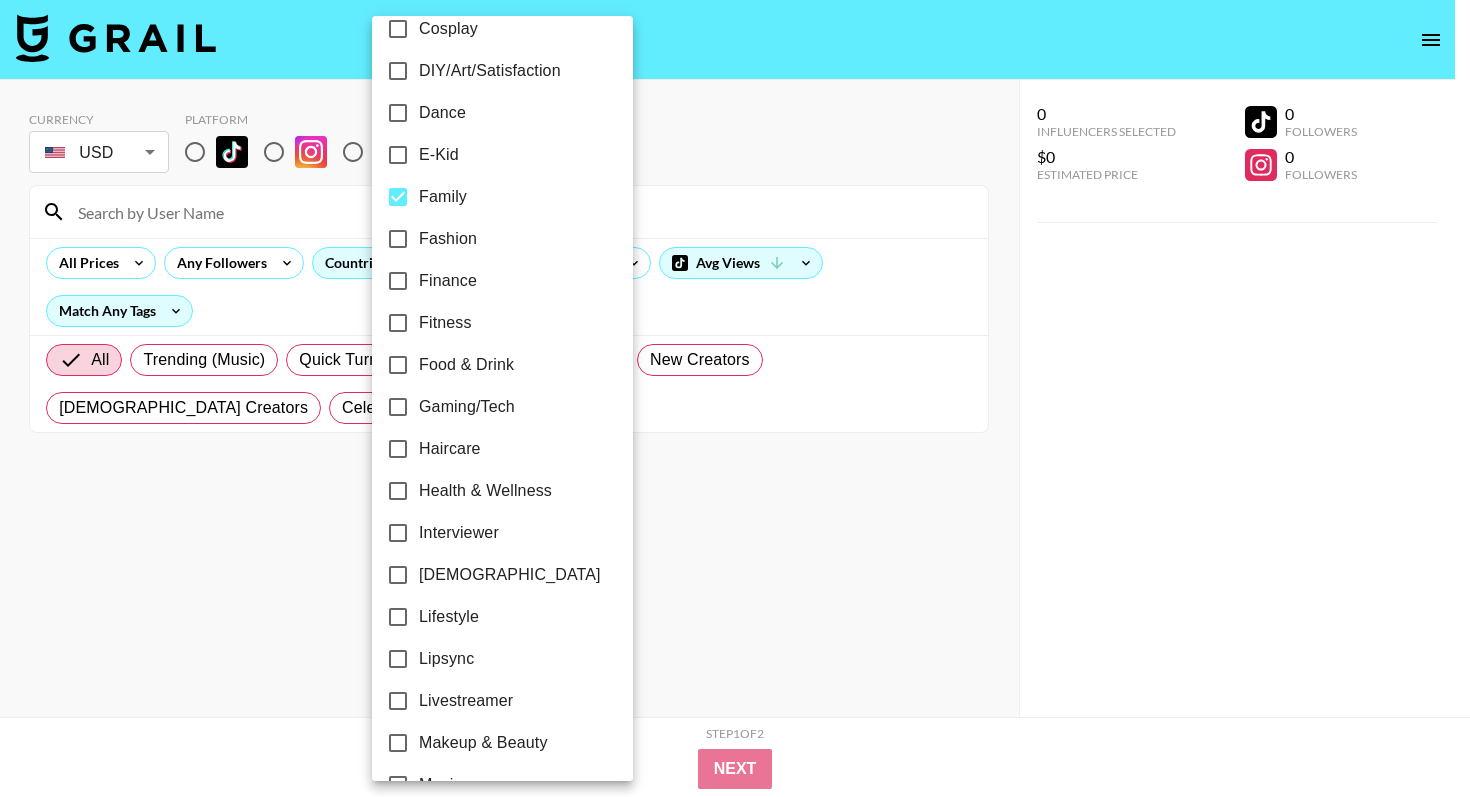 scroll, scrollTop: 445, scrollLeft: 0, axis: vertical 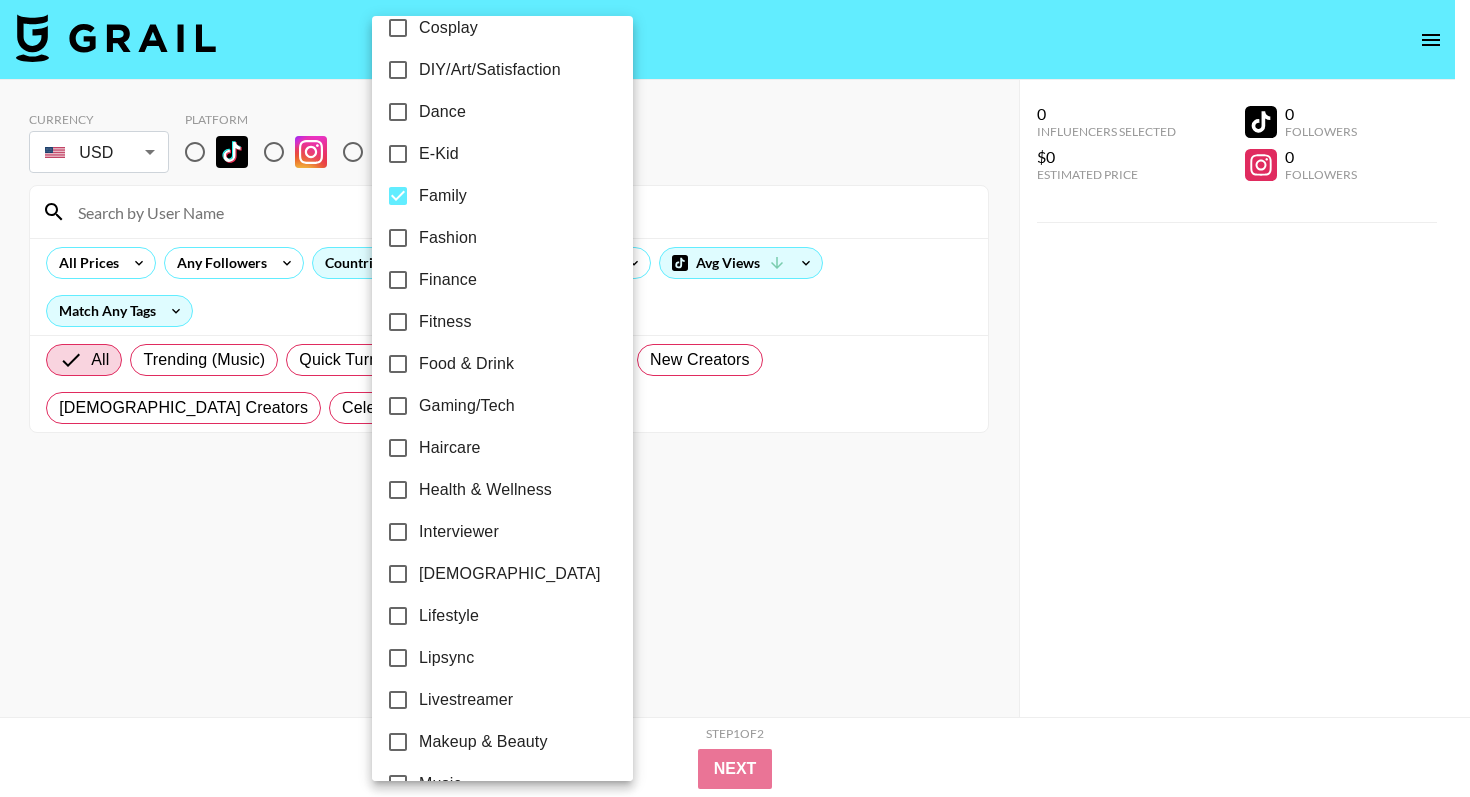 click on "Lifestyle" at bounding box center (449, 616) 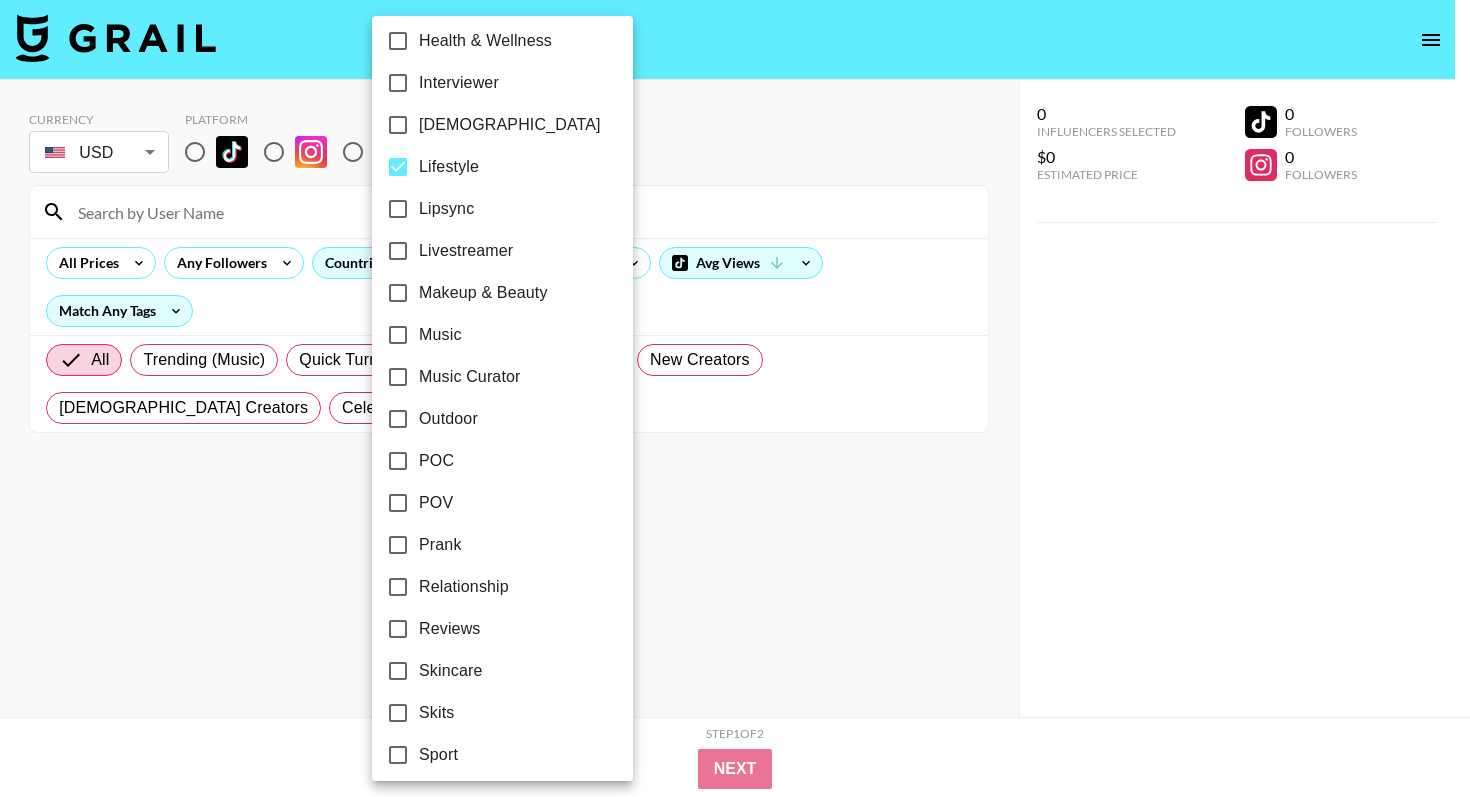 scroll, scrollTop: 945, scrollLeft: 0, axis: vertical 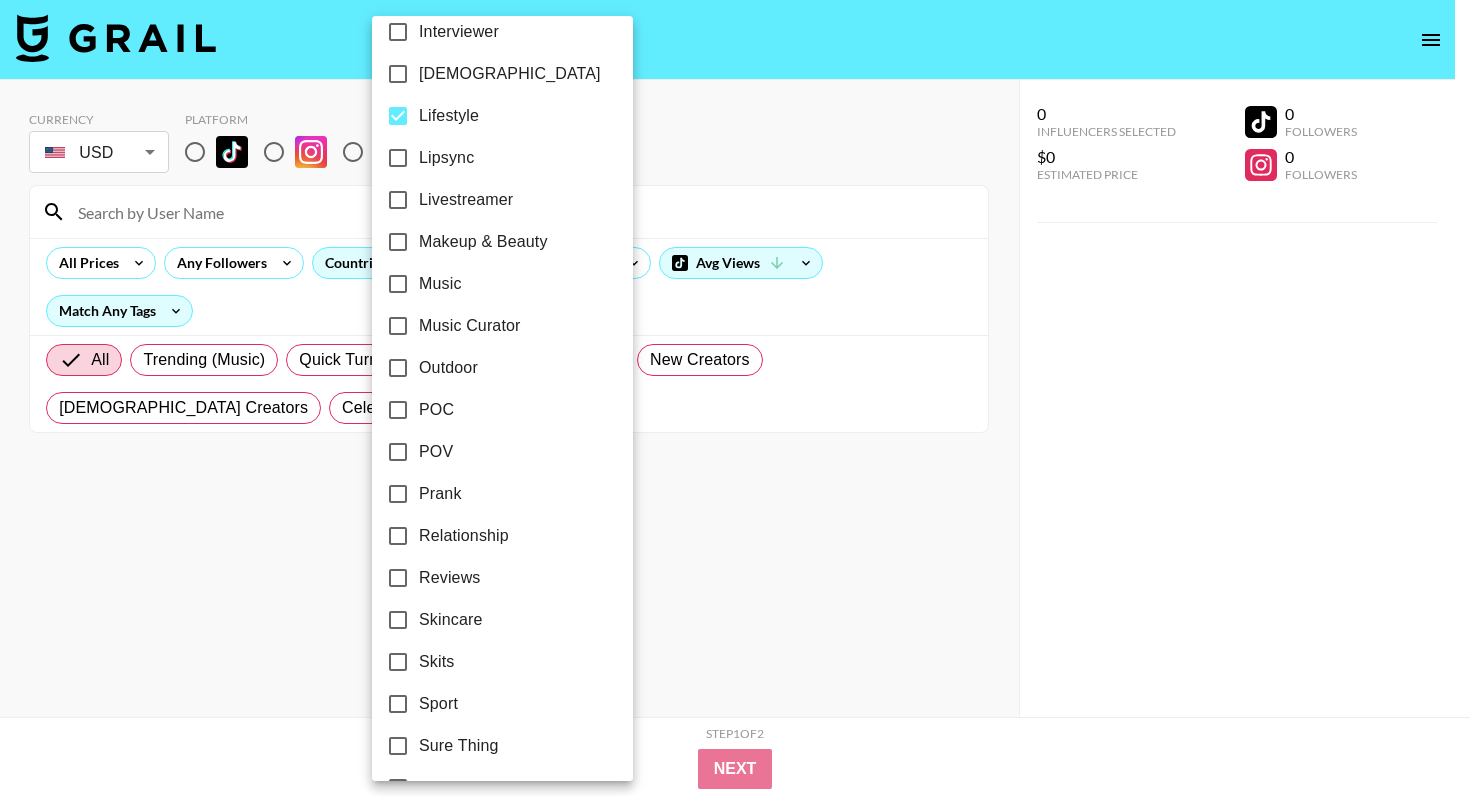 click on "Music Curator" at bounding box center [470, 326] 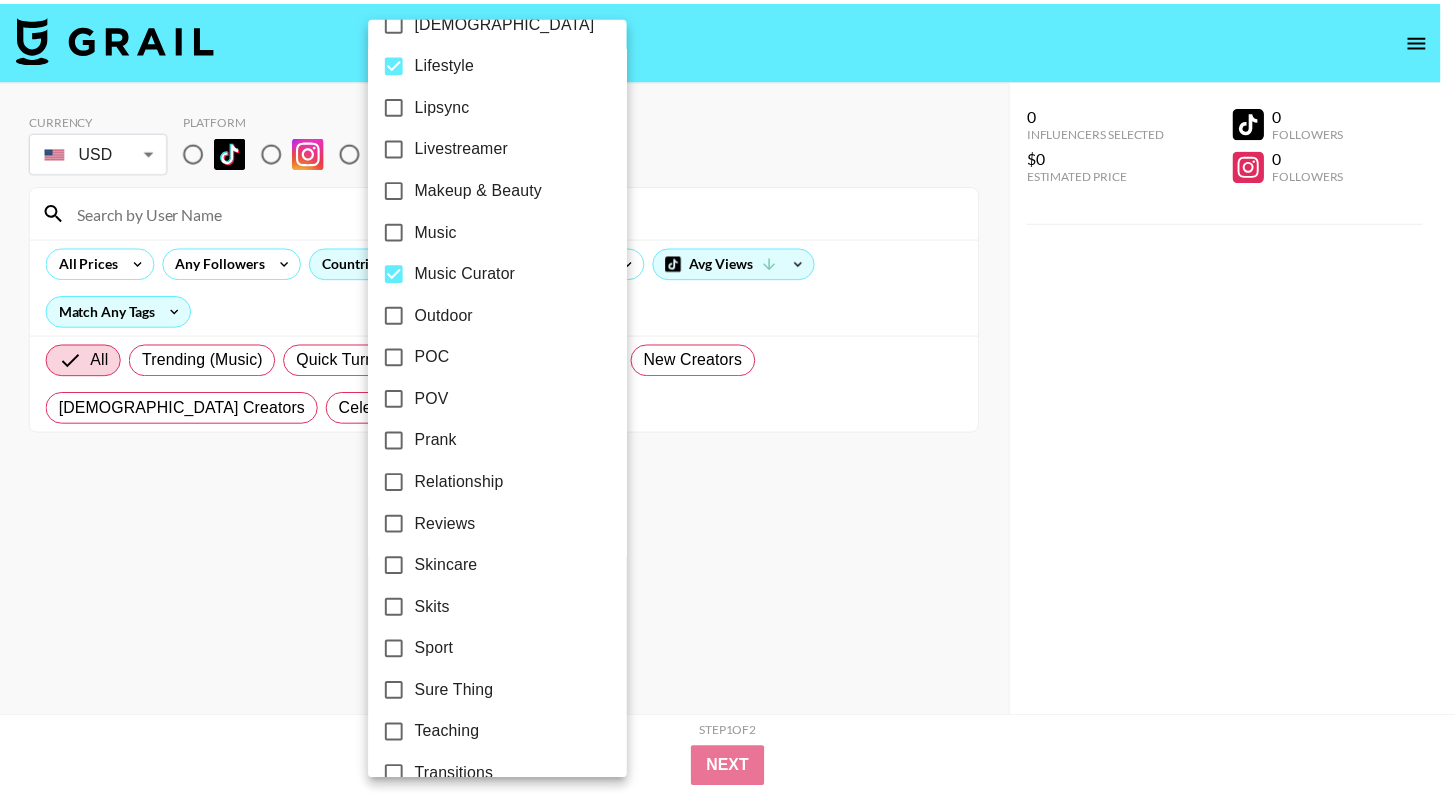 scroll, scrollTop: 1068, scrollLeft: 0, axis: vertical 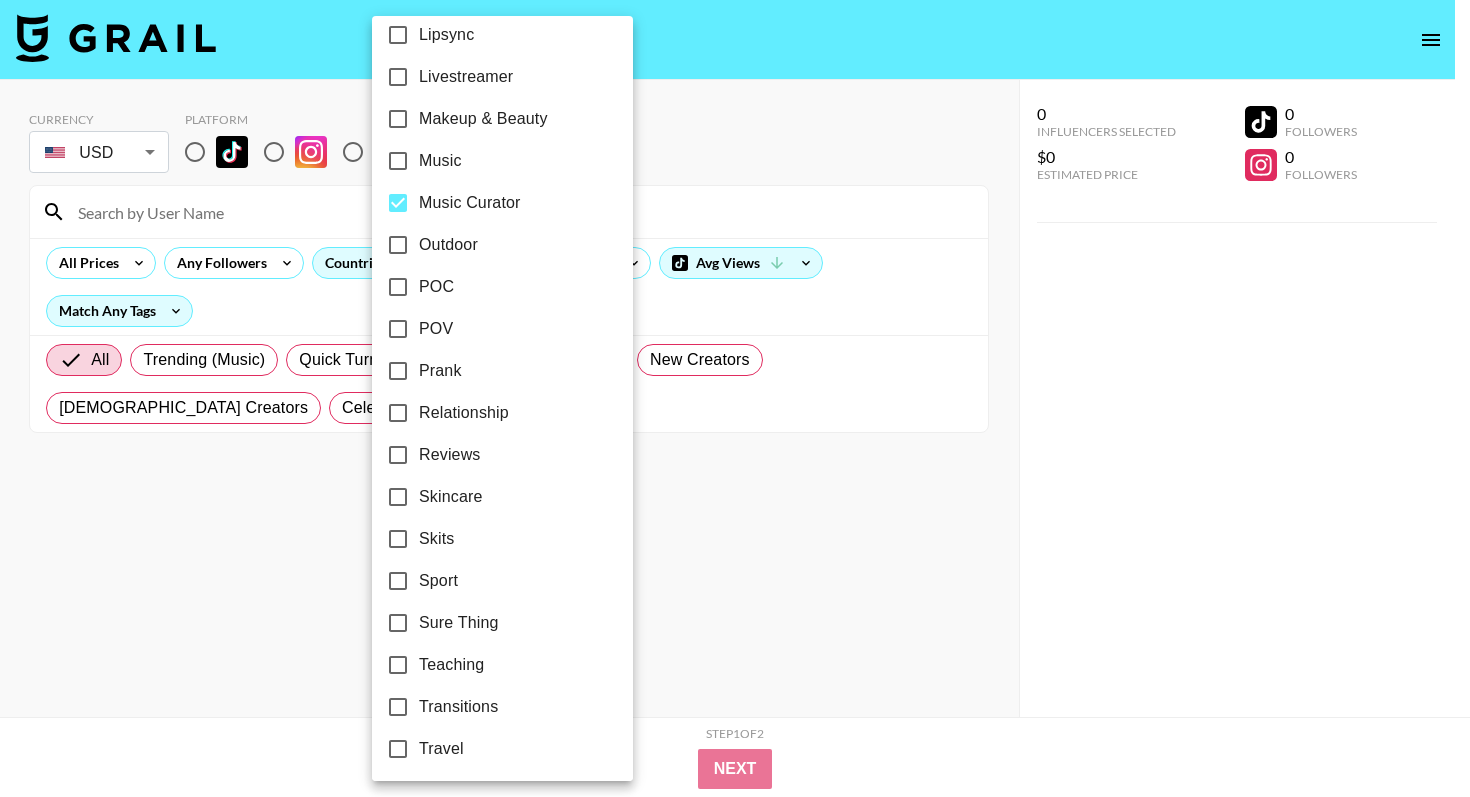 click at bounding box center (735, 398) 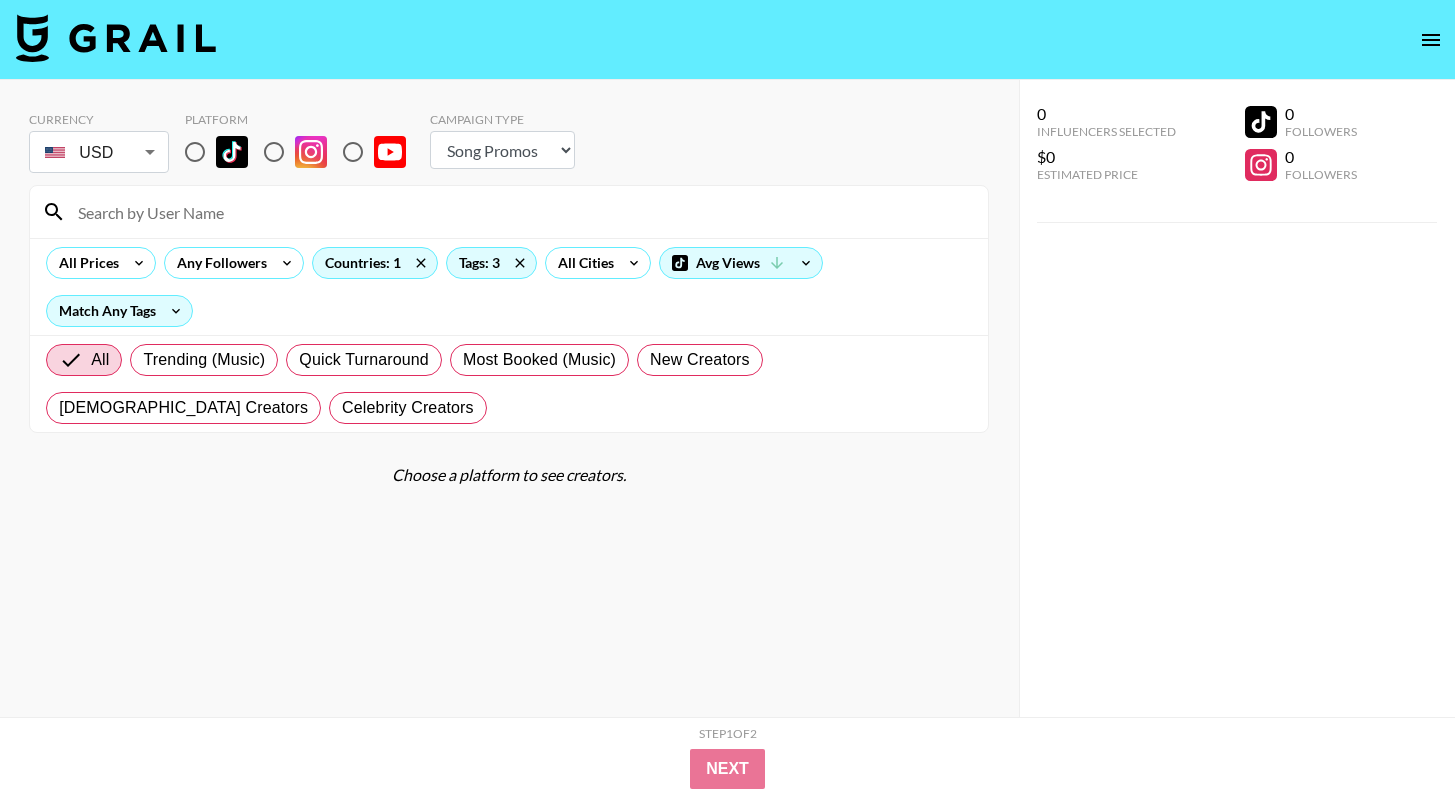 click at bounding box center [195, 152] 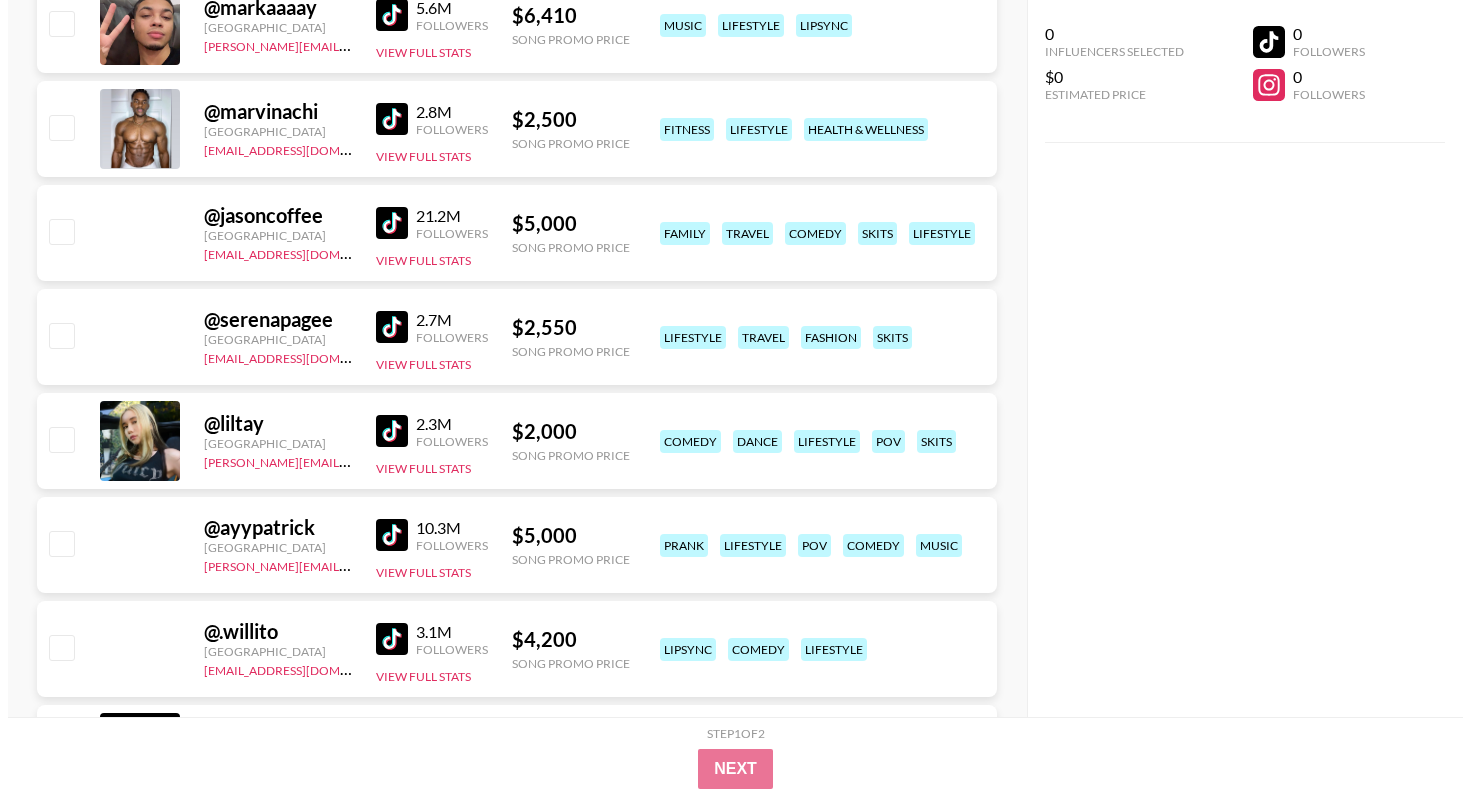 scroll, scrollTop: 0, scrollLeft: 0, axis: both 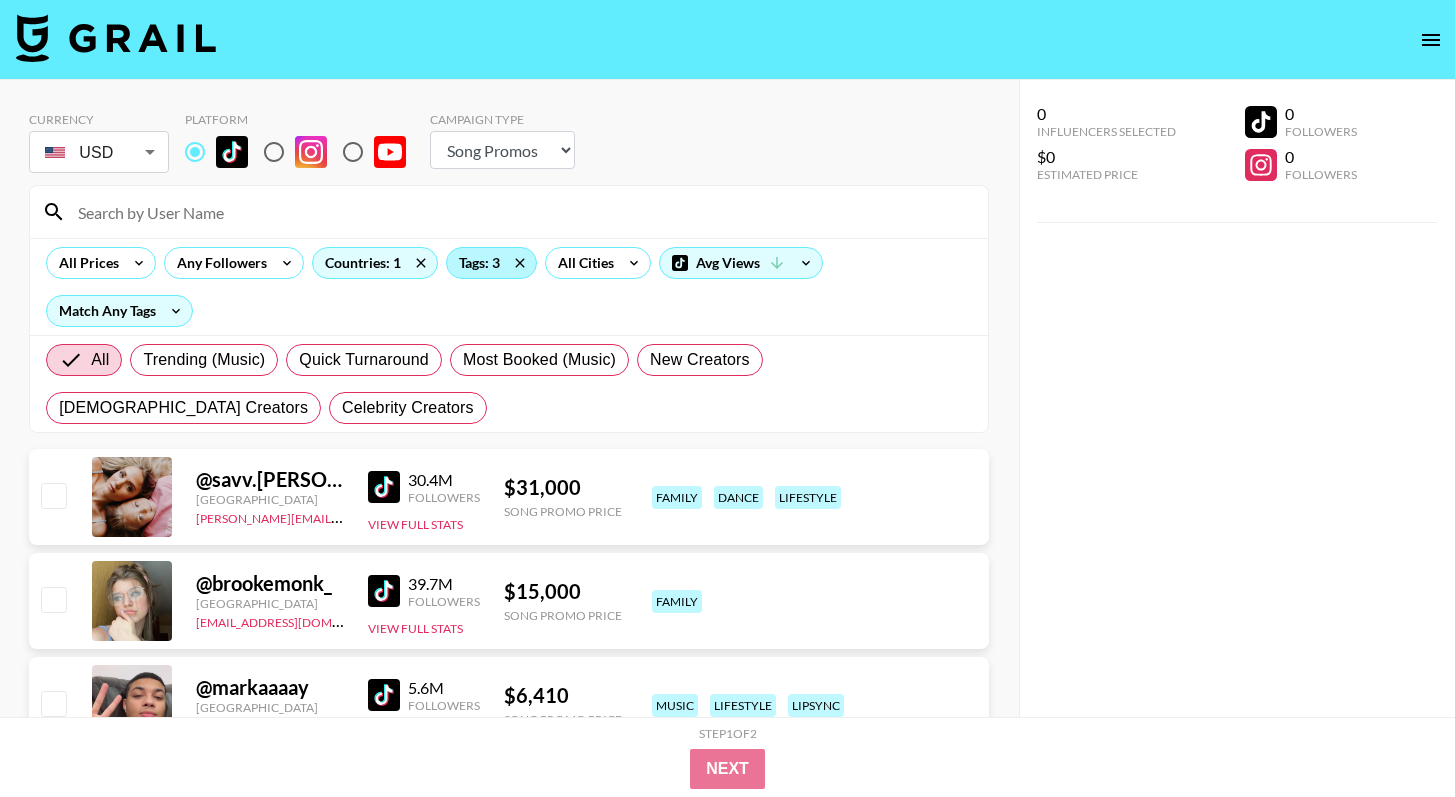 click on "Tags: 3" at bounding box center (491, 263) 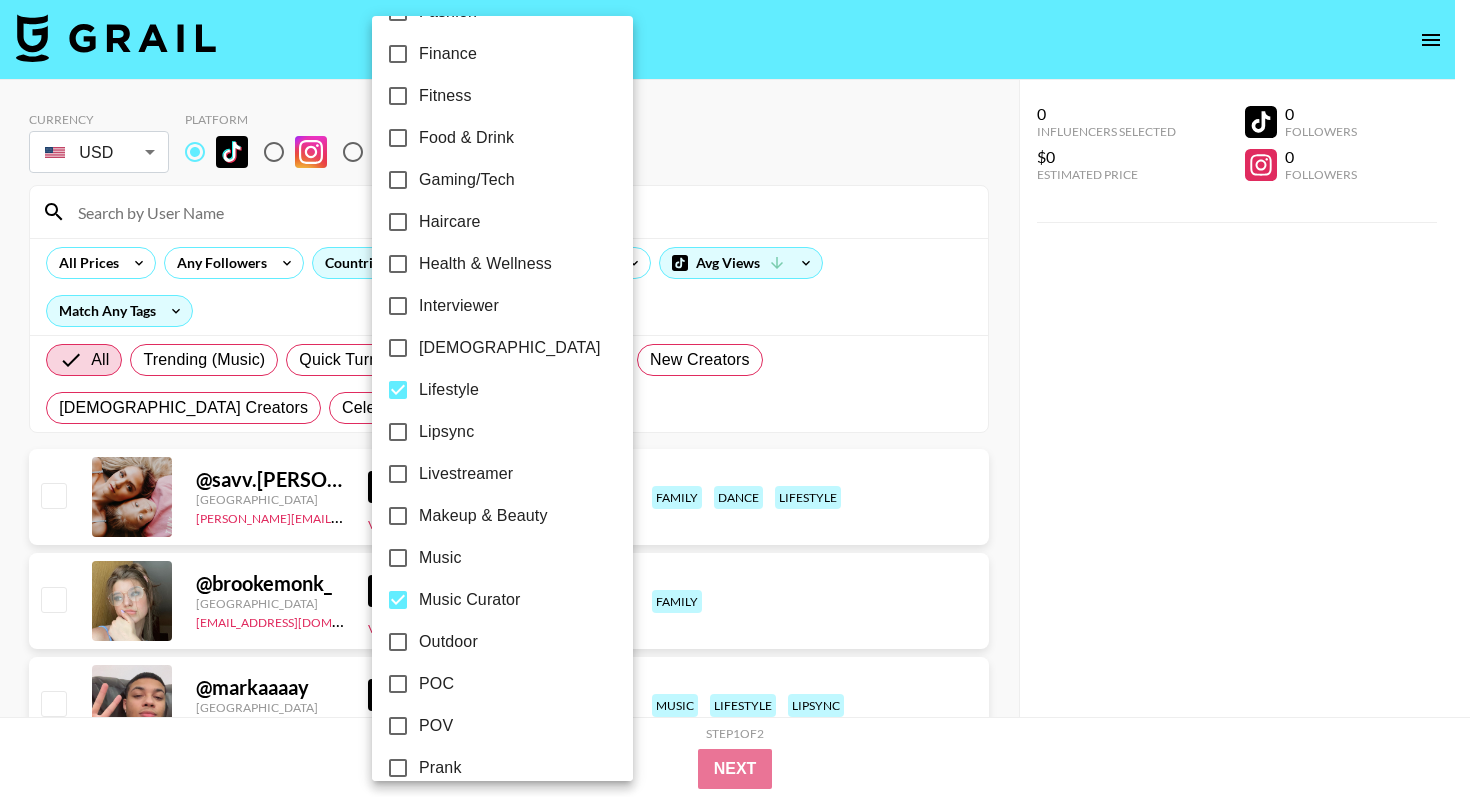scroll, scrollTop: 677, scrollLeft: 0, axis: vertical 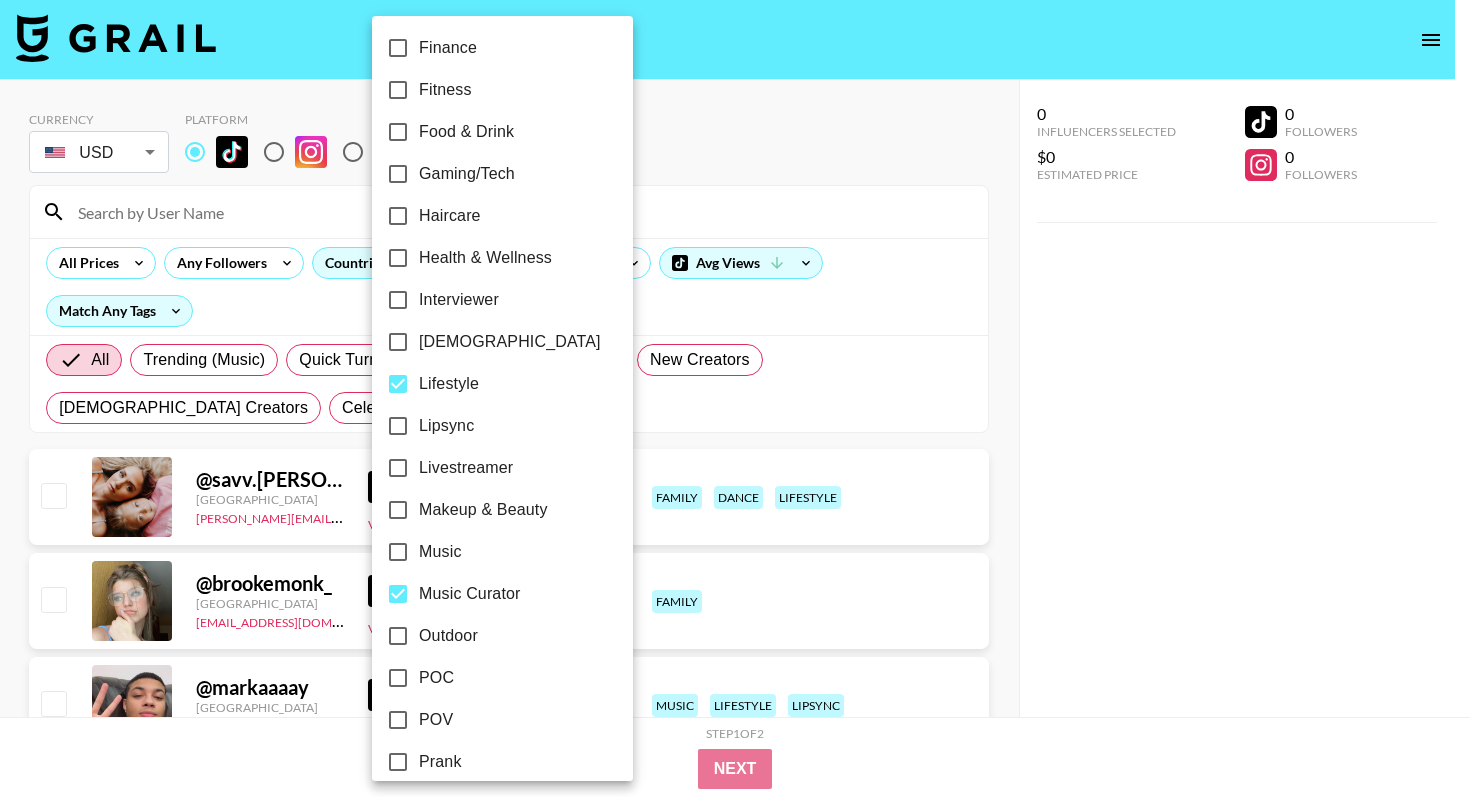 click on "Music Curator" at bounding box center [470, 594] 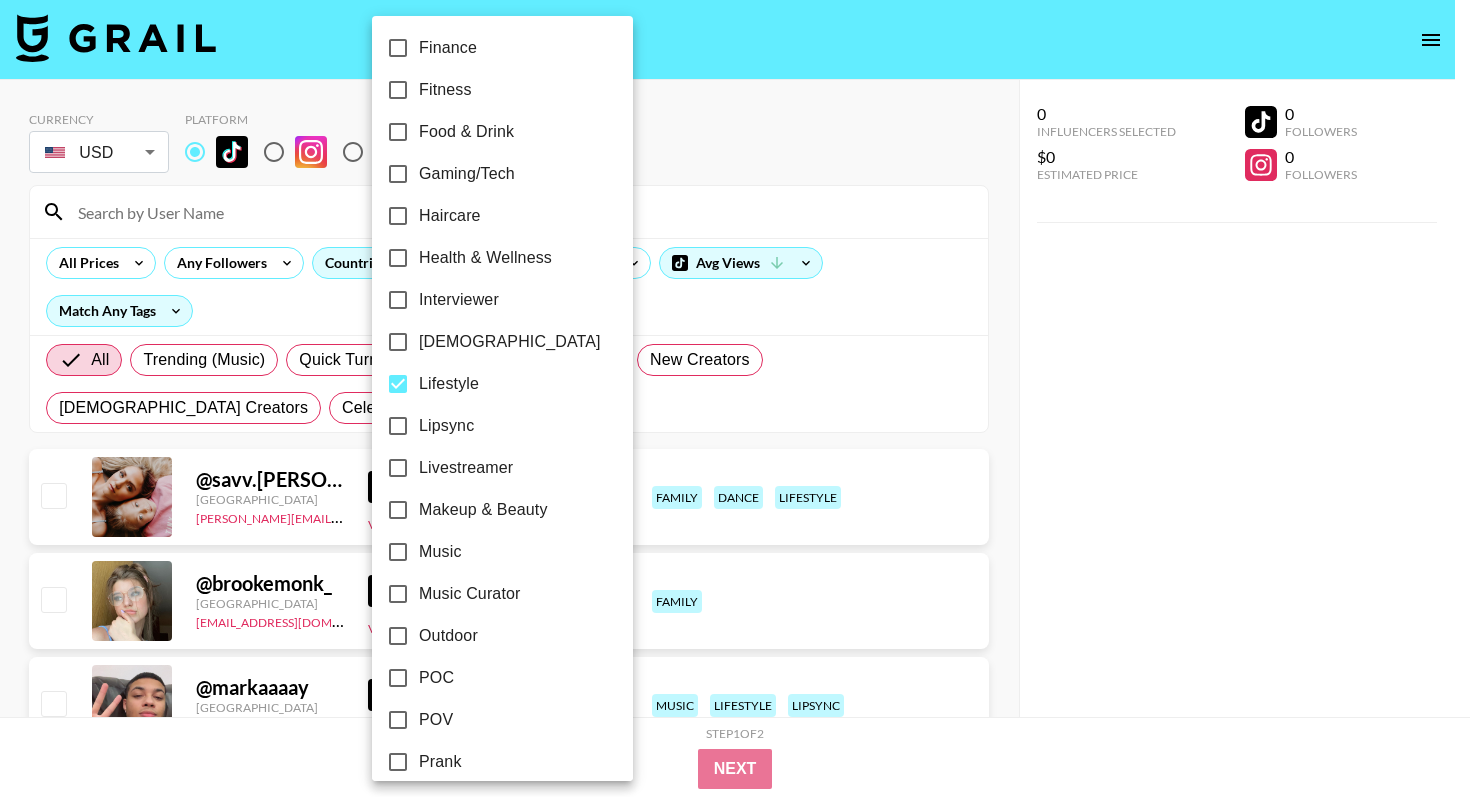 click on "Lifestyle" at bounding box center [449, 384] 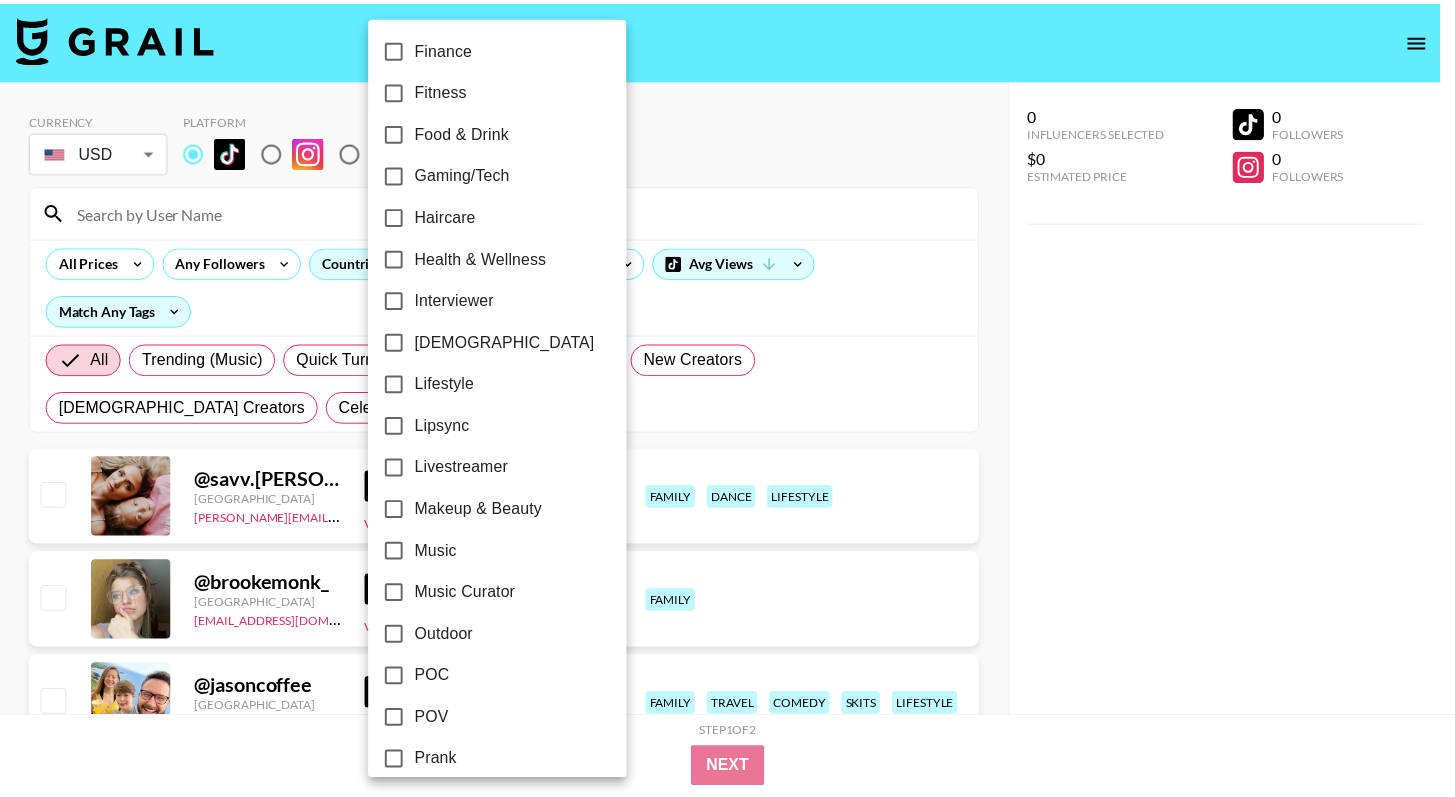 scroll, scrollTop: 1001, scrollLeft: 0, axis: vertical 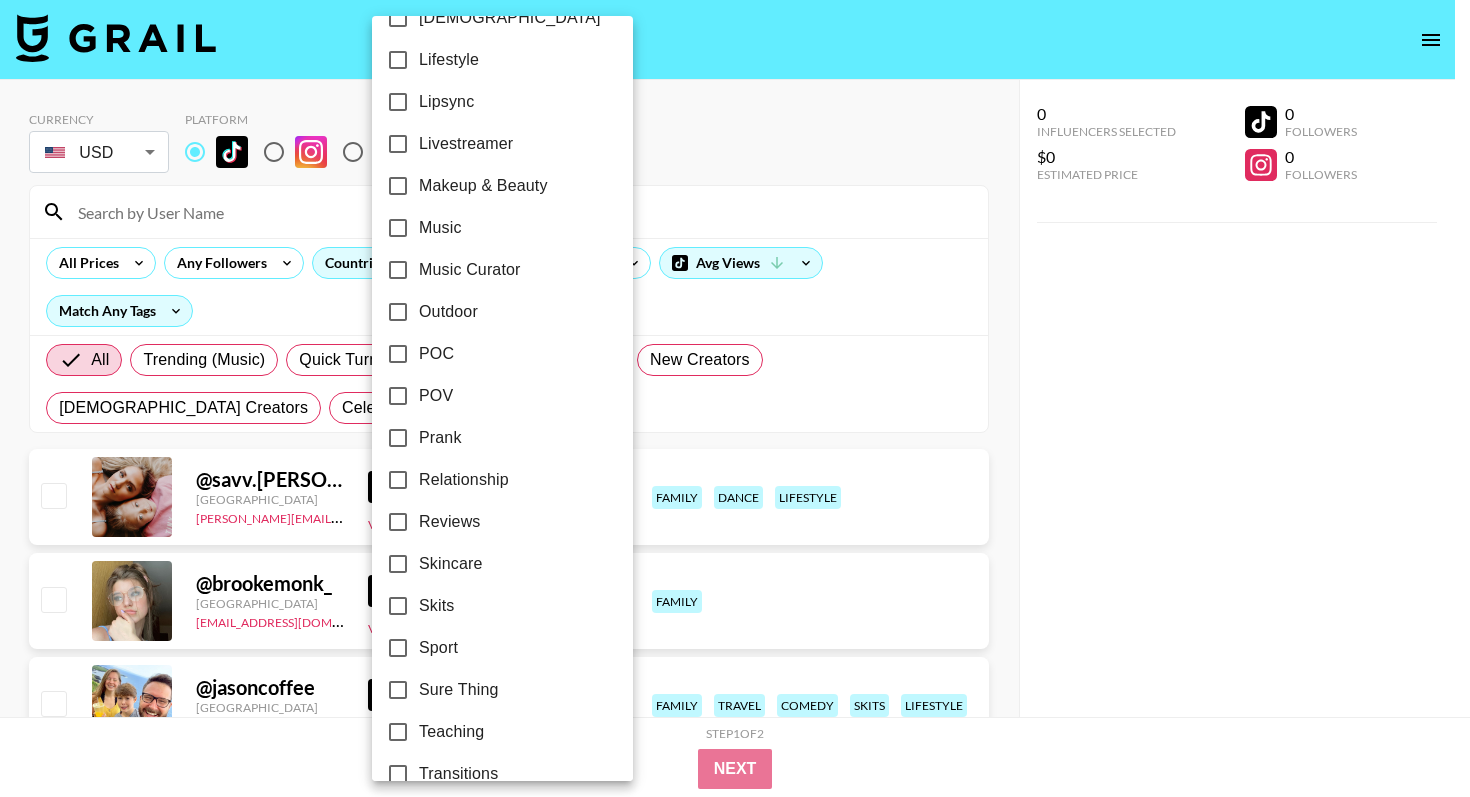 click at bounding box center (735, 398) 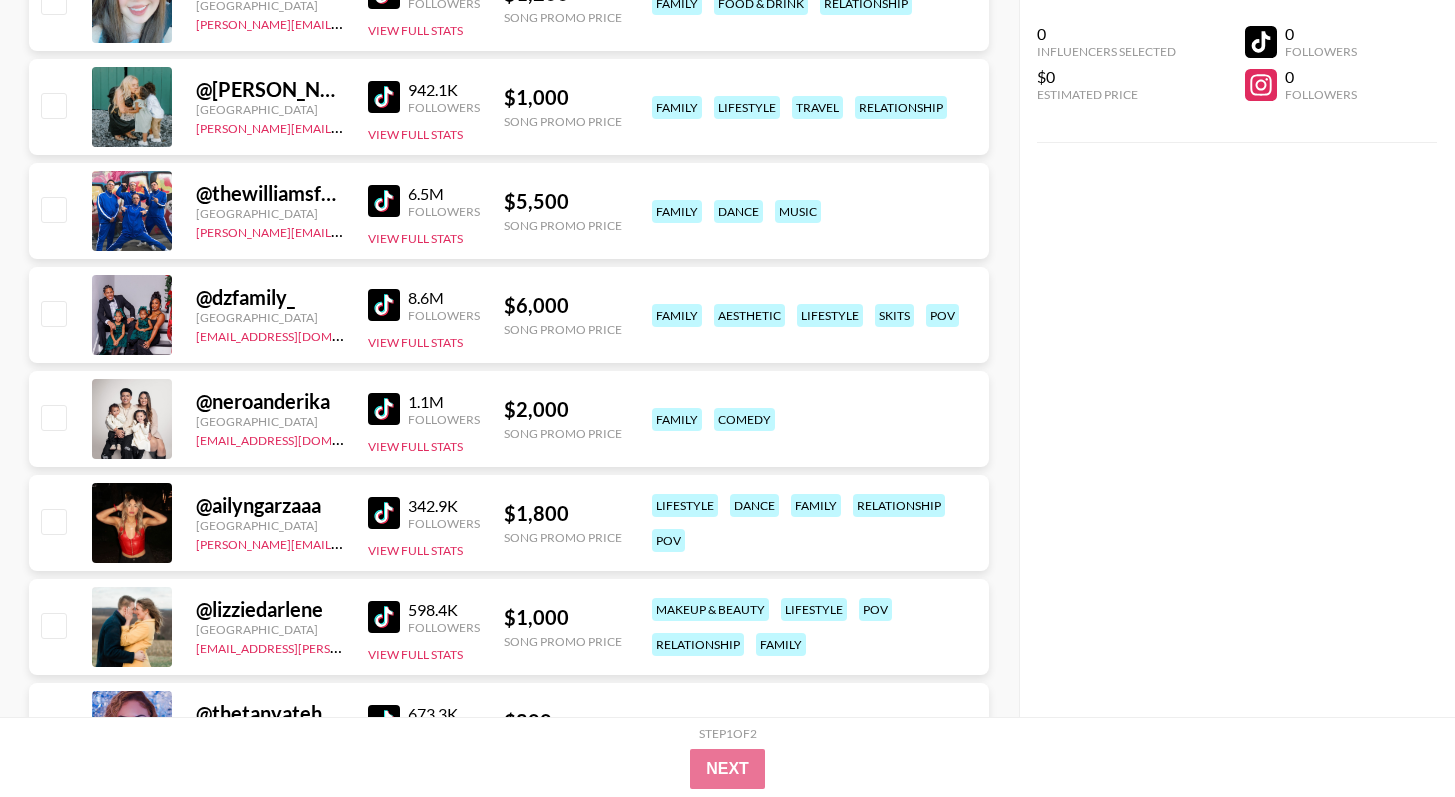 scroll, scrollTop: 2673, scrollLeft: 0, axis: vertical 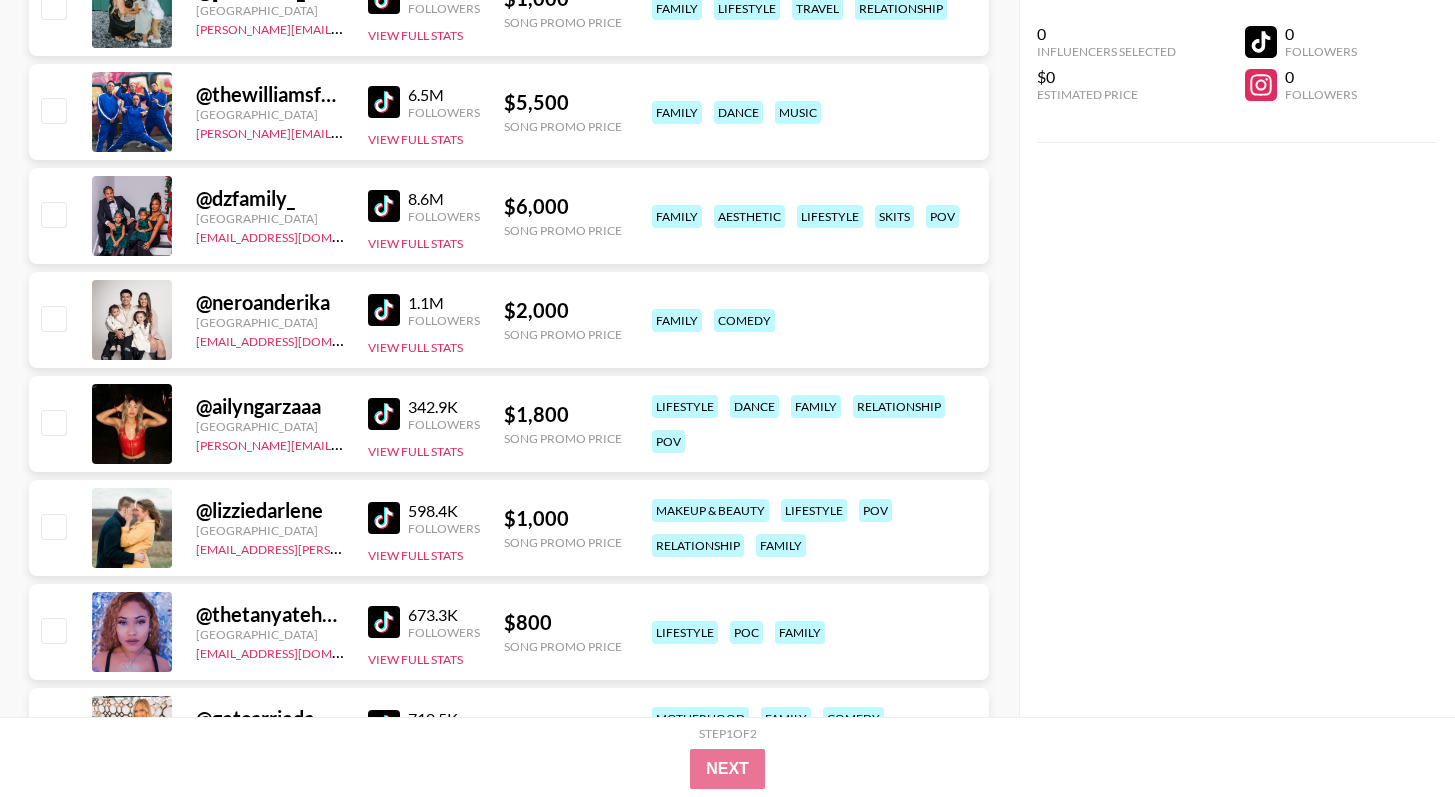 click on "@ ailyngarzaaa" at bounding box center [270, 406] 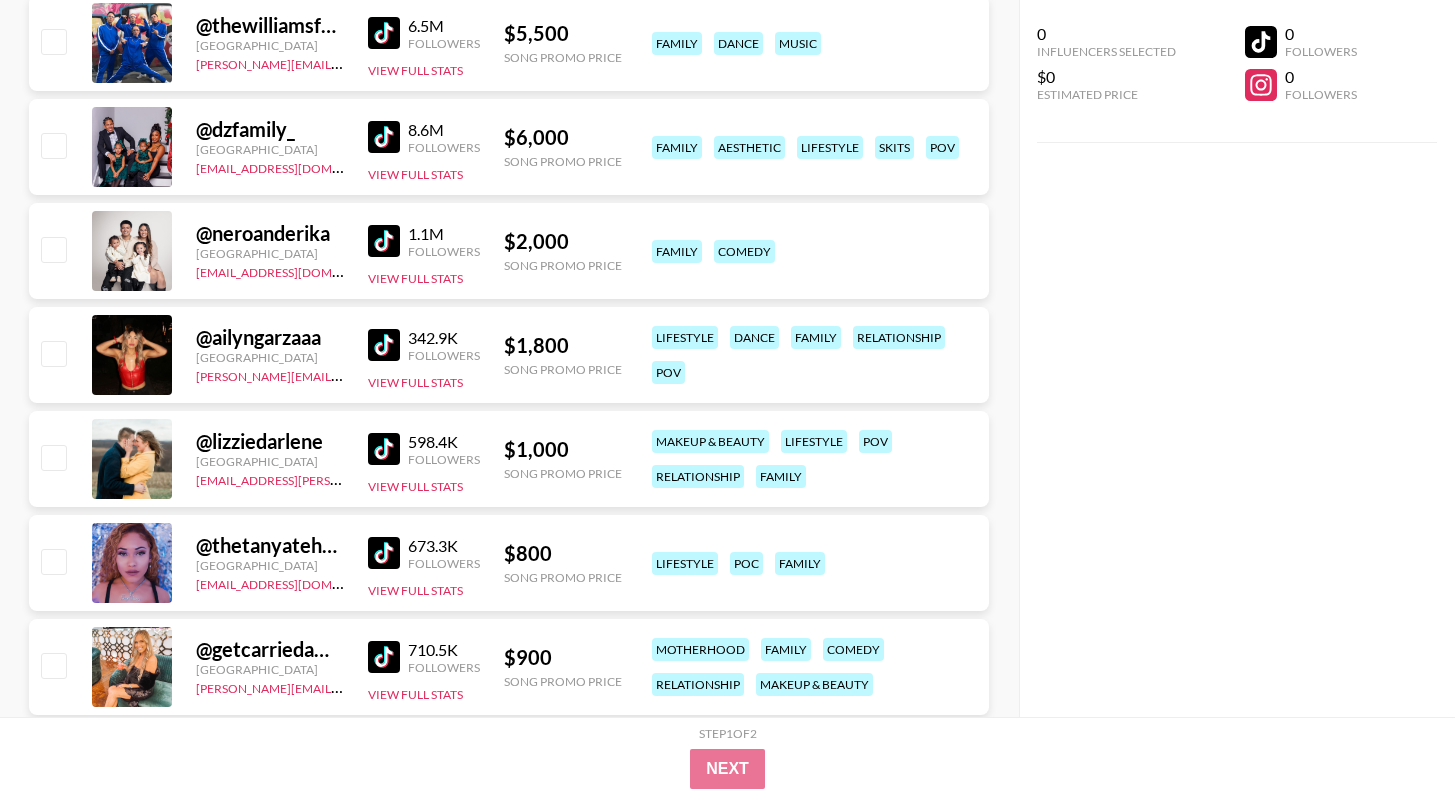 scroll, scrollTop: 2743, scrollLeft: 0, axis: vertical 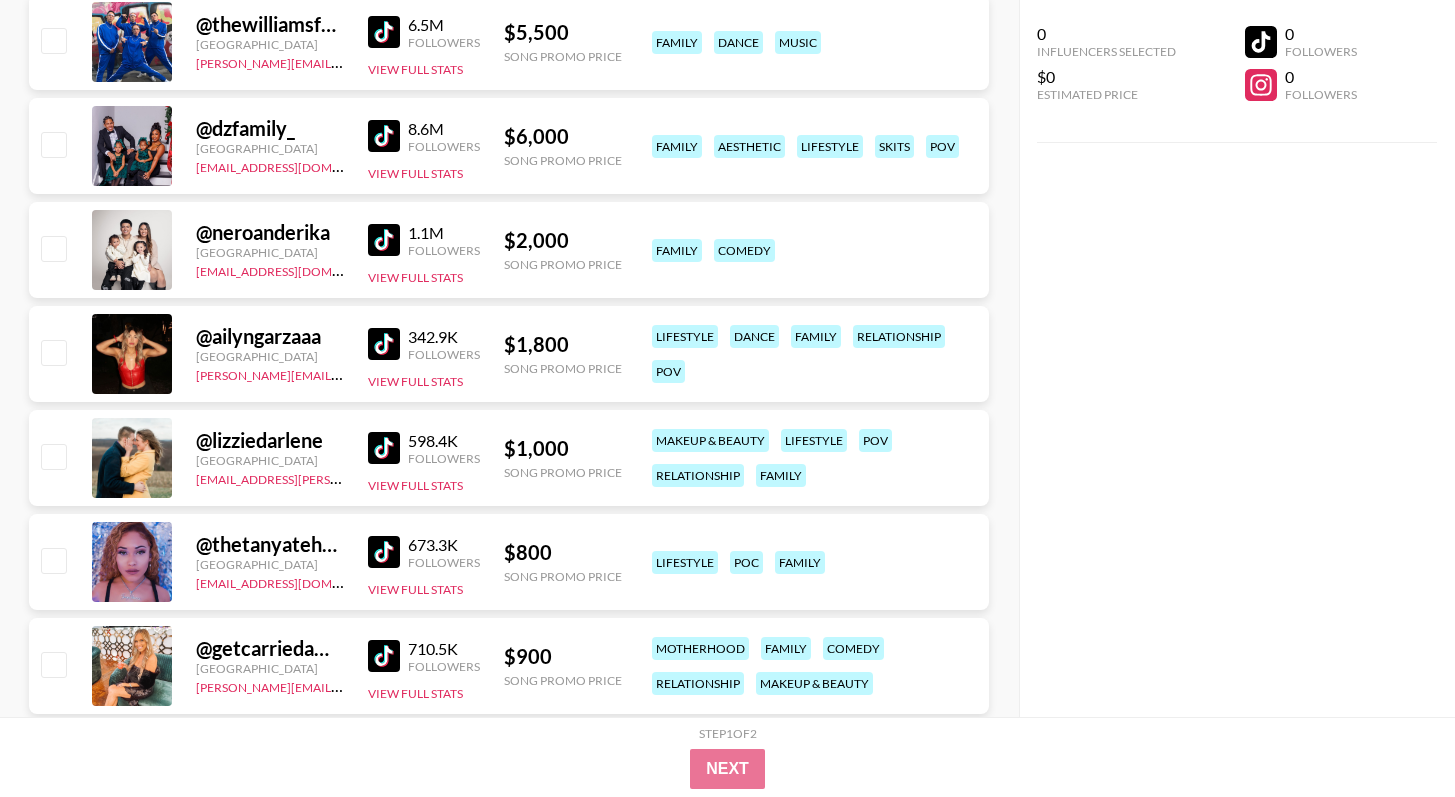 click on "@ lizziedarlene" at bounding box center (270, 440) 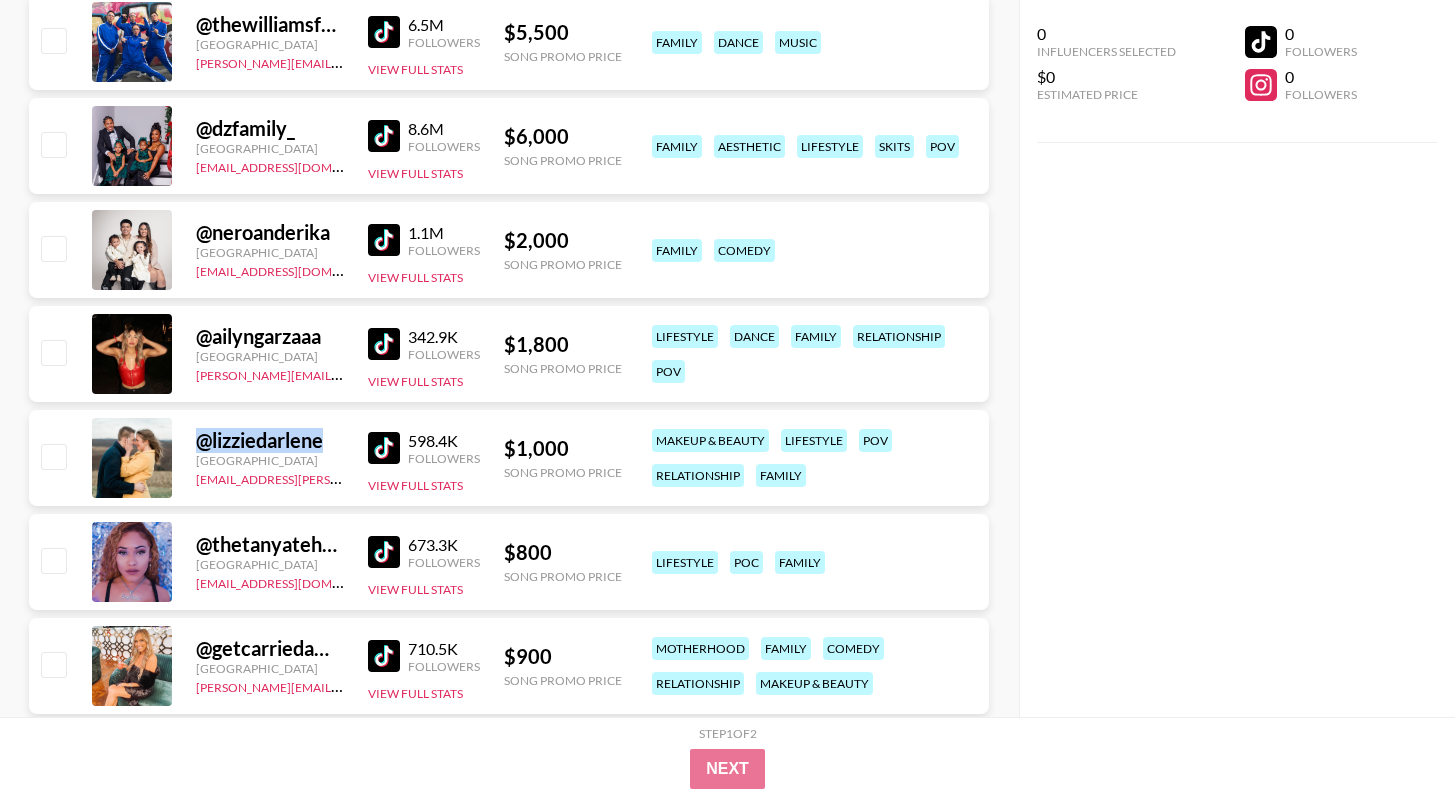 drag, startPoint x: 334, startPoint y: 442, endPoint x: 198, endPoint y: 438, distance: 136.0588 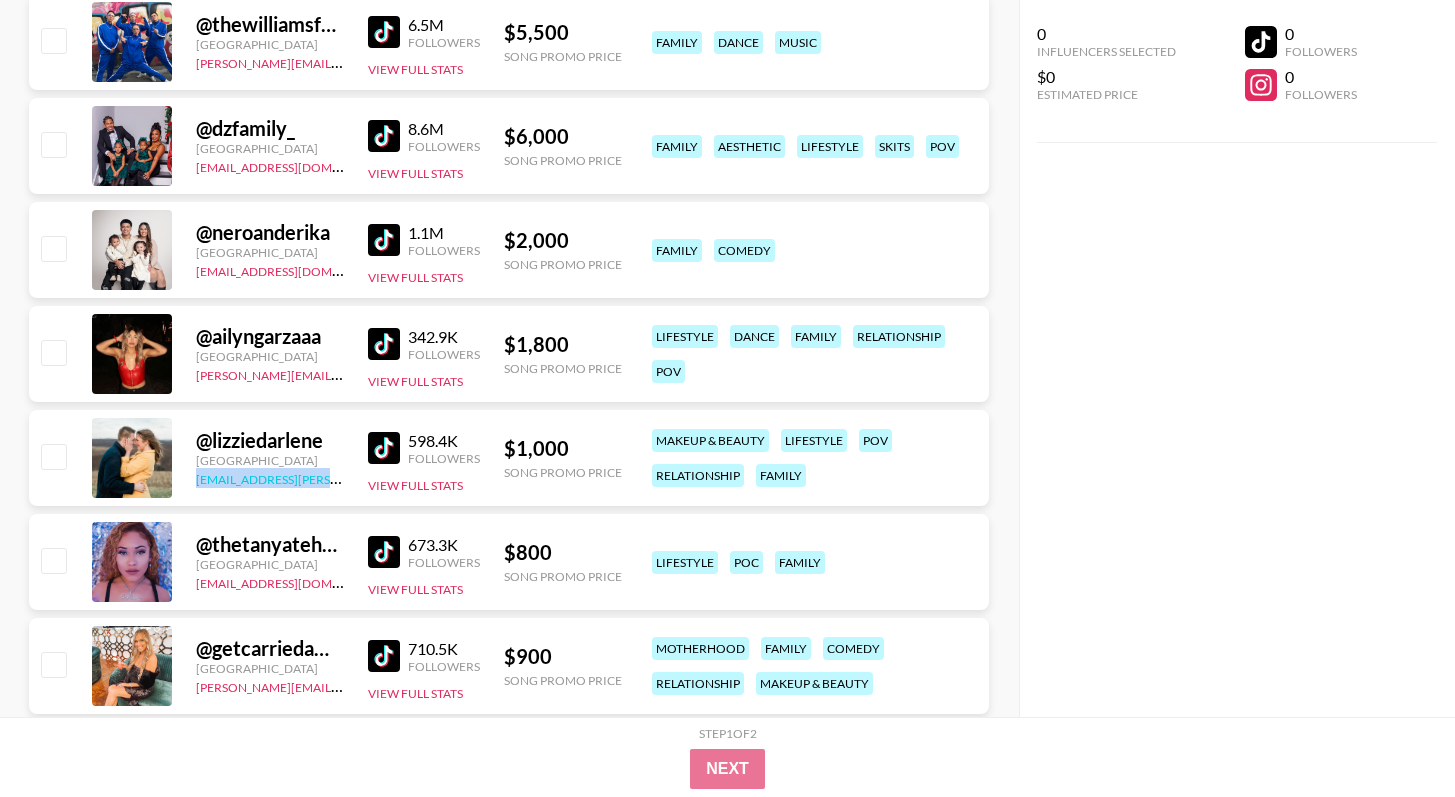 copy on "[EMAIL_ADDRESS][PERSON_NAME][DOMAIN_NAME]" 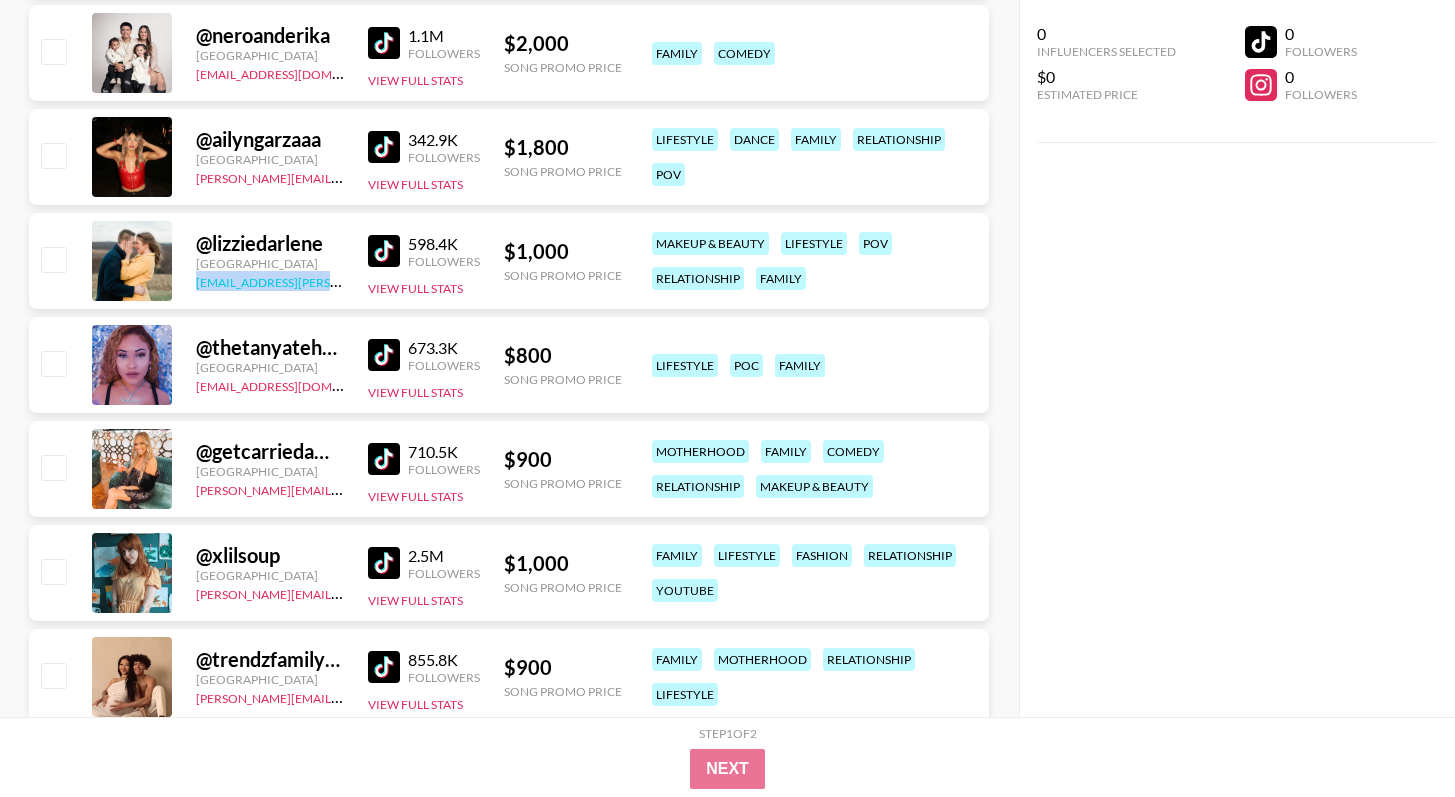 scroll, scrollTop: 2948, scrollLeft: 0, axis: vertical 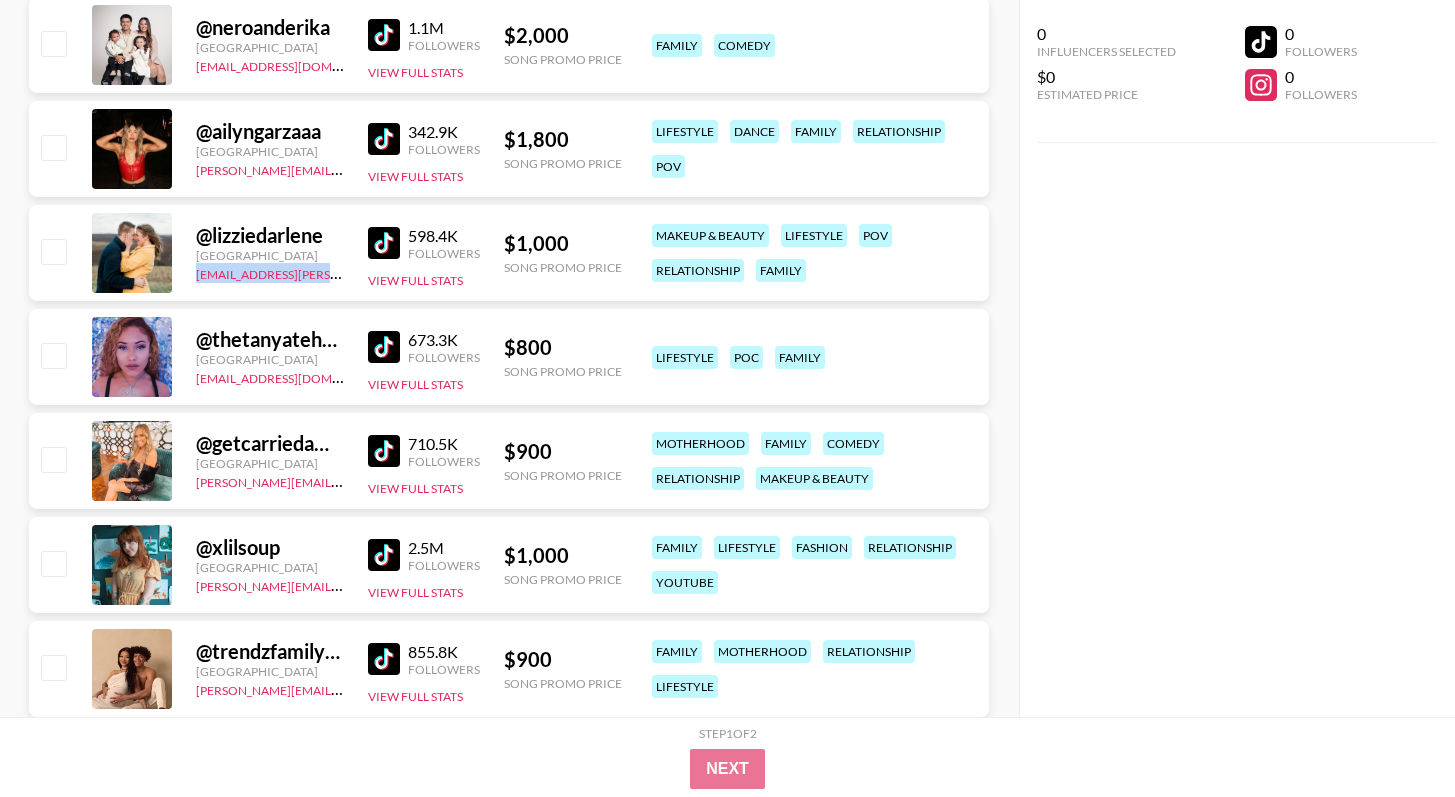 click at bounding box center [384, 347] 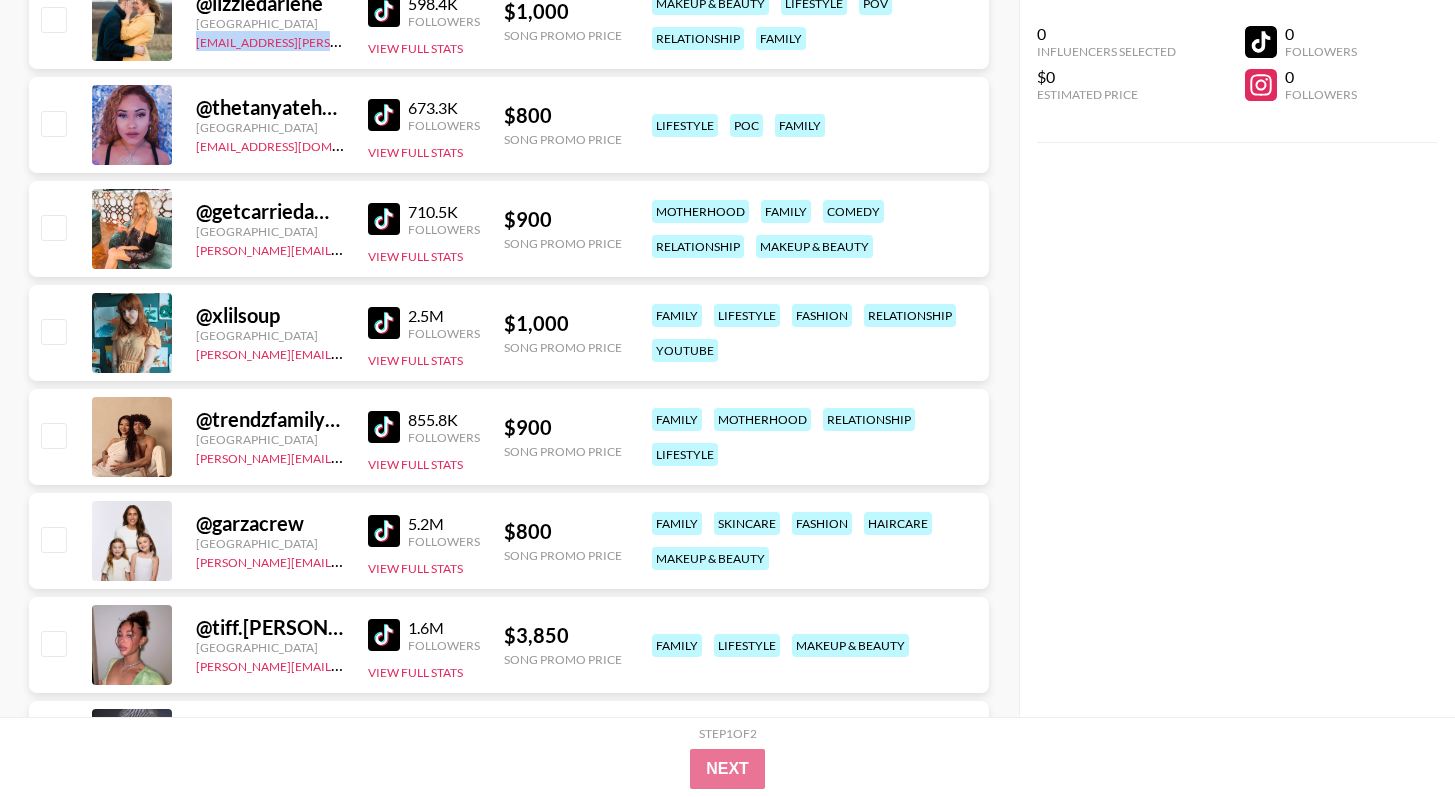 scroll, scrollTop: 3179, scrollLeft: 0, axis: vertical 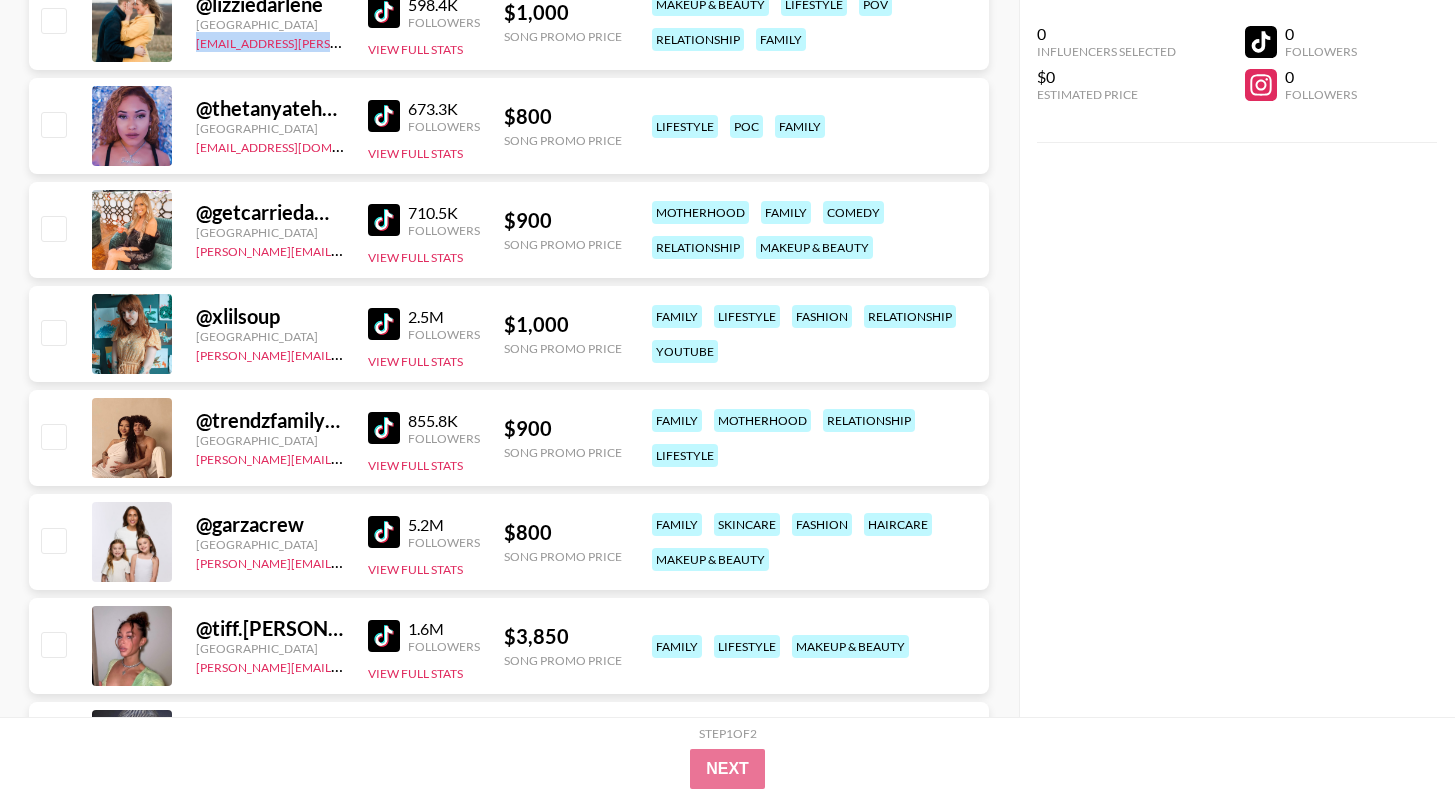 click at bounding box center [384, 324] 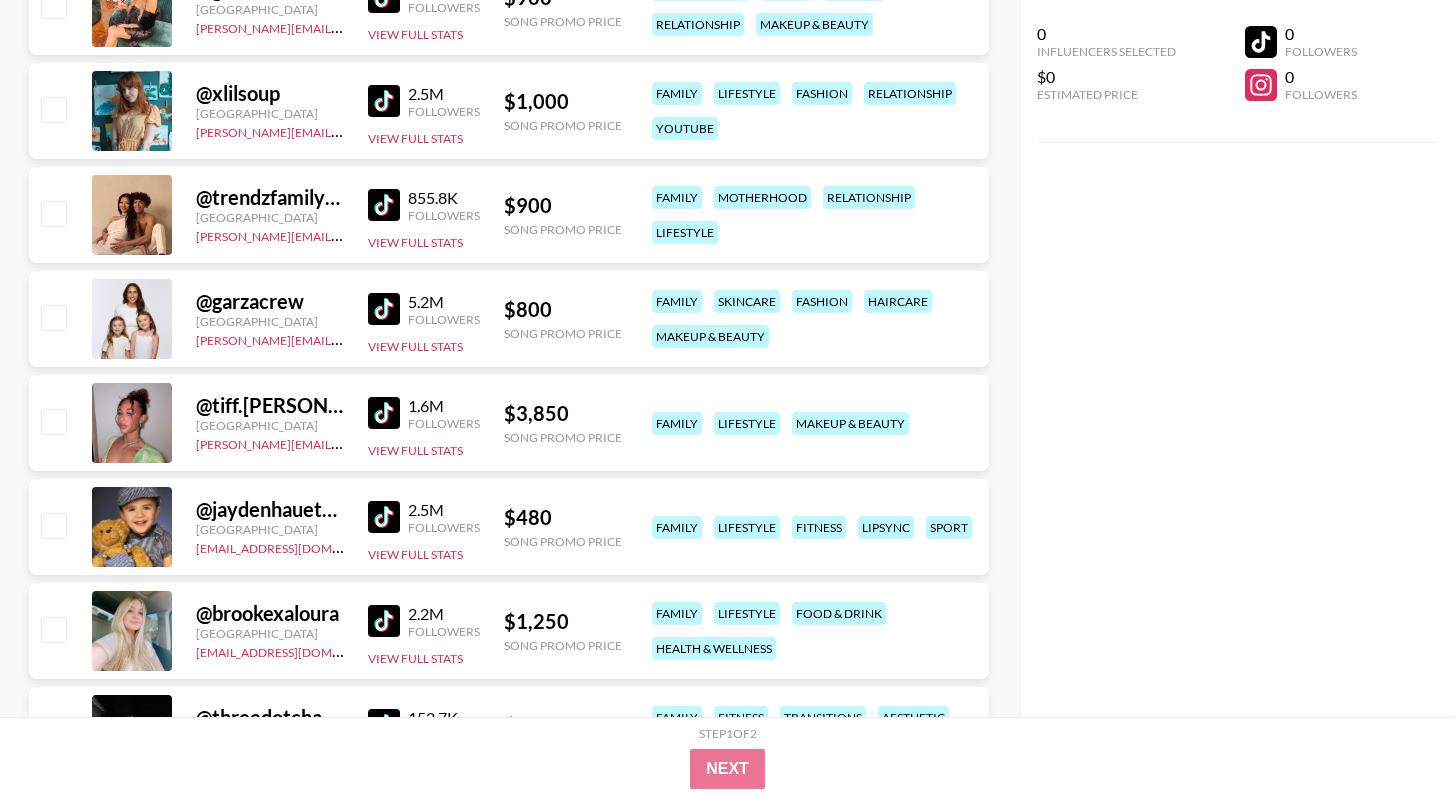 scroll, scrollTop: 3397, scrollLeft: 0, axis: vertical 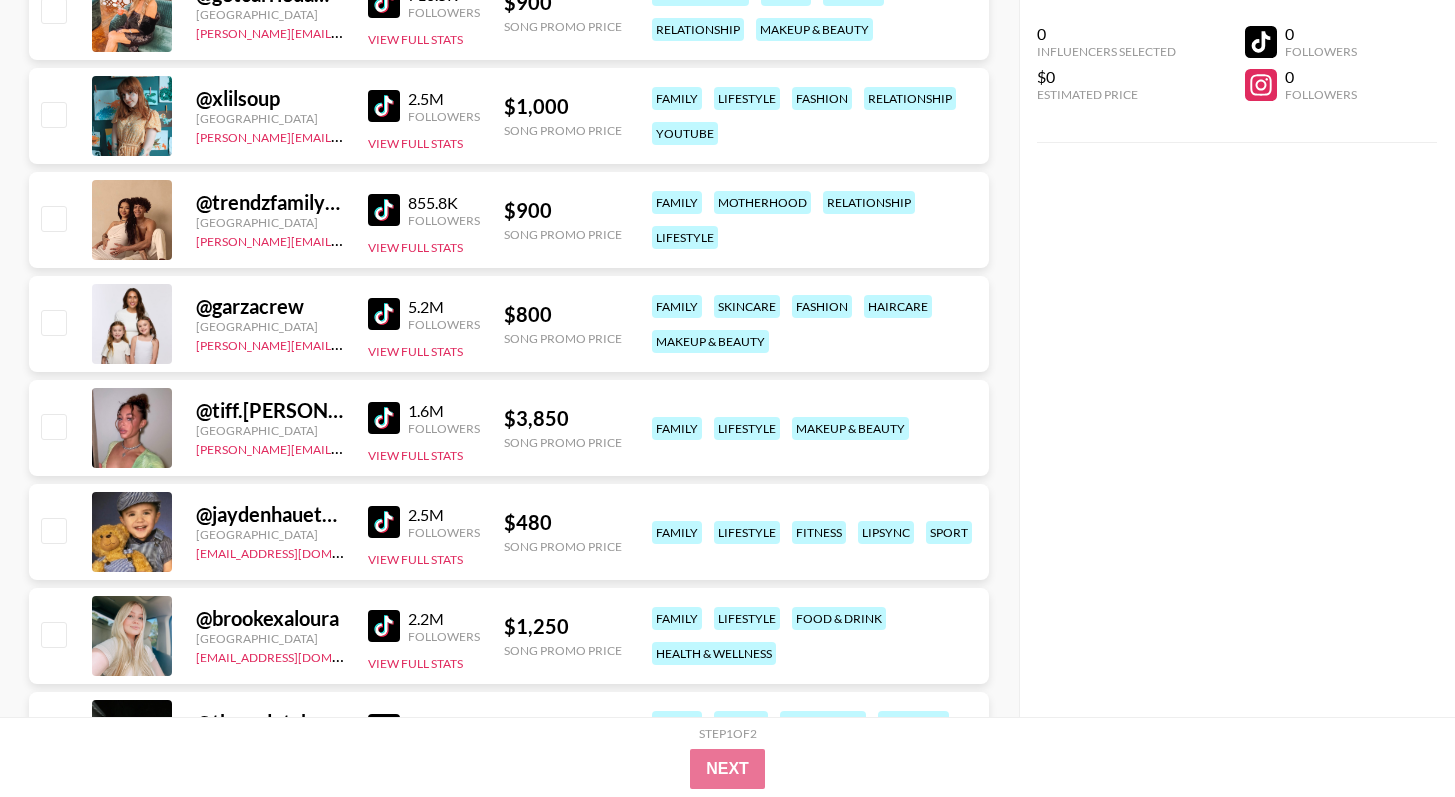 click at bounding box center [384, 210] 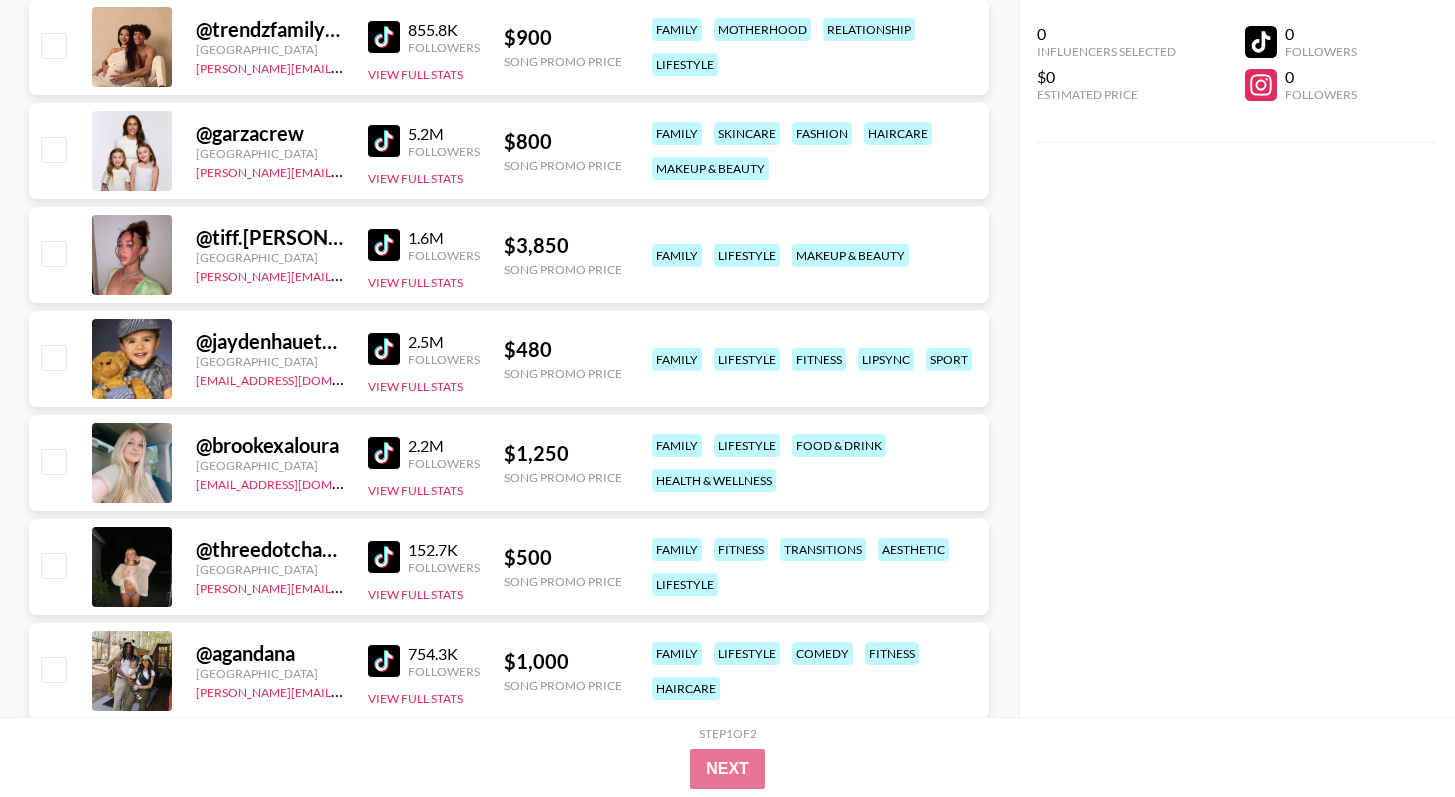 scroll, scrollTop: 3612, scrollLeft: 0, axis: vertical 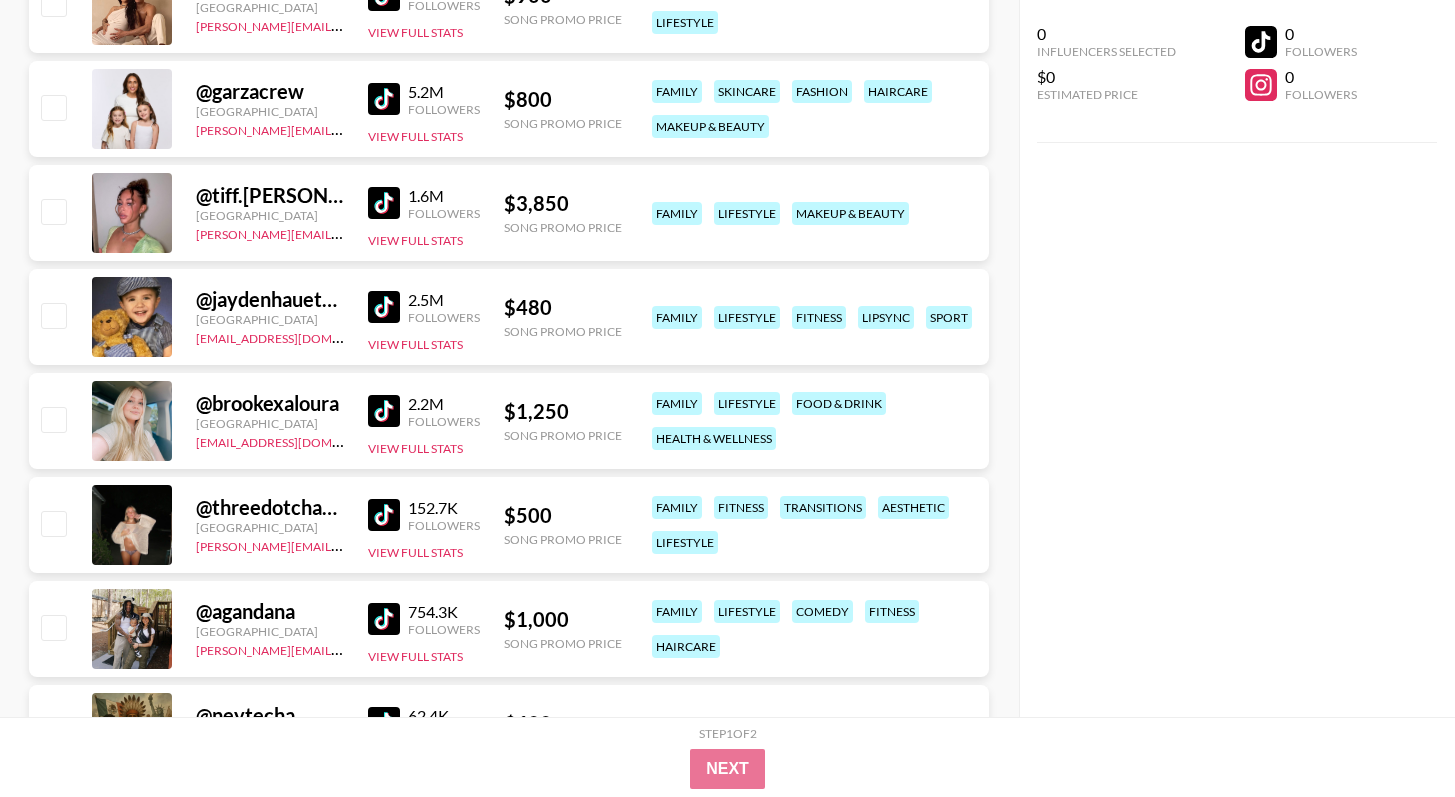 click at bounding box center (384, 411) 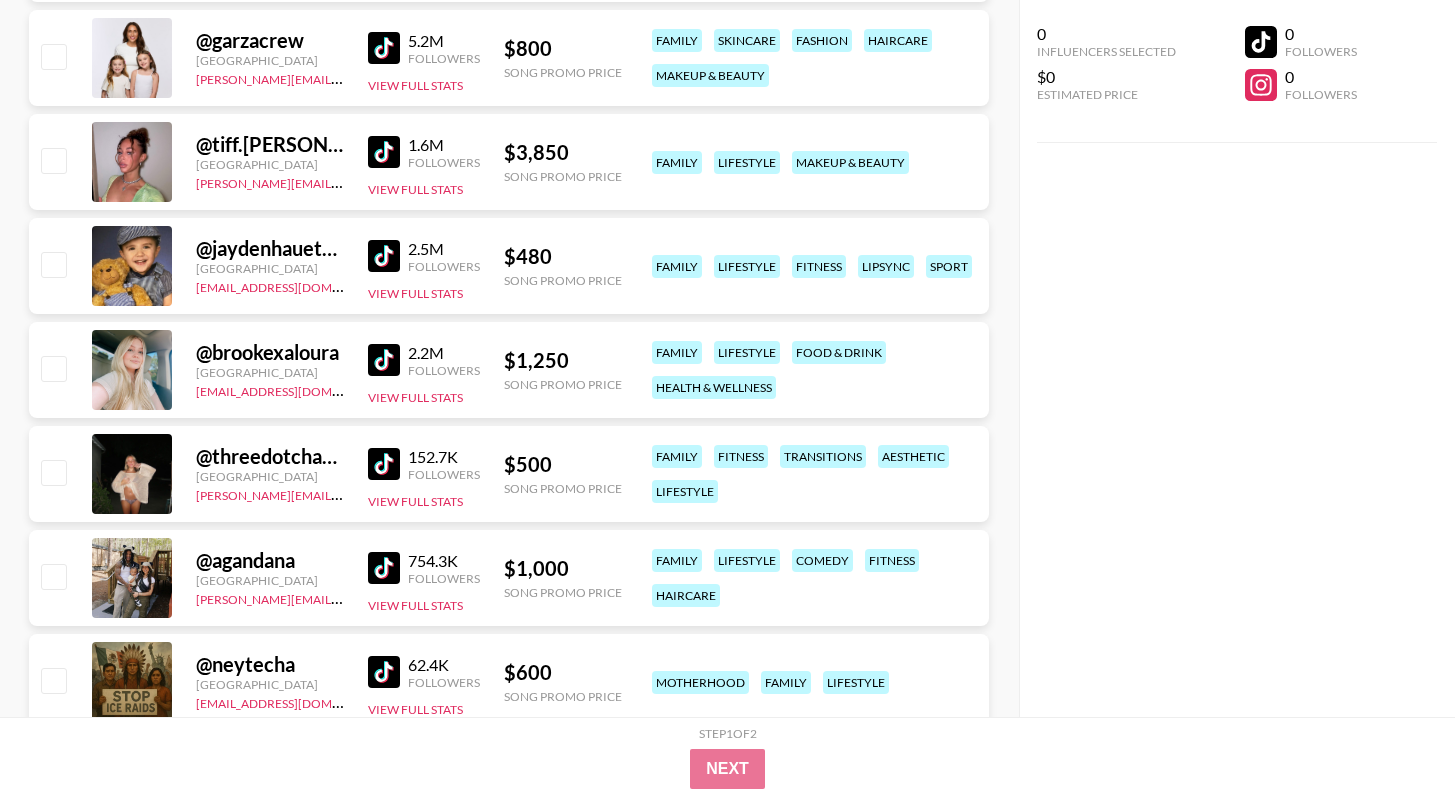 scroll, scrollTop: 3727, scrollLeft: 0, axis: vertical 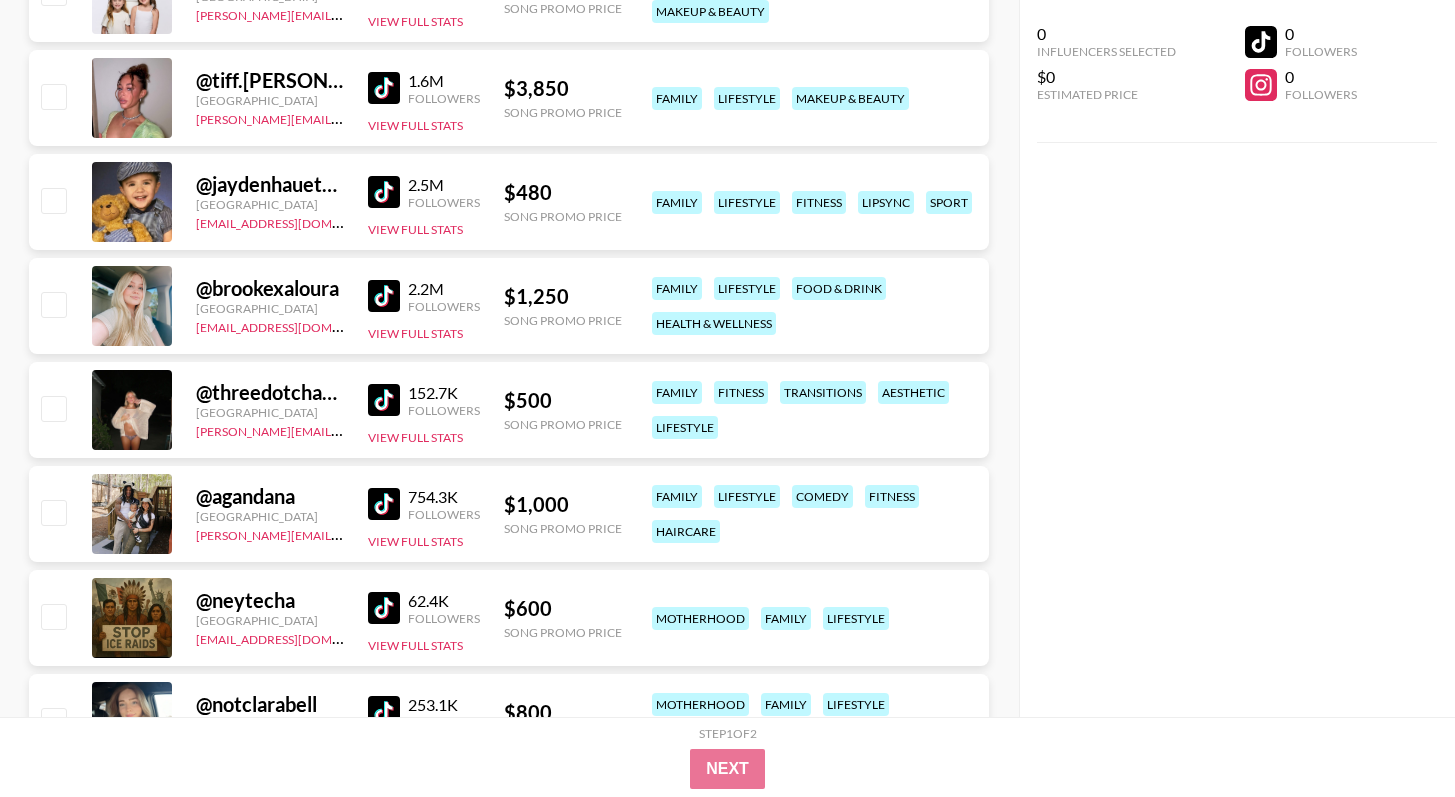 click at bounding box center (384, 400) 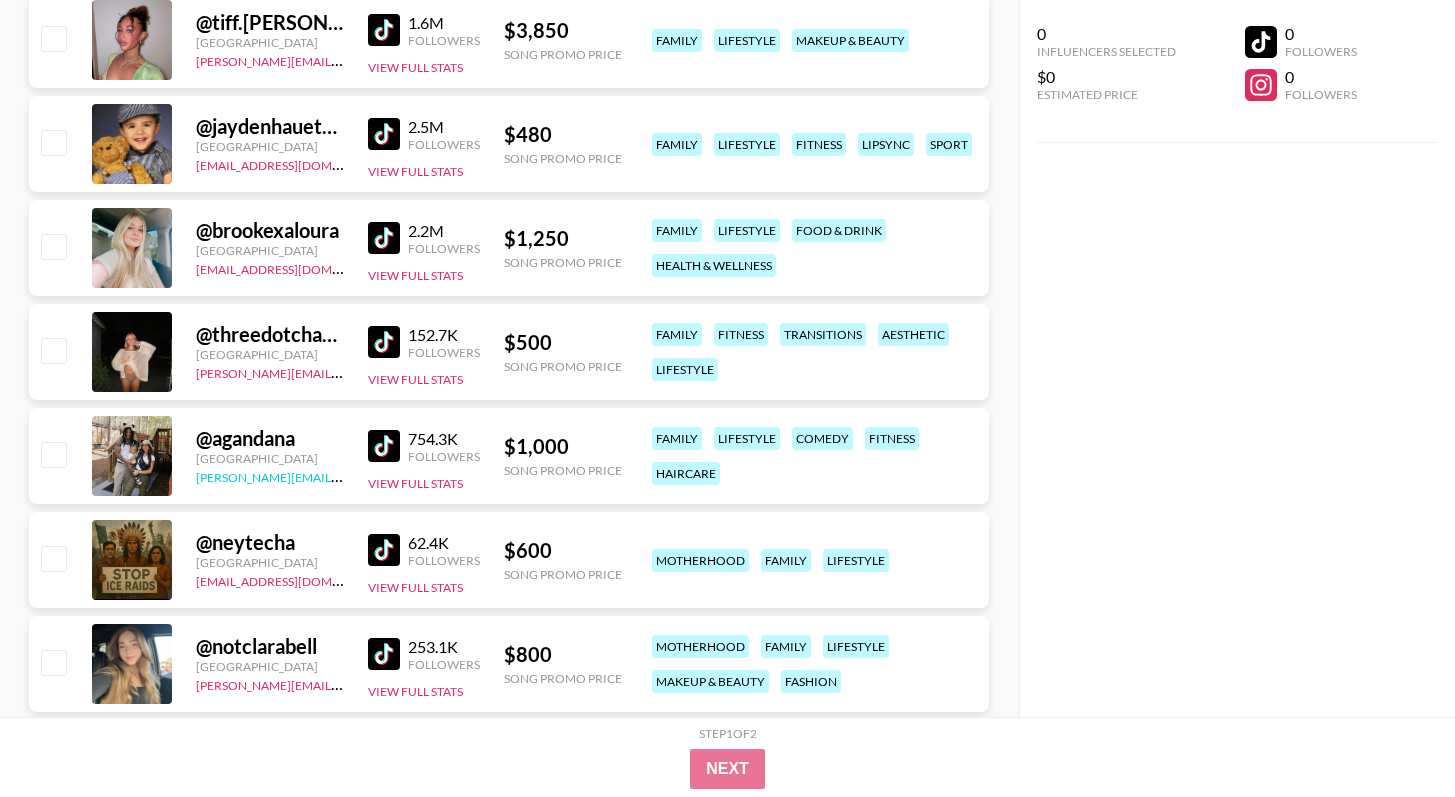 scroll, scrollTop: 3848, scrollLeft: 0, axis: vertical 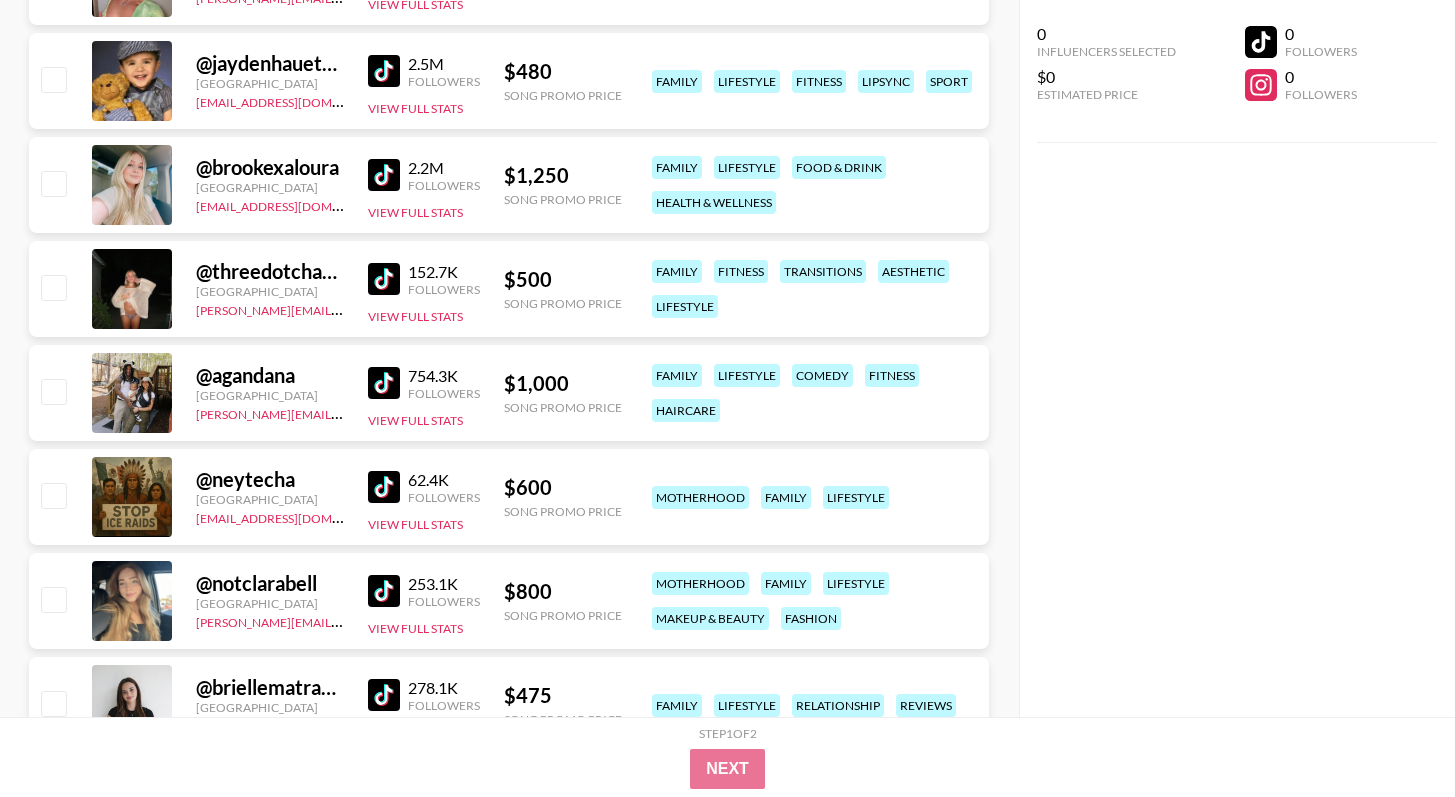 click at bounding box center [384, 383] 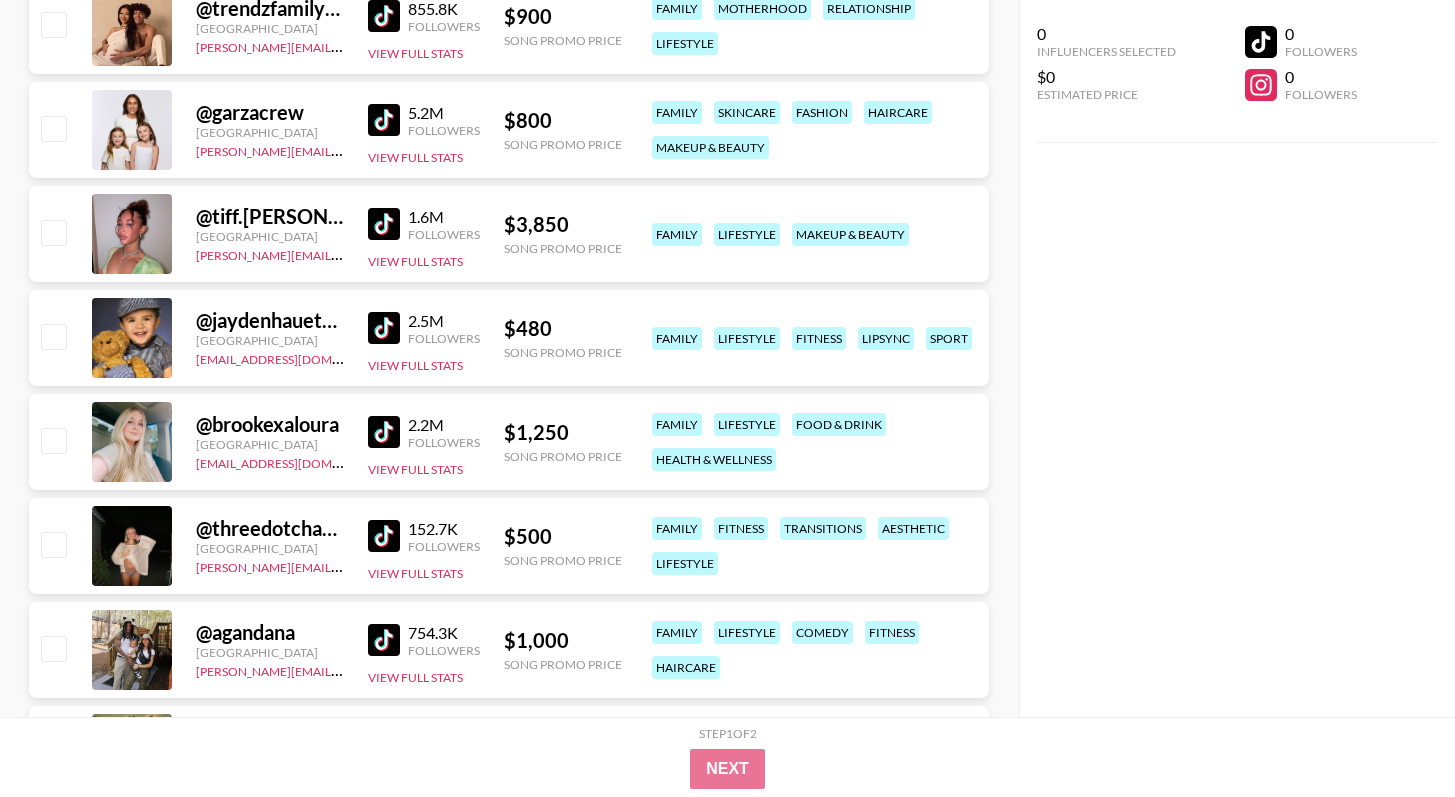 scroll, scrollTop: 3510, scrollLeft: 0, axis: vertical 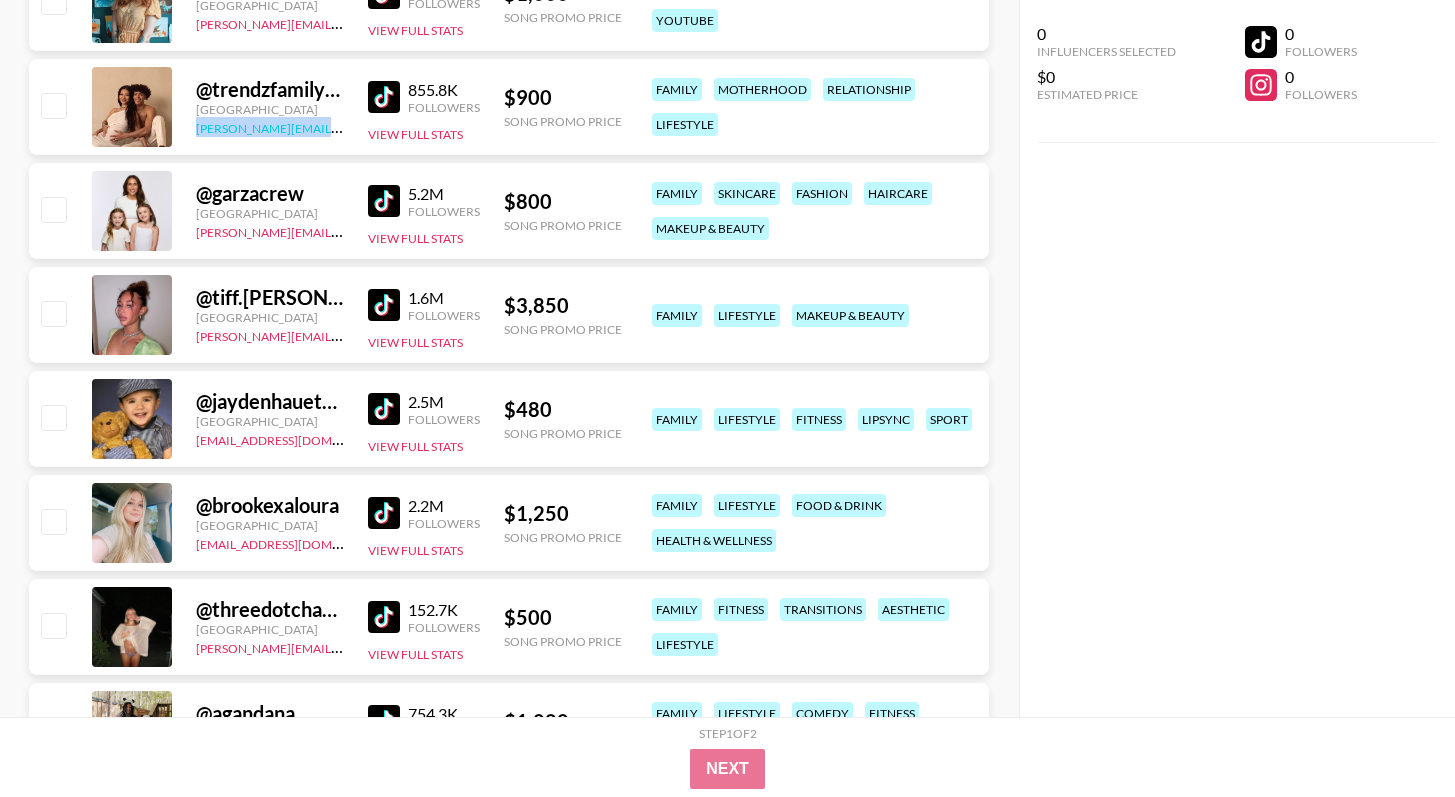 copy on "[PERSON_NAME][EMAIL_ADDRESS][DOMAIN_NAME]" 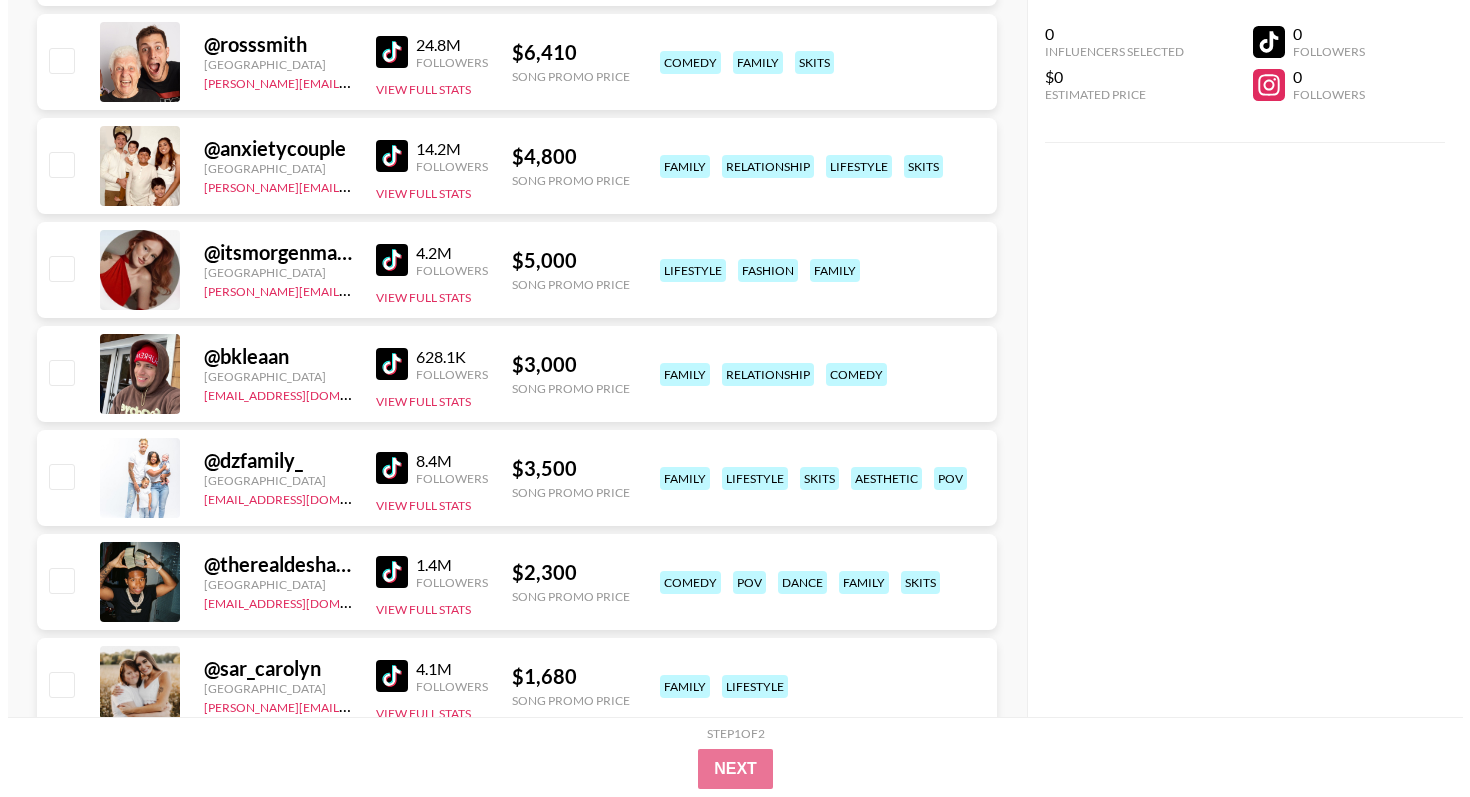 scroll, scrollTop: 0, scrollLeft: 0, axis: both 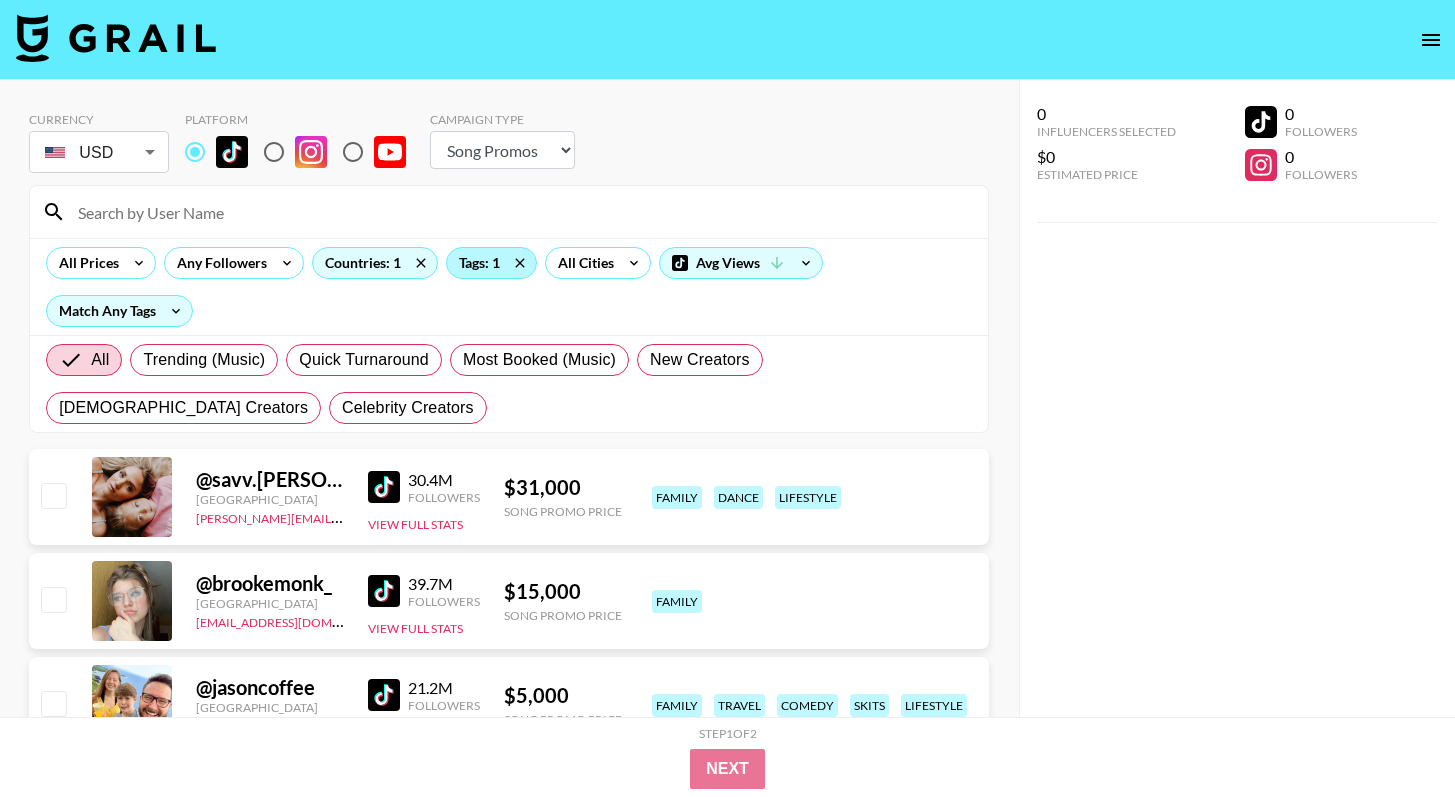 click on "Tags: 1" at bounding box center [491, 263] 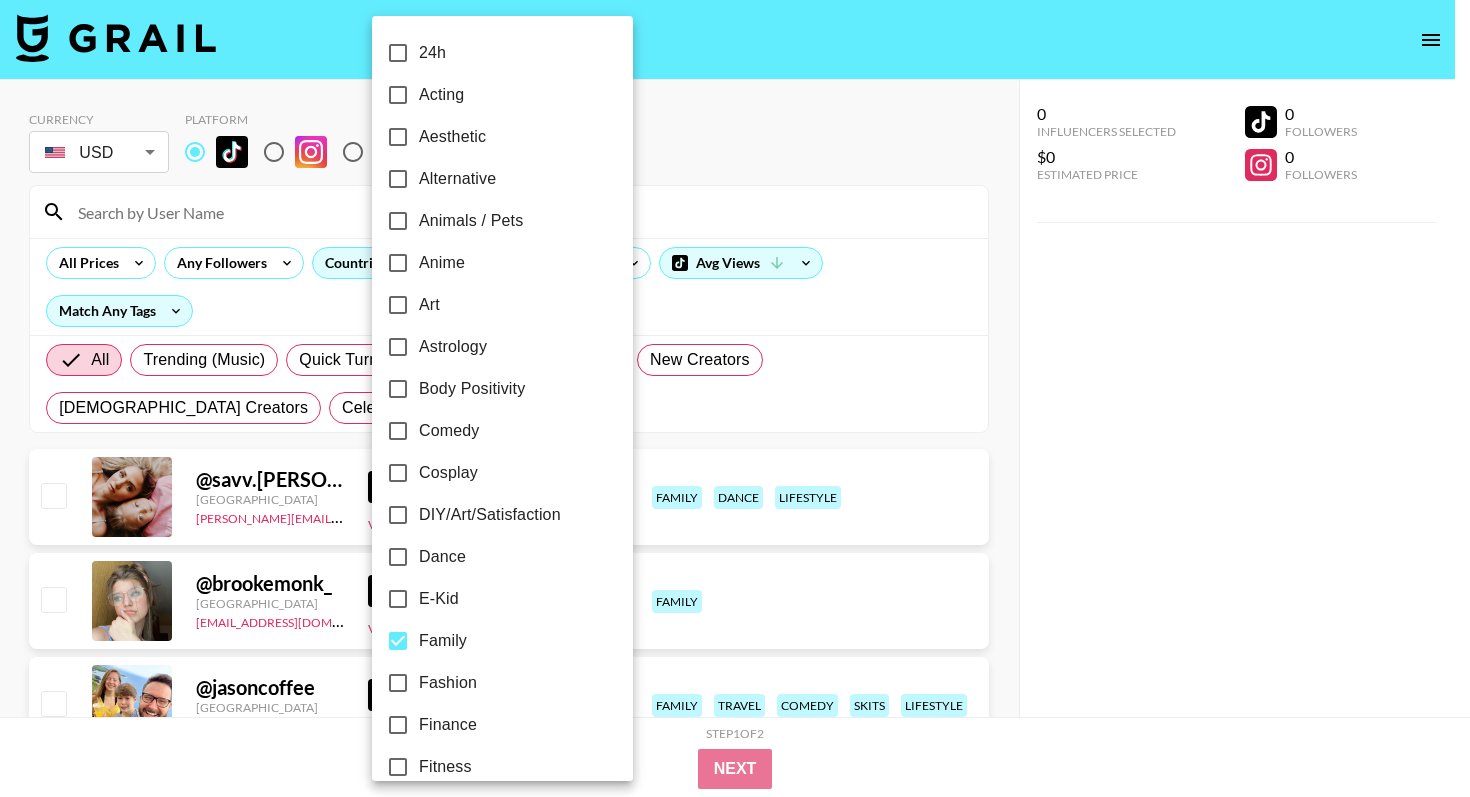 click on "Family" at bounding box center (398, 641) 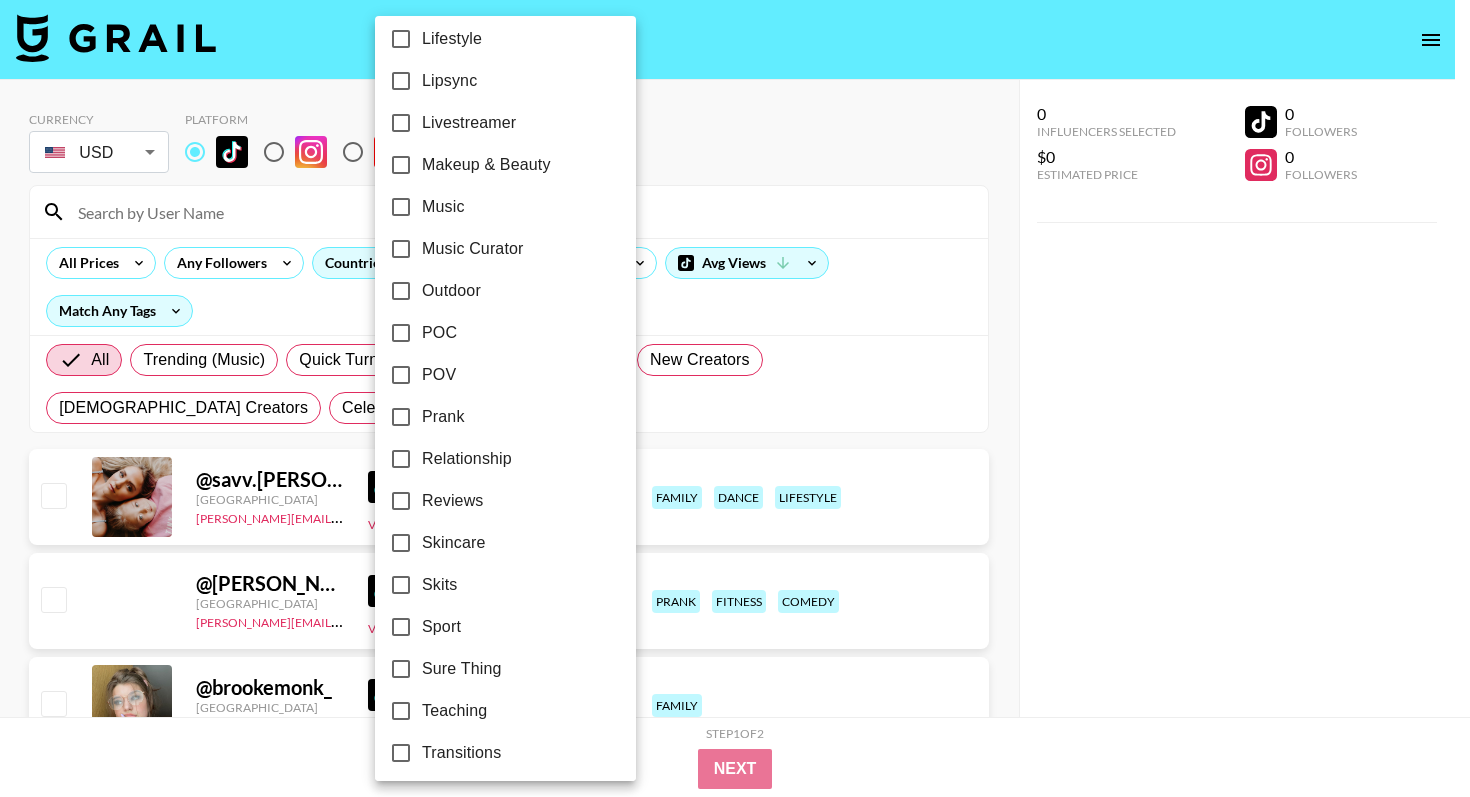 scroll, scrollTop: 1115, scrollLeft: 0, axis: vertical 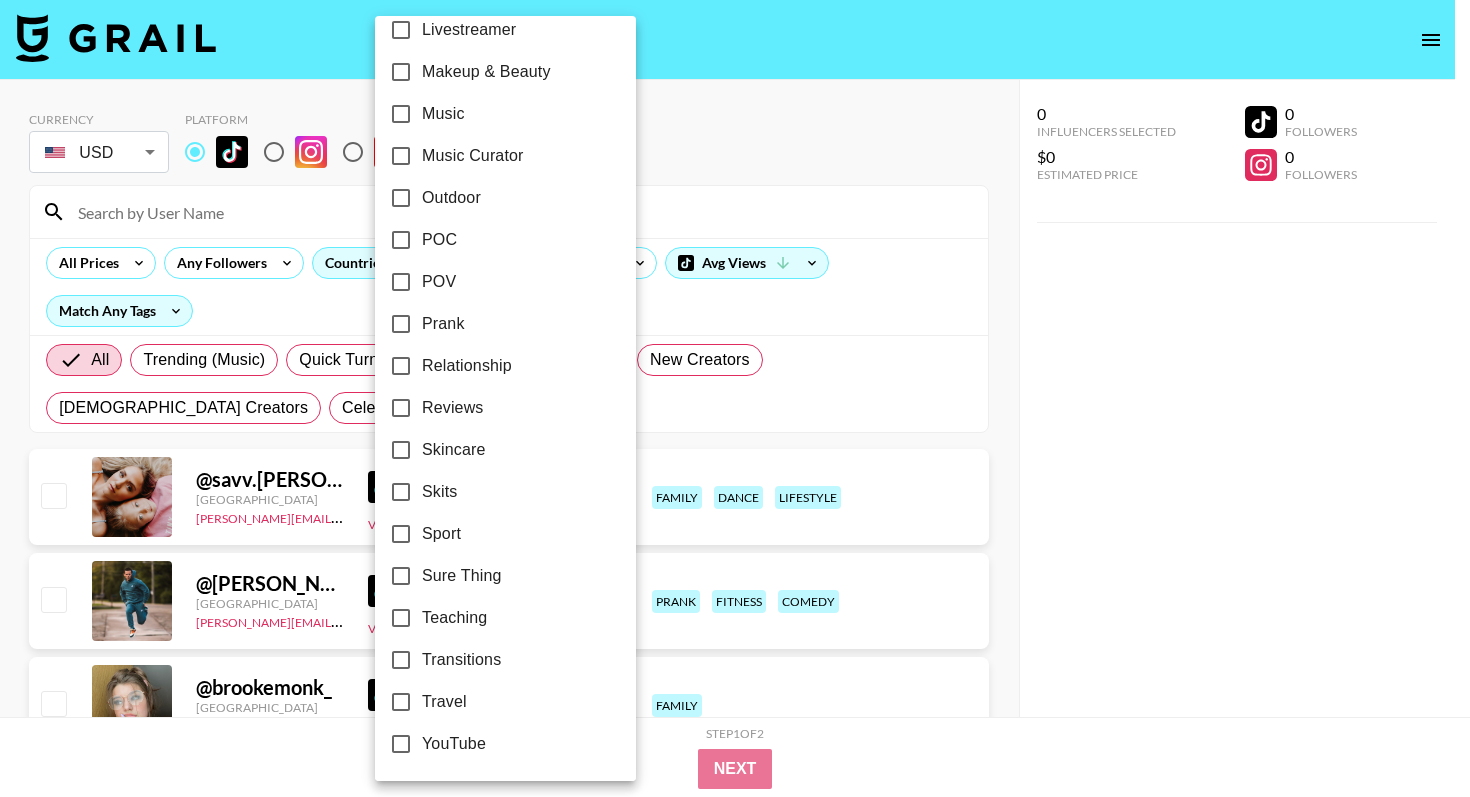 click on "Music" at bounding box center (492, 114) 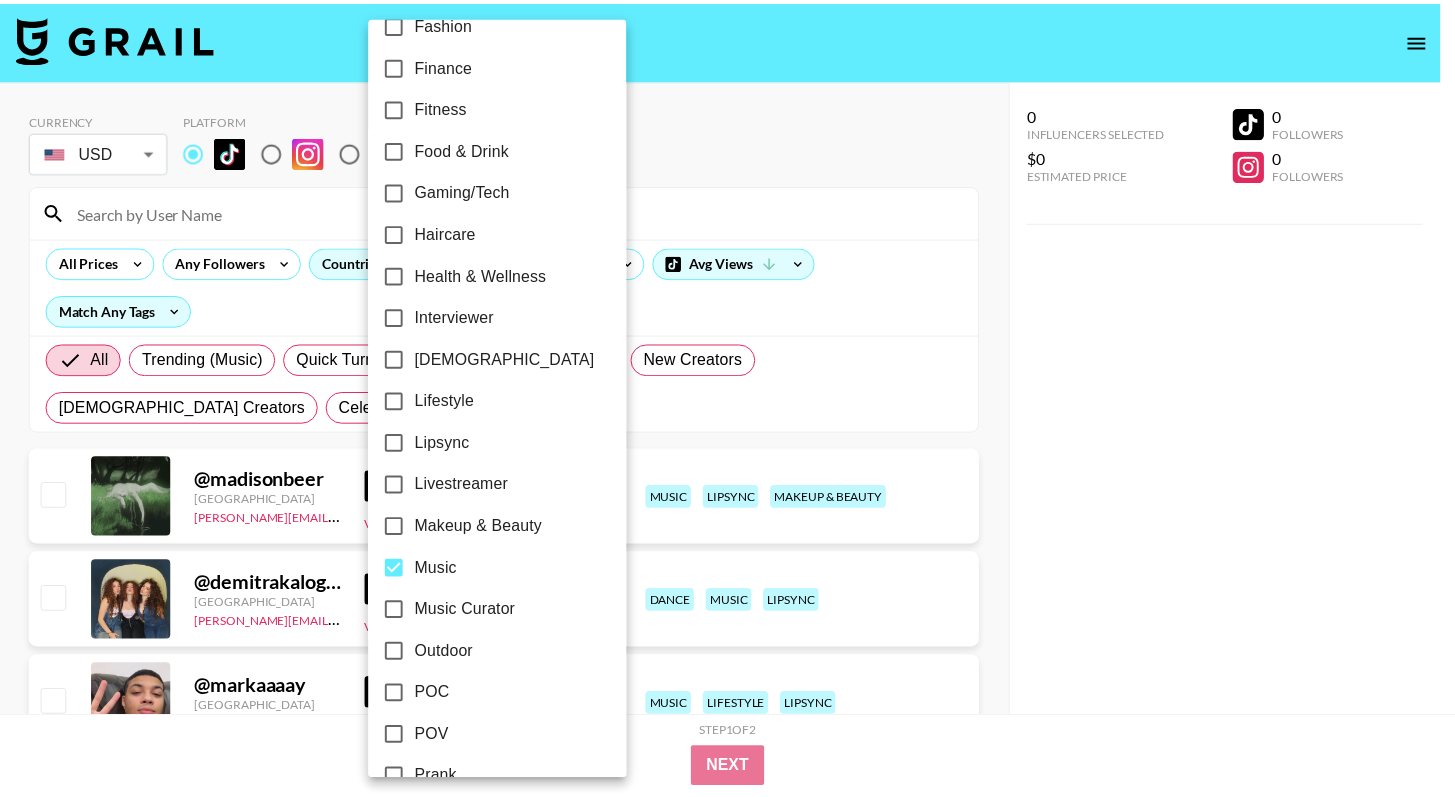 scroll, scrollTop: 1115, scrollLeft: 0, axis: vertical 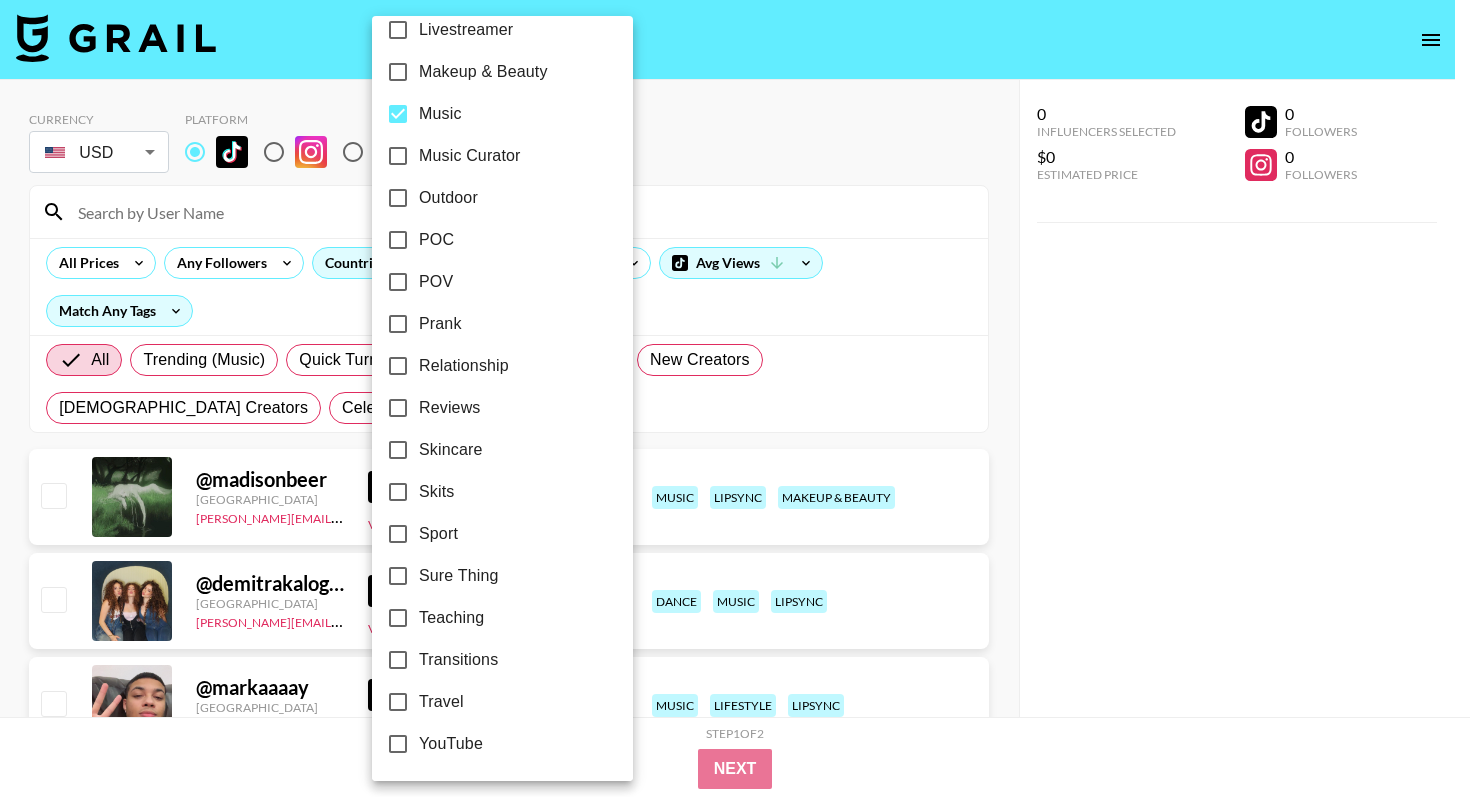 click at bounding box center [735, 398] 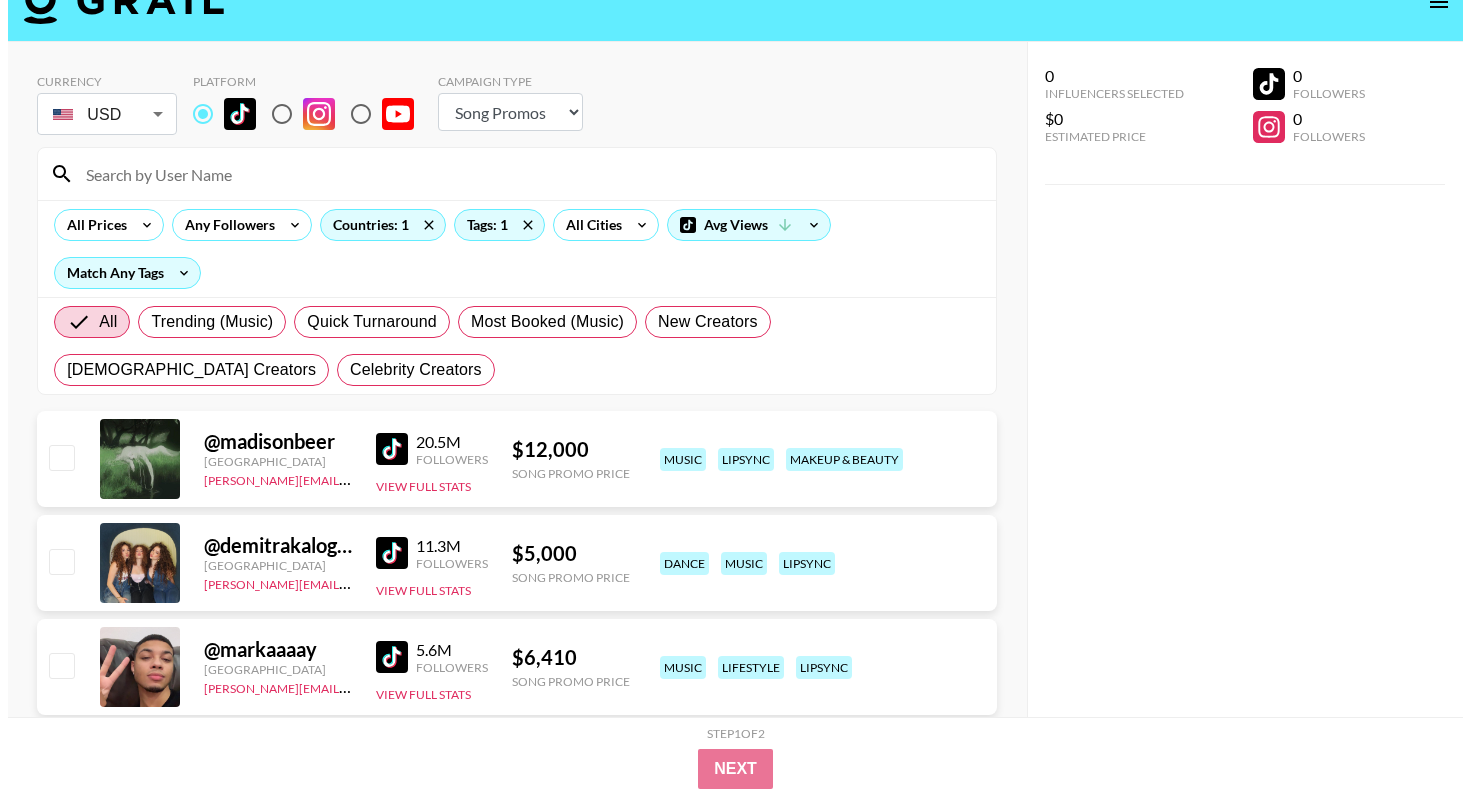 scroll, scrollTop: 0, scrollLeft: 0, axis: both 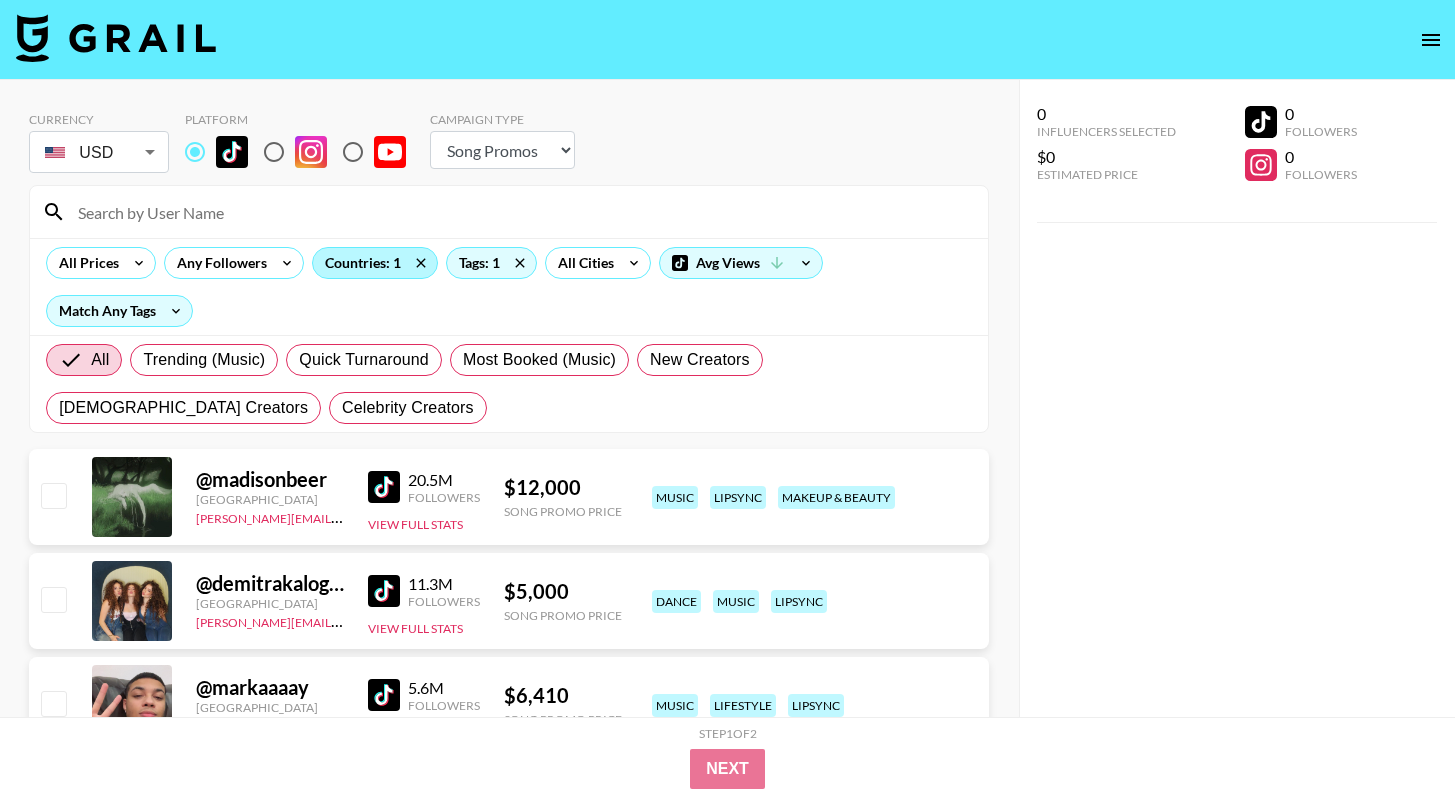 click on "Countries: 1" at bounding box center [375, 263] 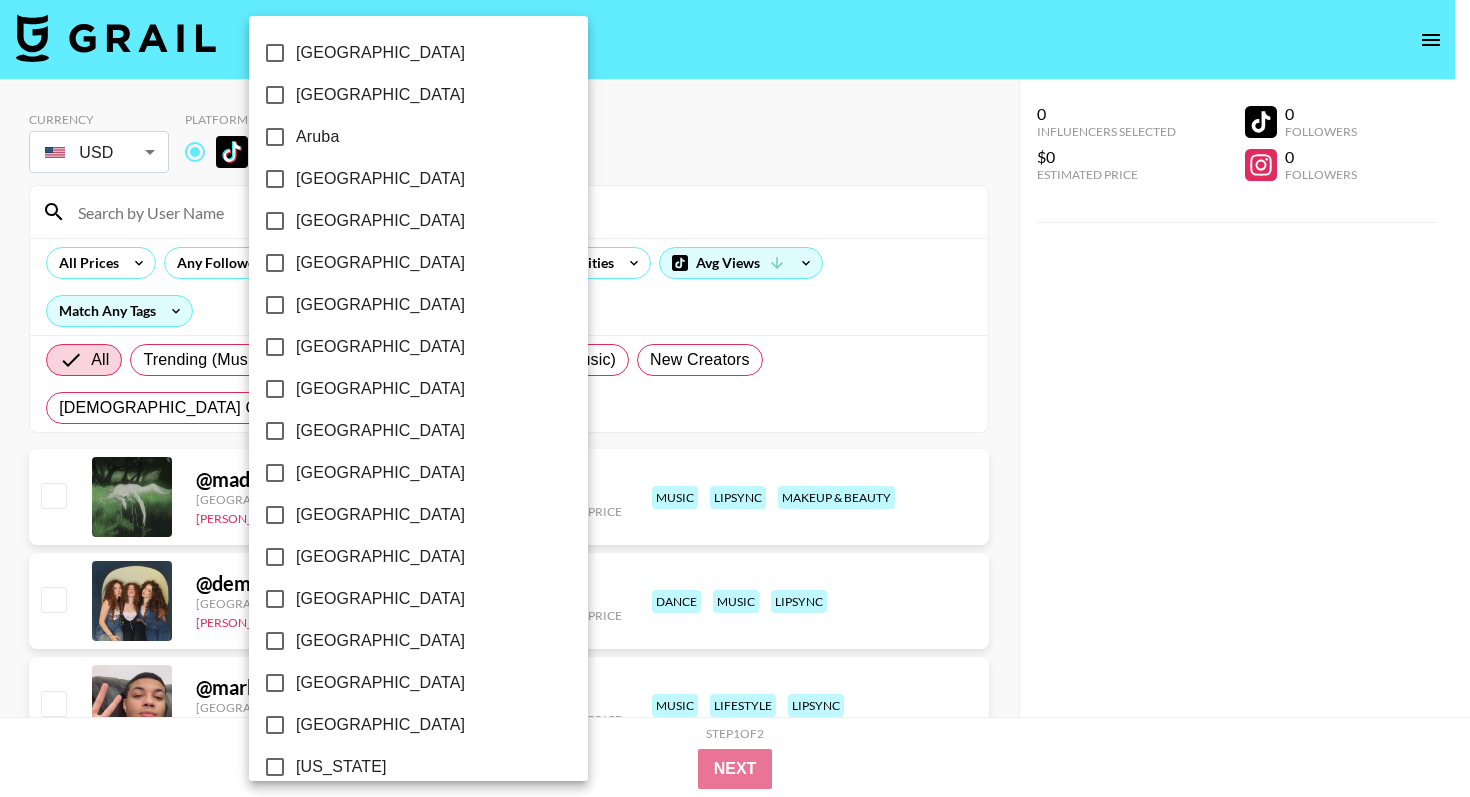 click at bounding box center [735, 398] 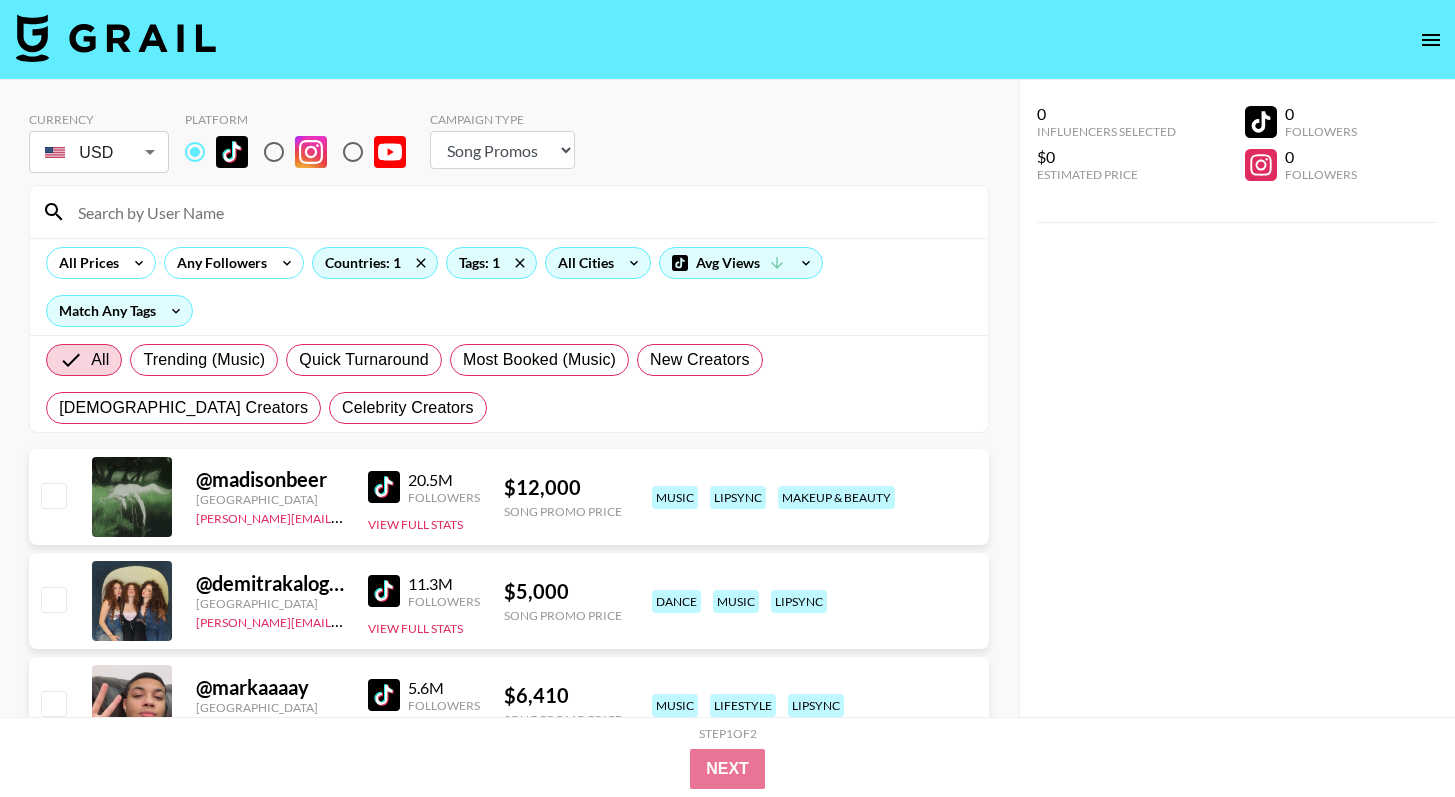 click on "All Cities" at bounding box center (582, 263) 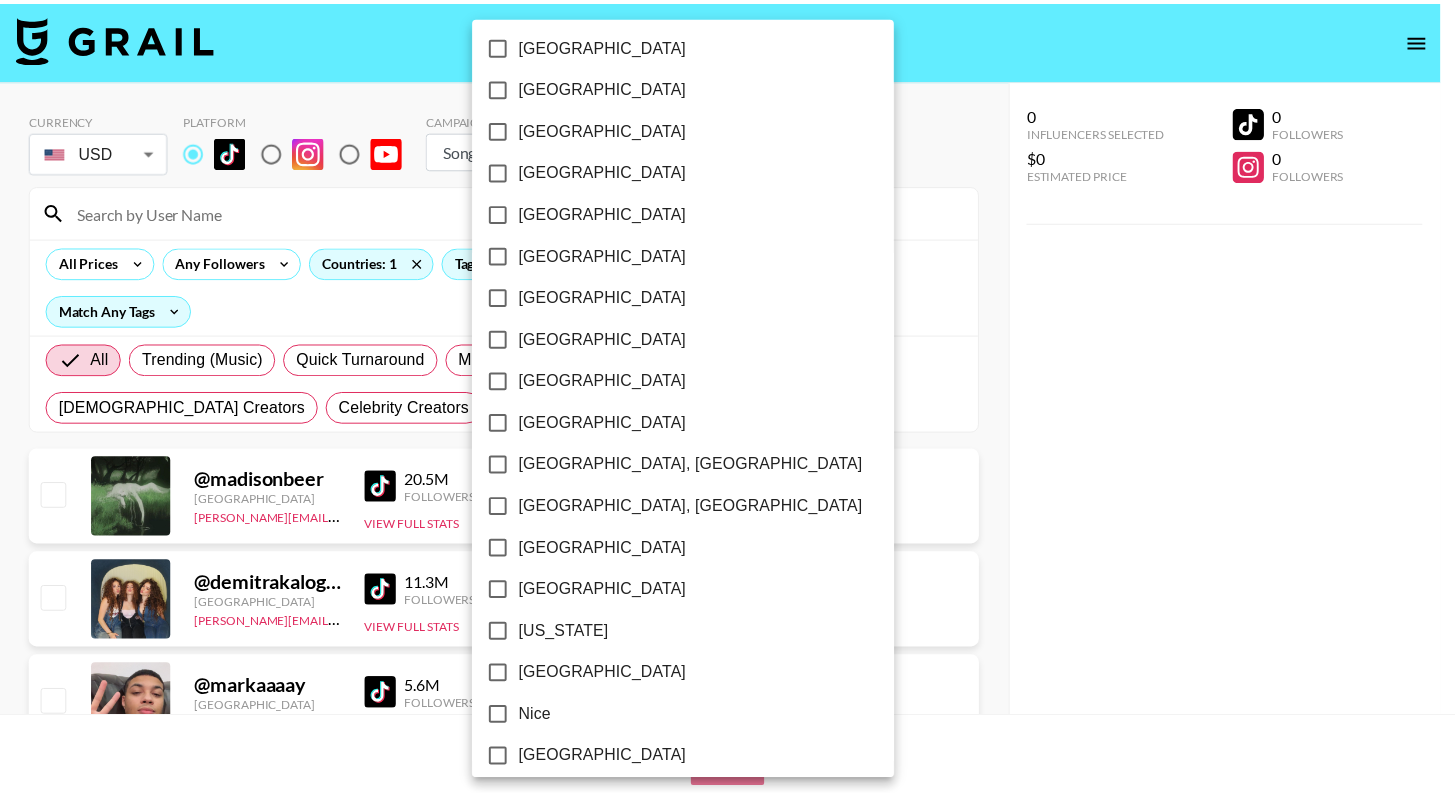 scroll, scrollTop: 1585, scrollLeft: 0, axis: vertical 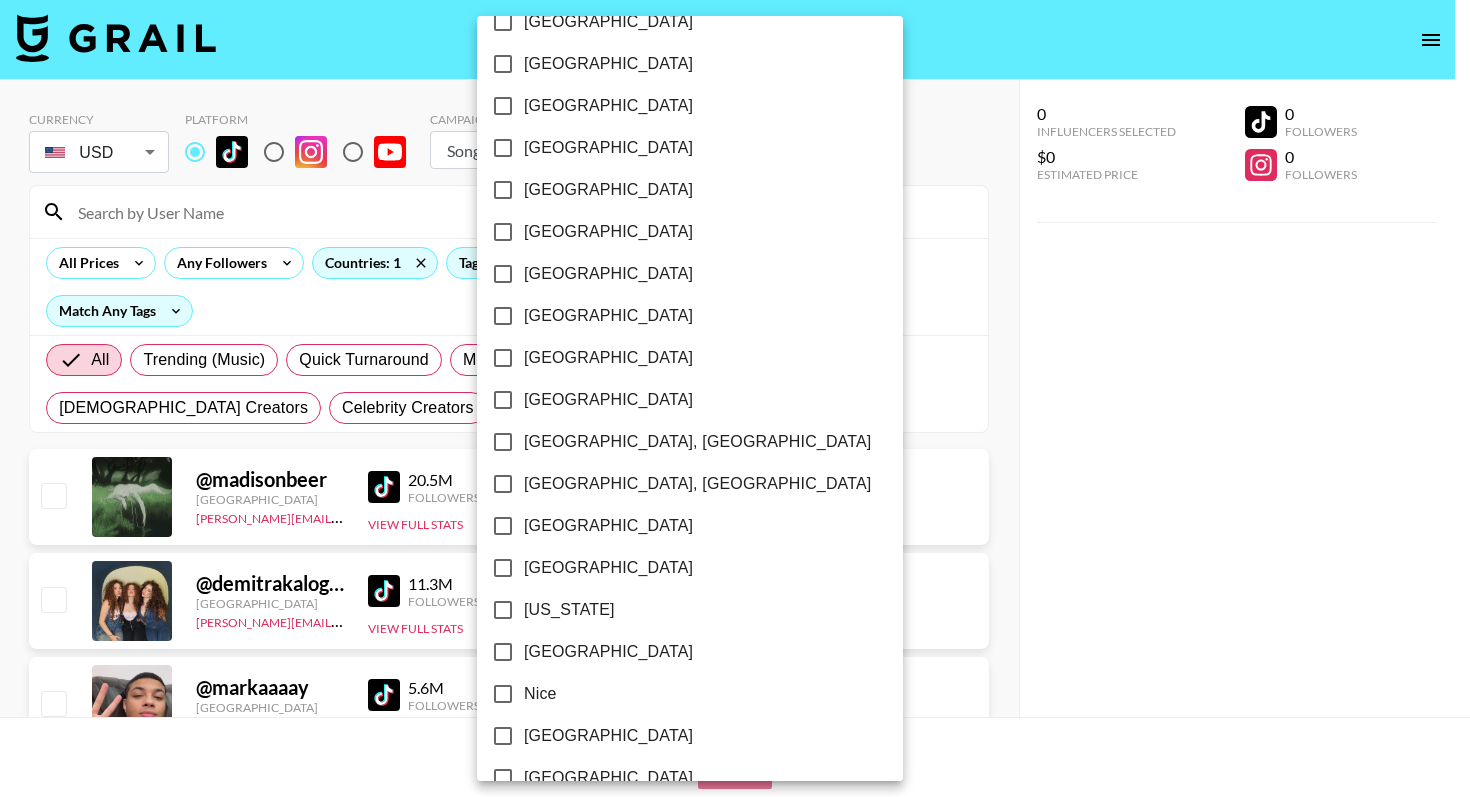 click on "[US_STATE]" at bounding box center (569, 610) 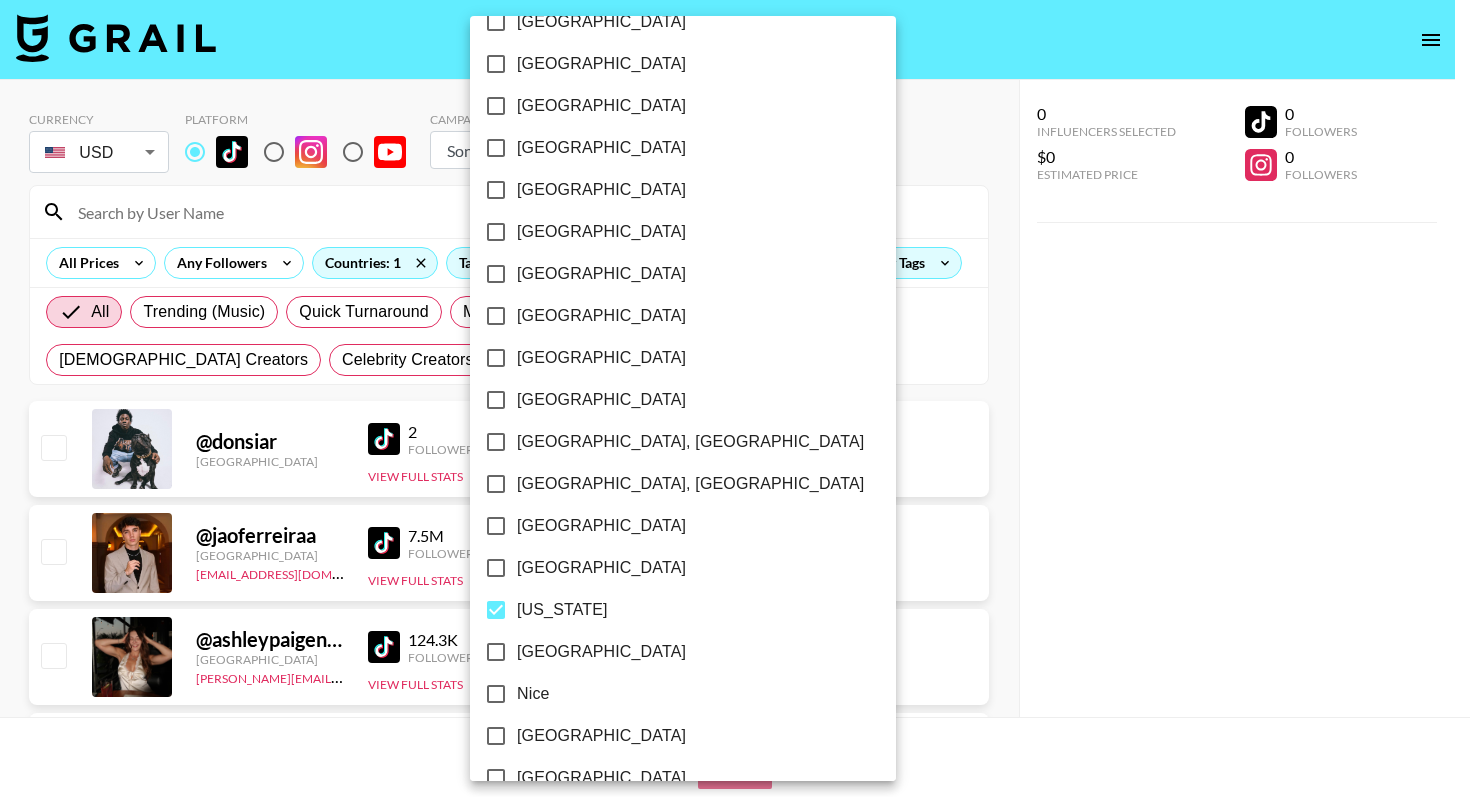 click at bounding box center (735, 398) 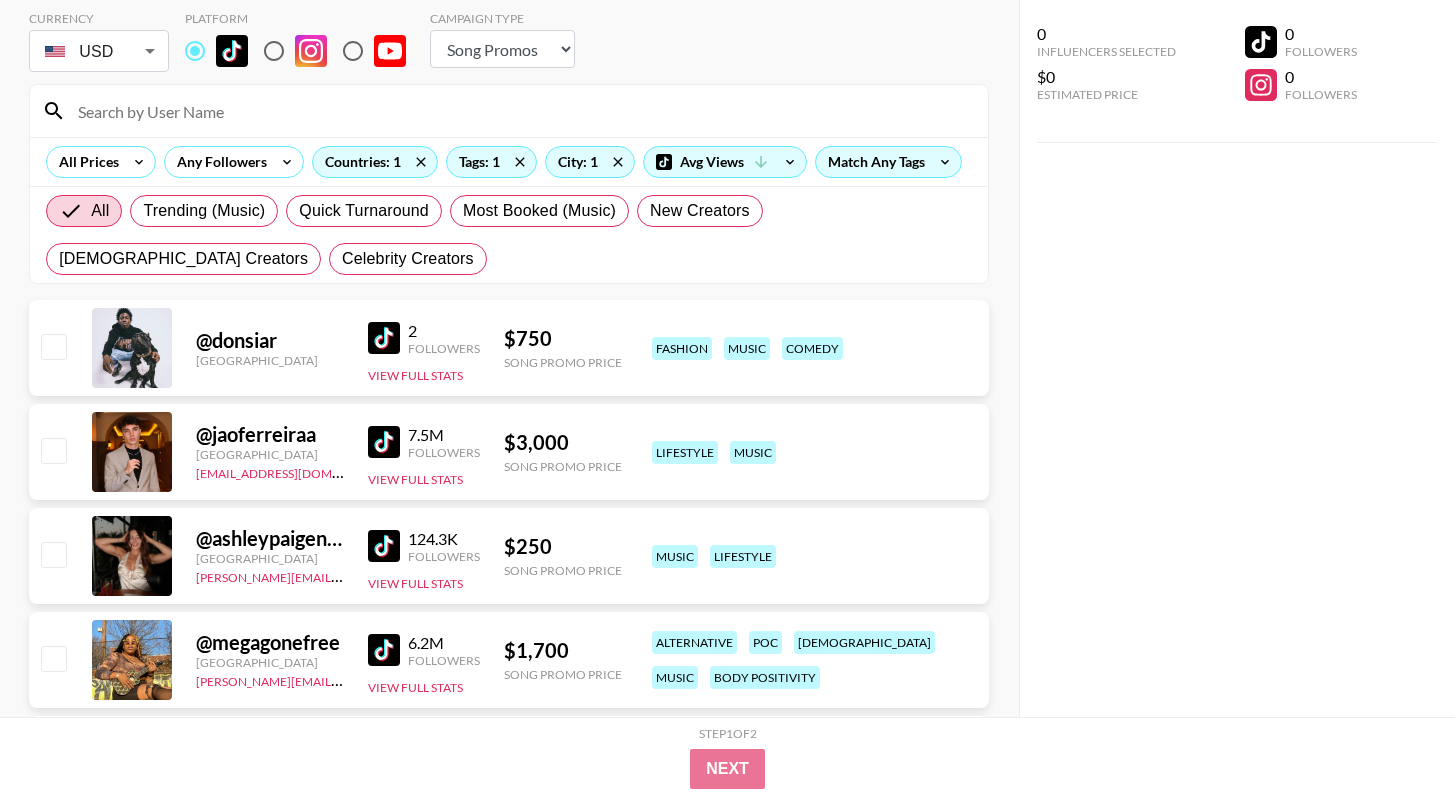 scroll, scrollTop: 97, scrollLeft: 0, axis: vertical 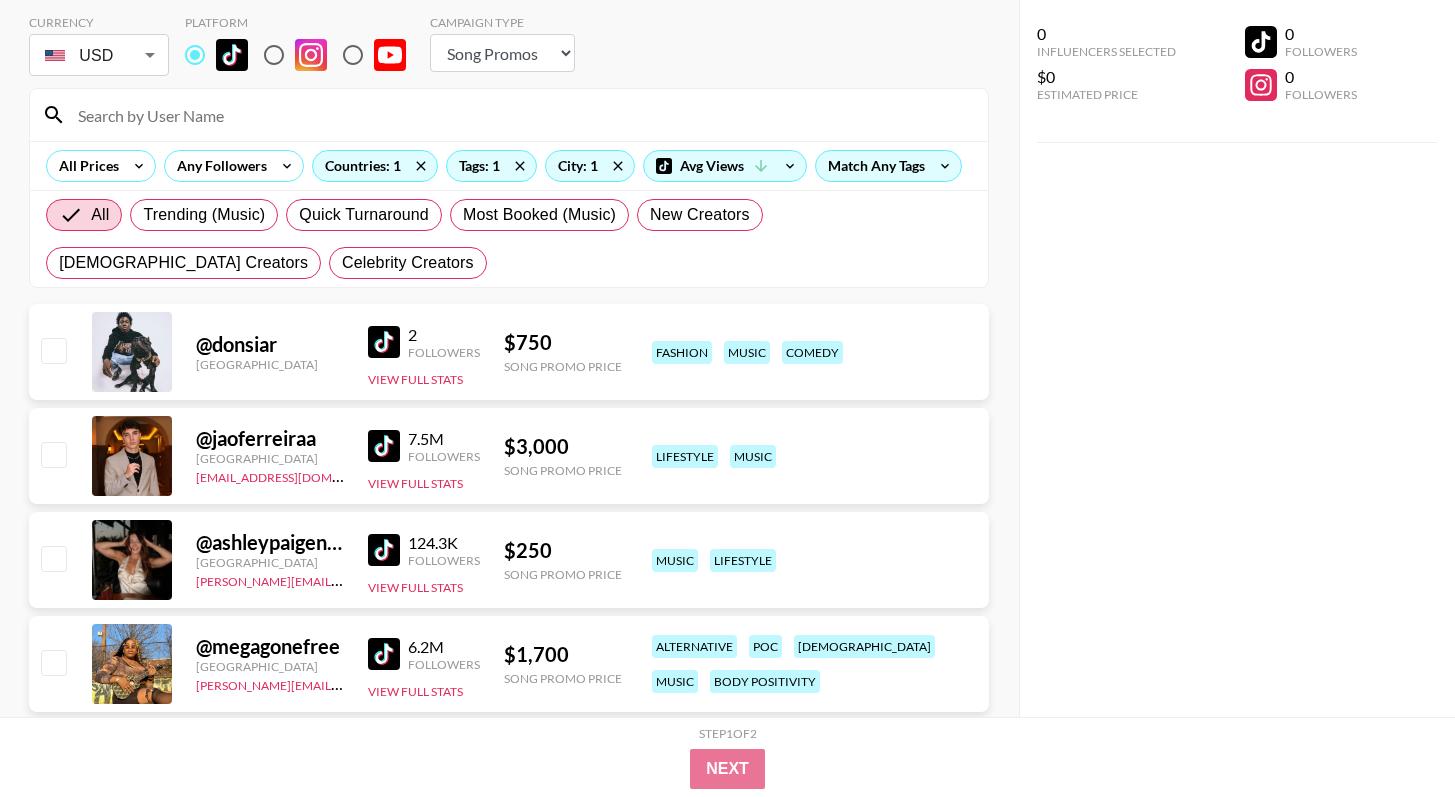 click at bounding box center [384, 342] 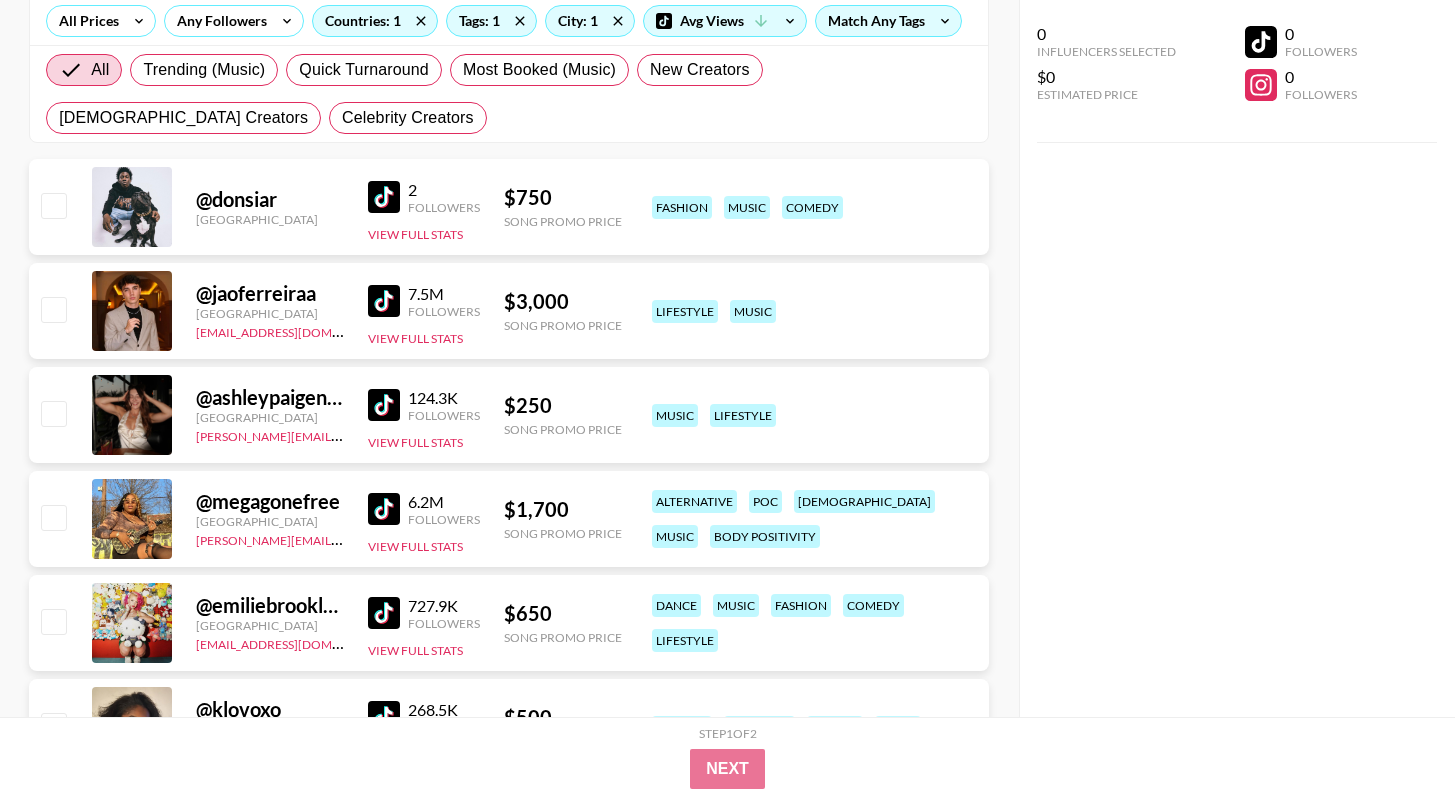 scroll, scrollTop: 247, scrollLeft: 0, axis: vertical 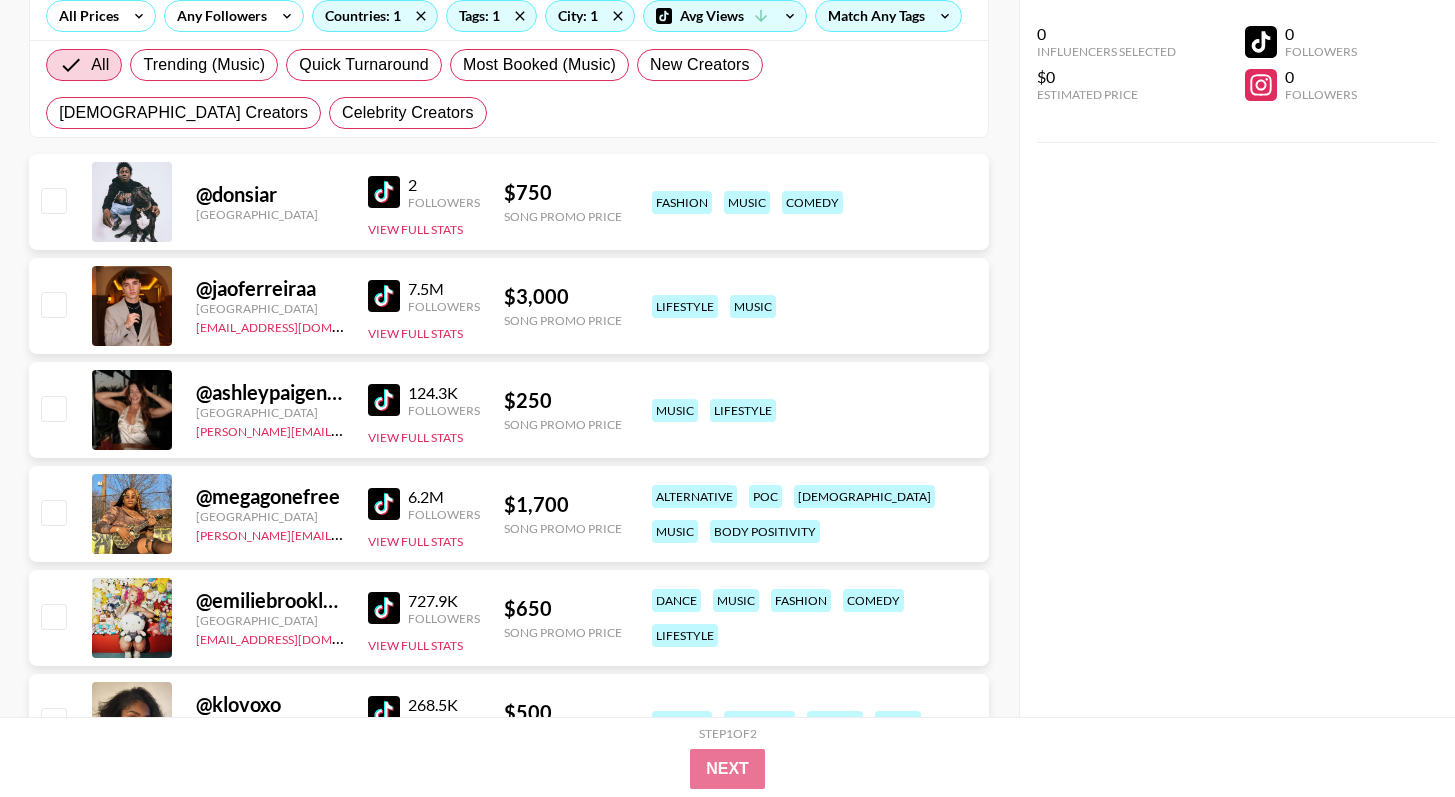 click at bounding box center [384, 400] 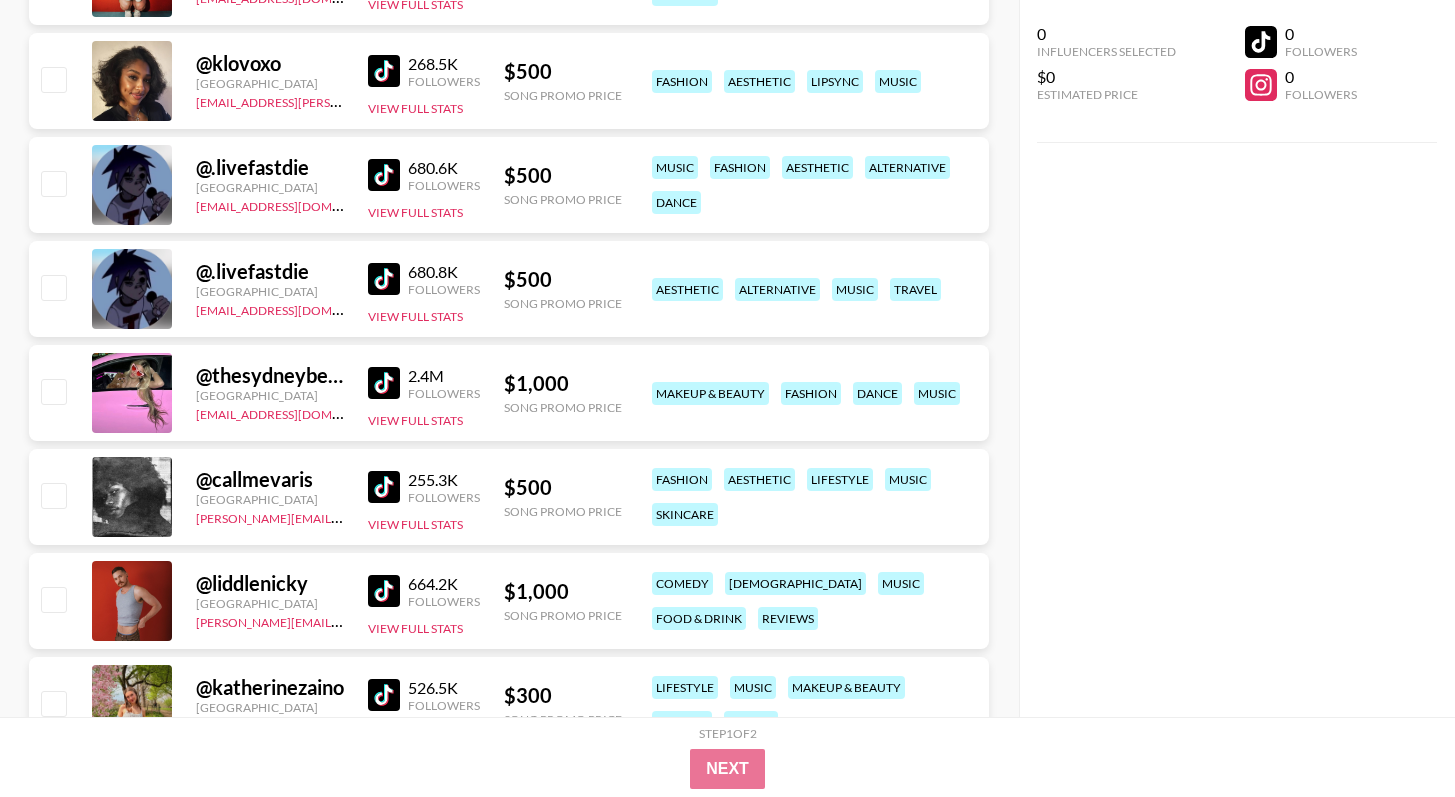 scroll, scrollTop: 997, scrollLeft: 0, axis: vertical 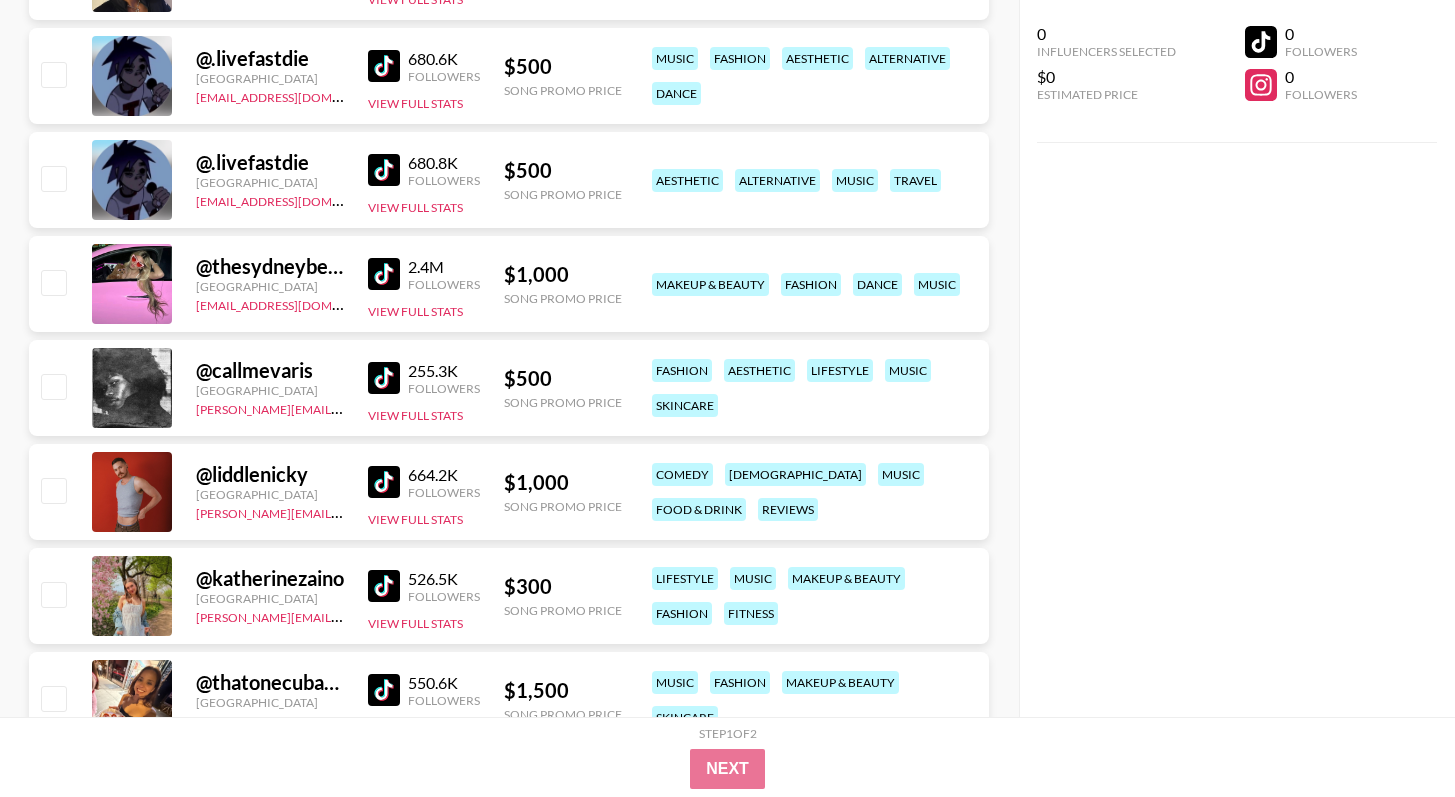 click on "@ liddlenicky" at bounding box center [270, 474] 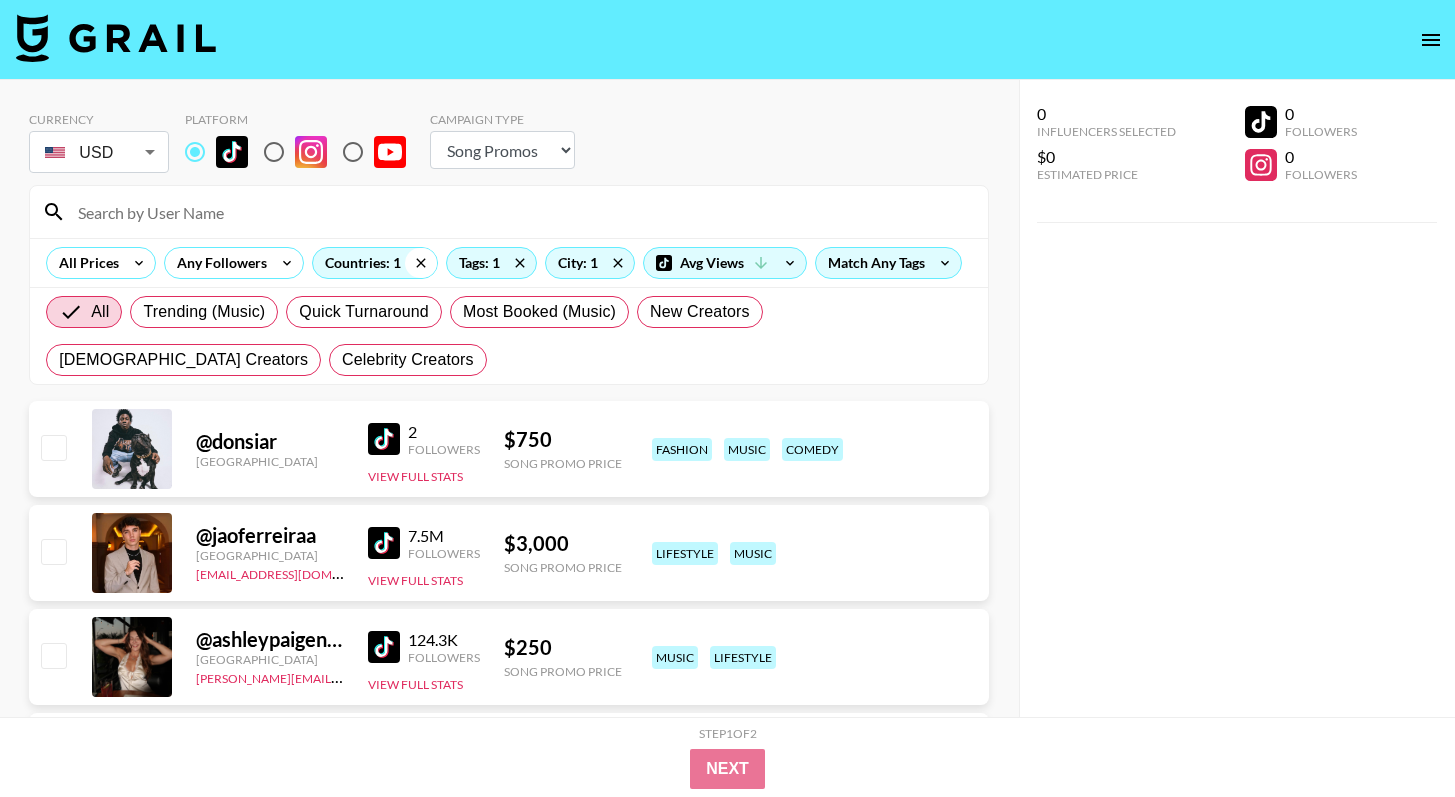 click 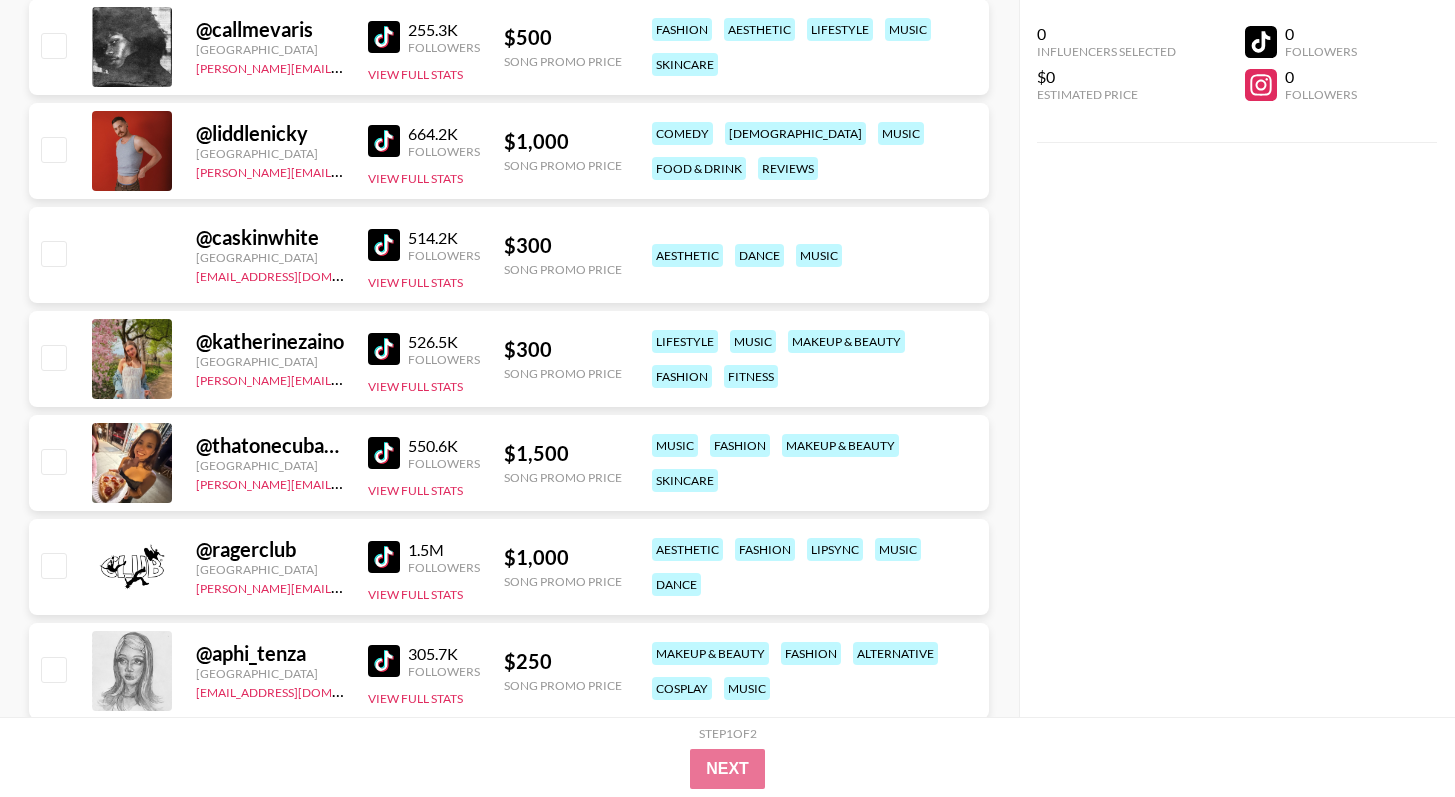 scroll, scrollTop: 1903, scrollLeft: 0, axis: vertical 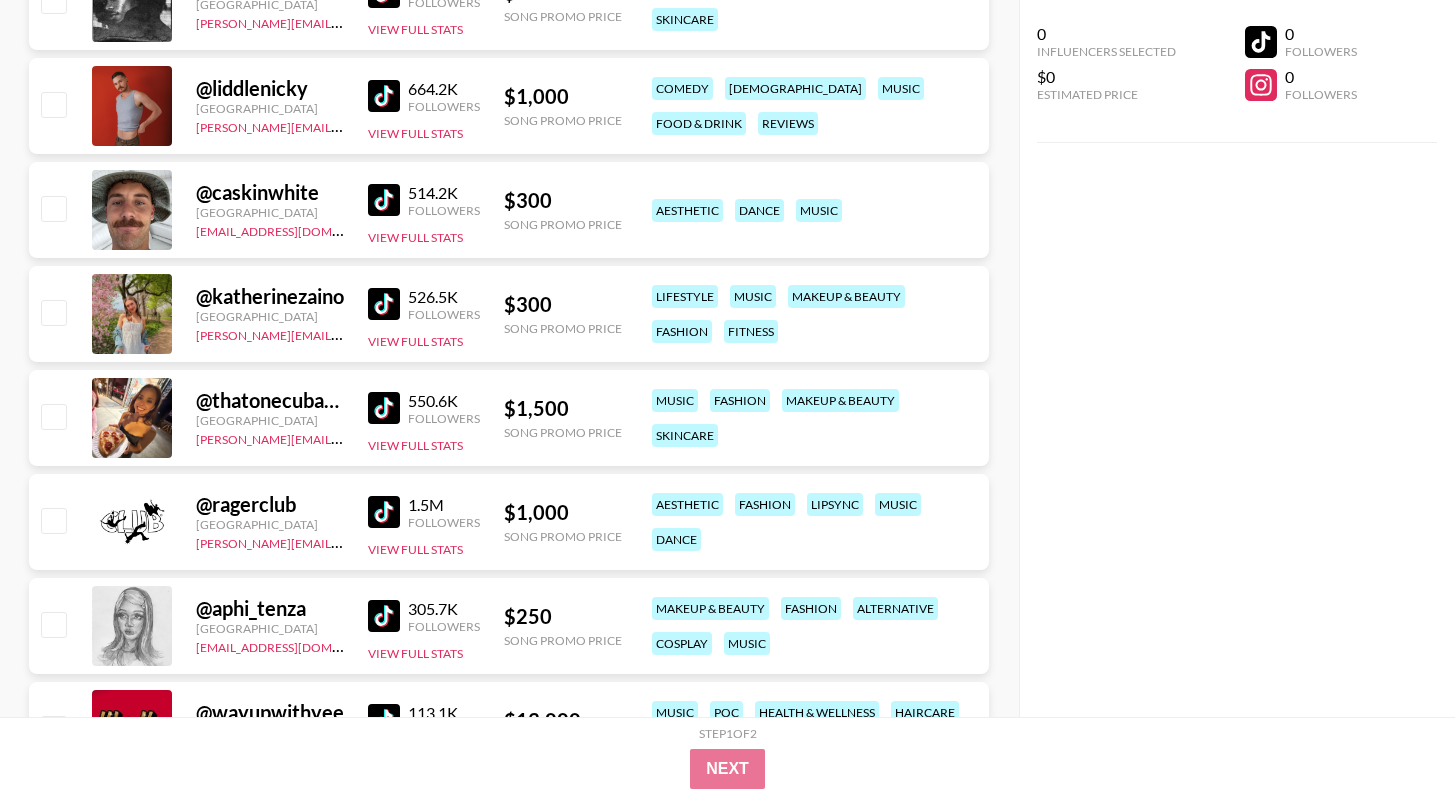 click on "@ thatonecubangirl" at bounding box center (270, 400) 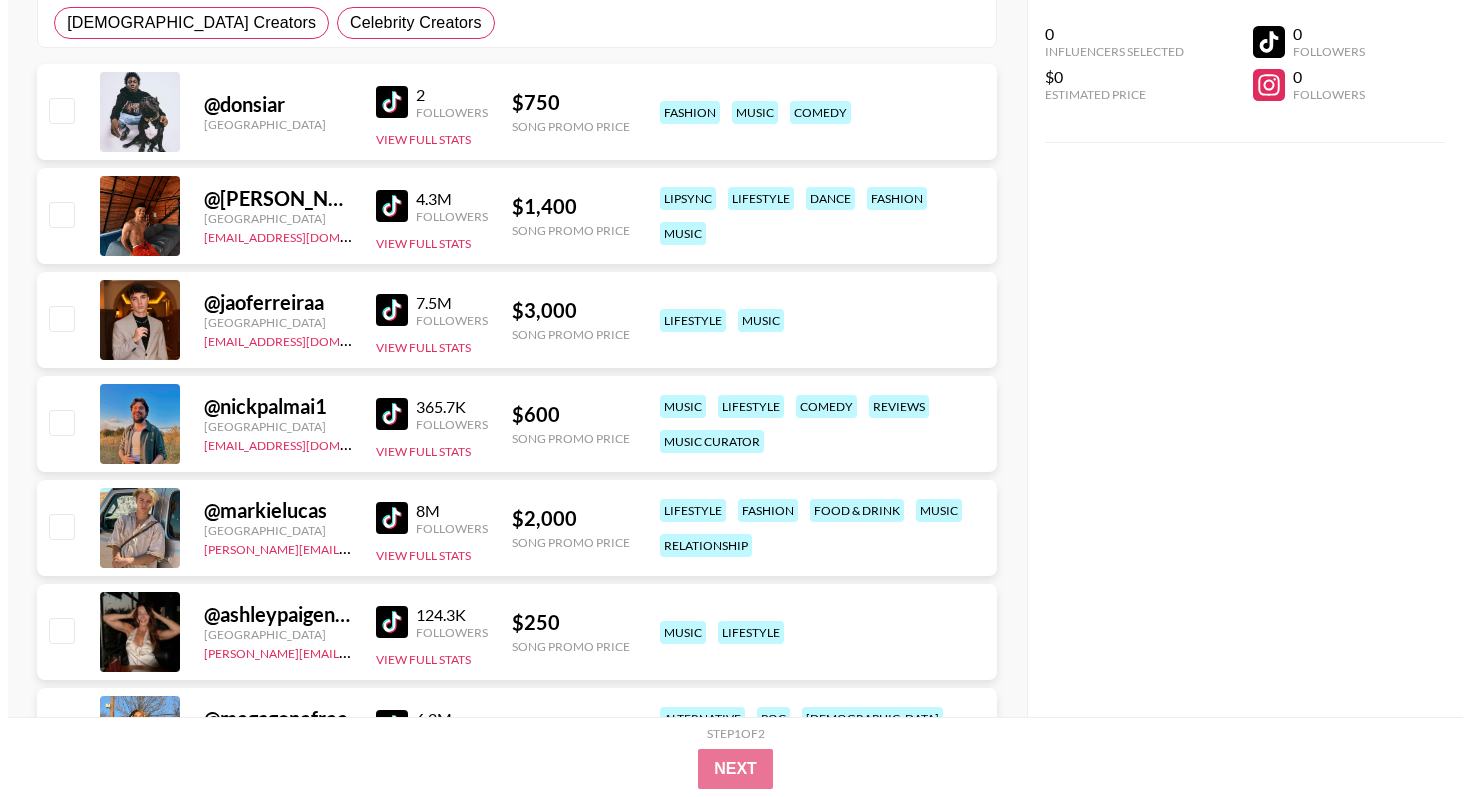 scroll, scrollTop: 0, scrollLeft: 0, axis: both 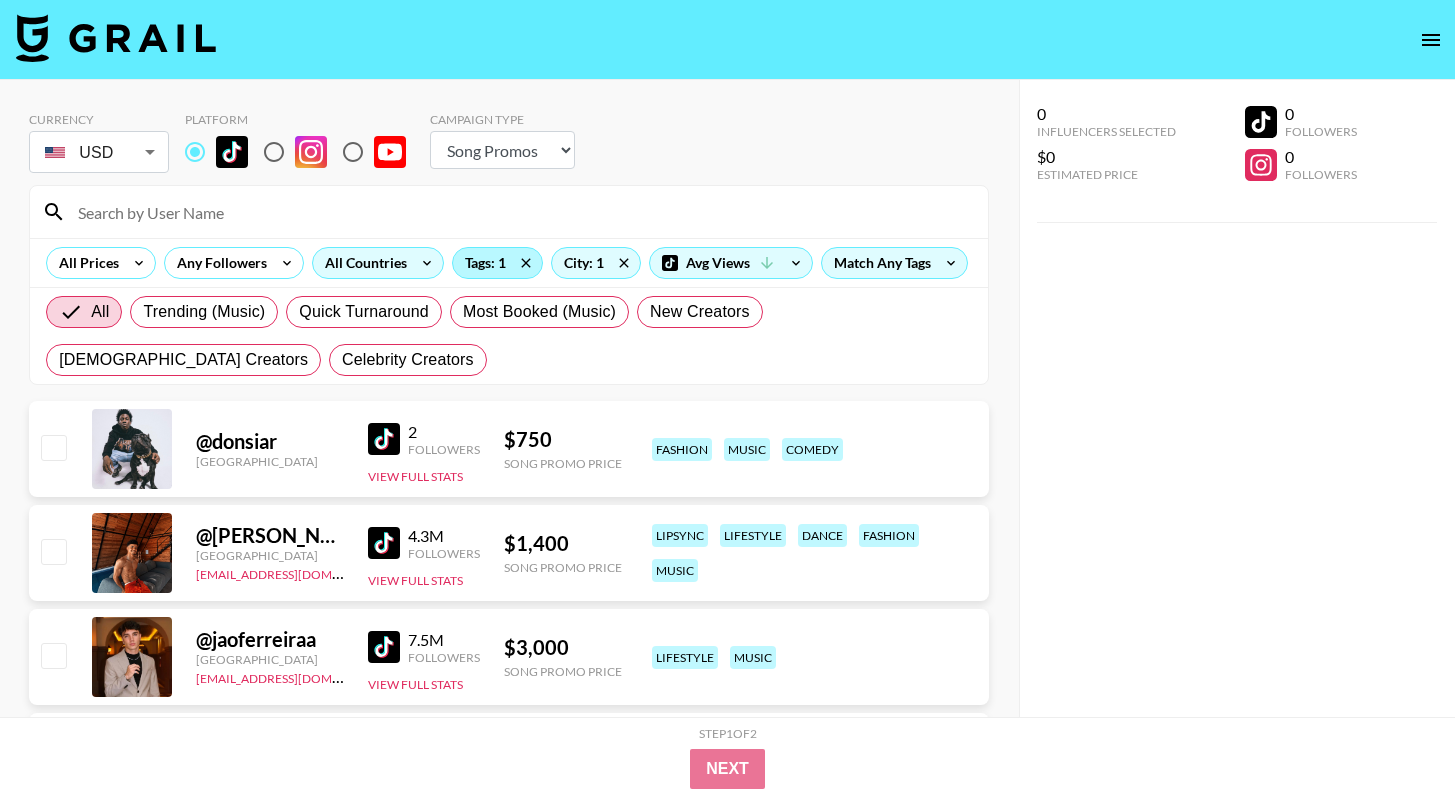 click on "Tags: 1" at bounding box center [497, 263] 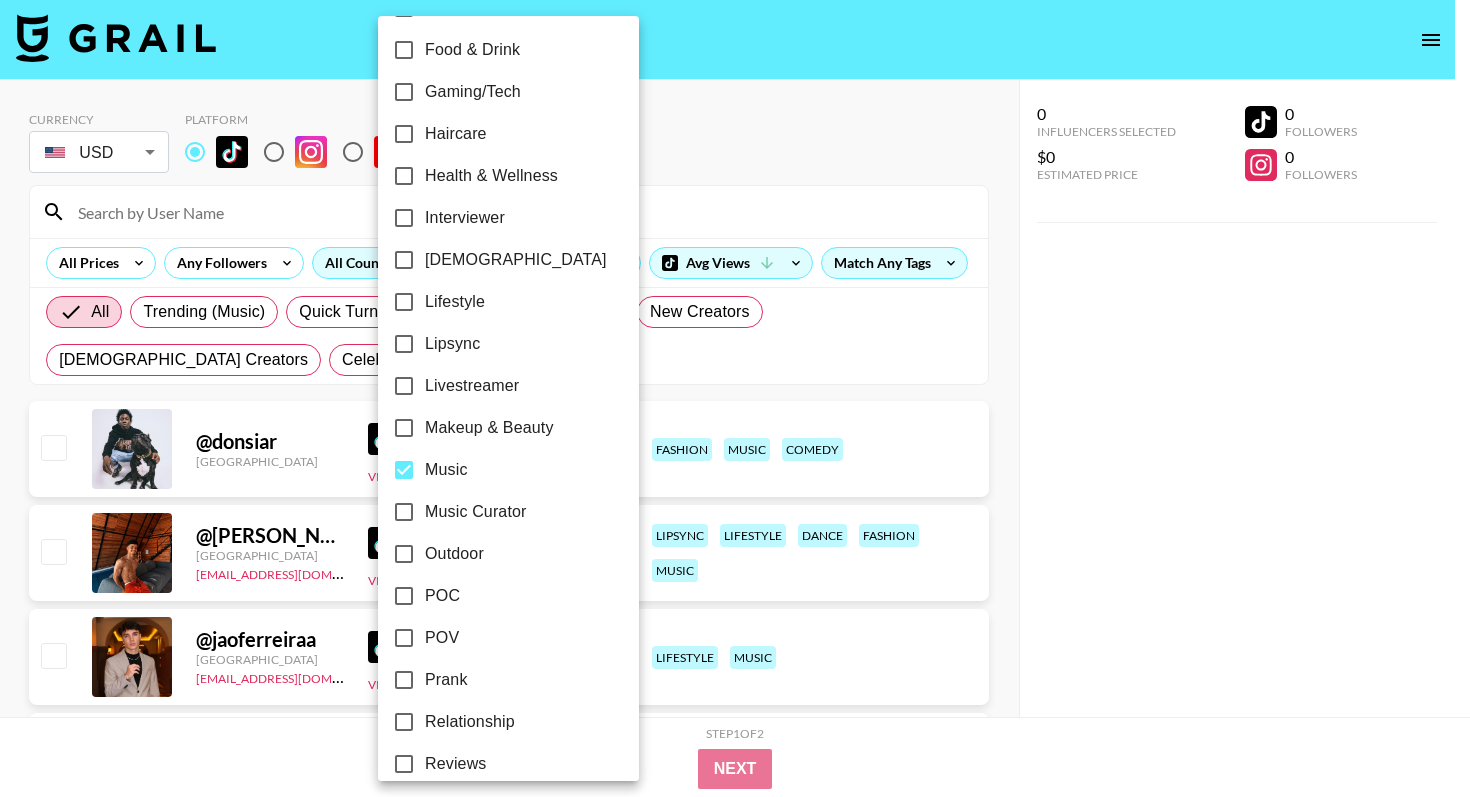 scroll, scrollTop: 780, scrollLeft: 0, axis: vertical 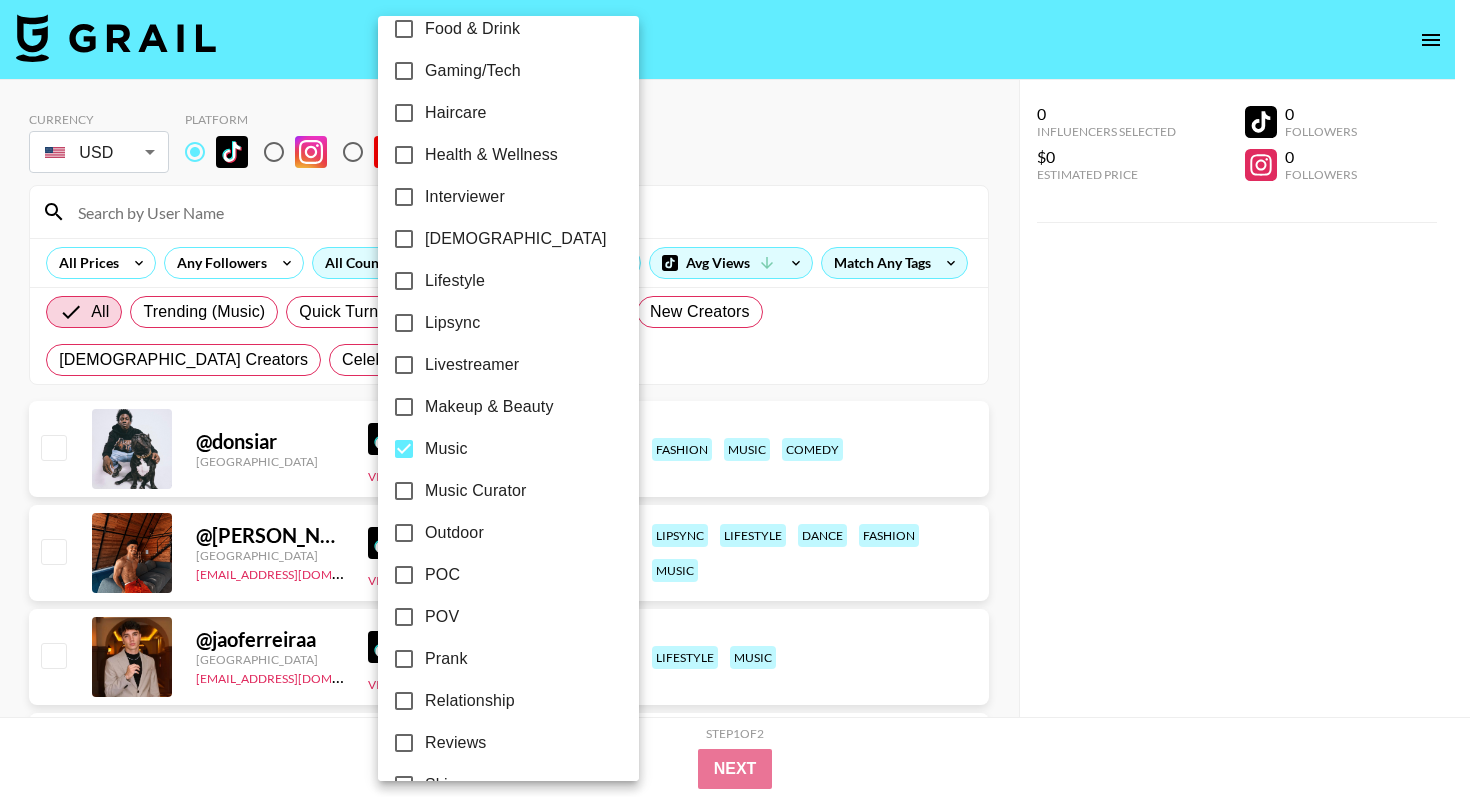 click on "Music Curator" at bounding box center [404, 491] 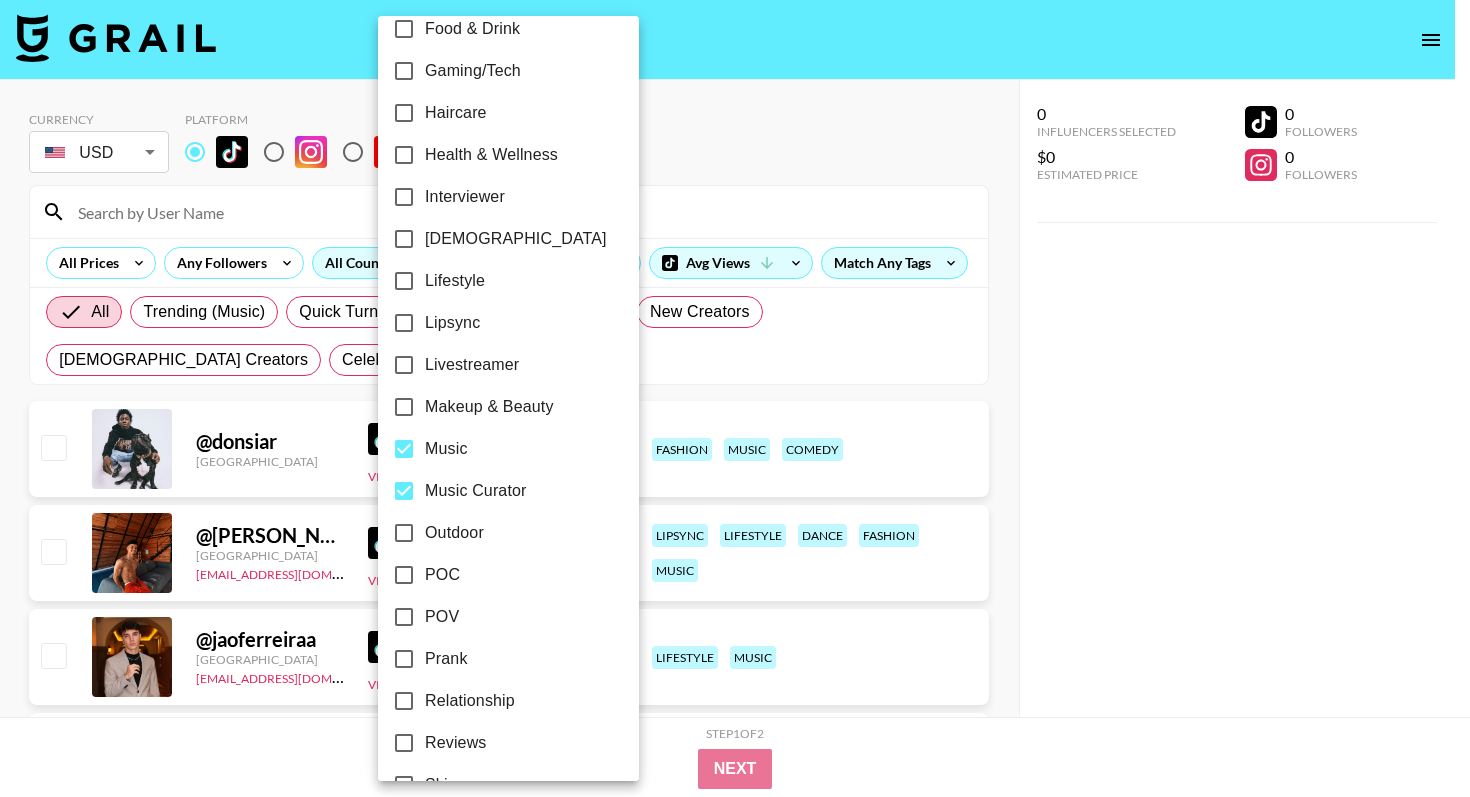 click on "Music" at bounding box center [404, 449] 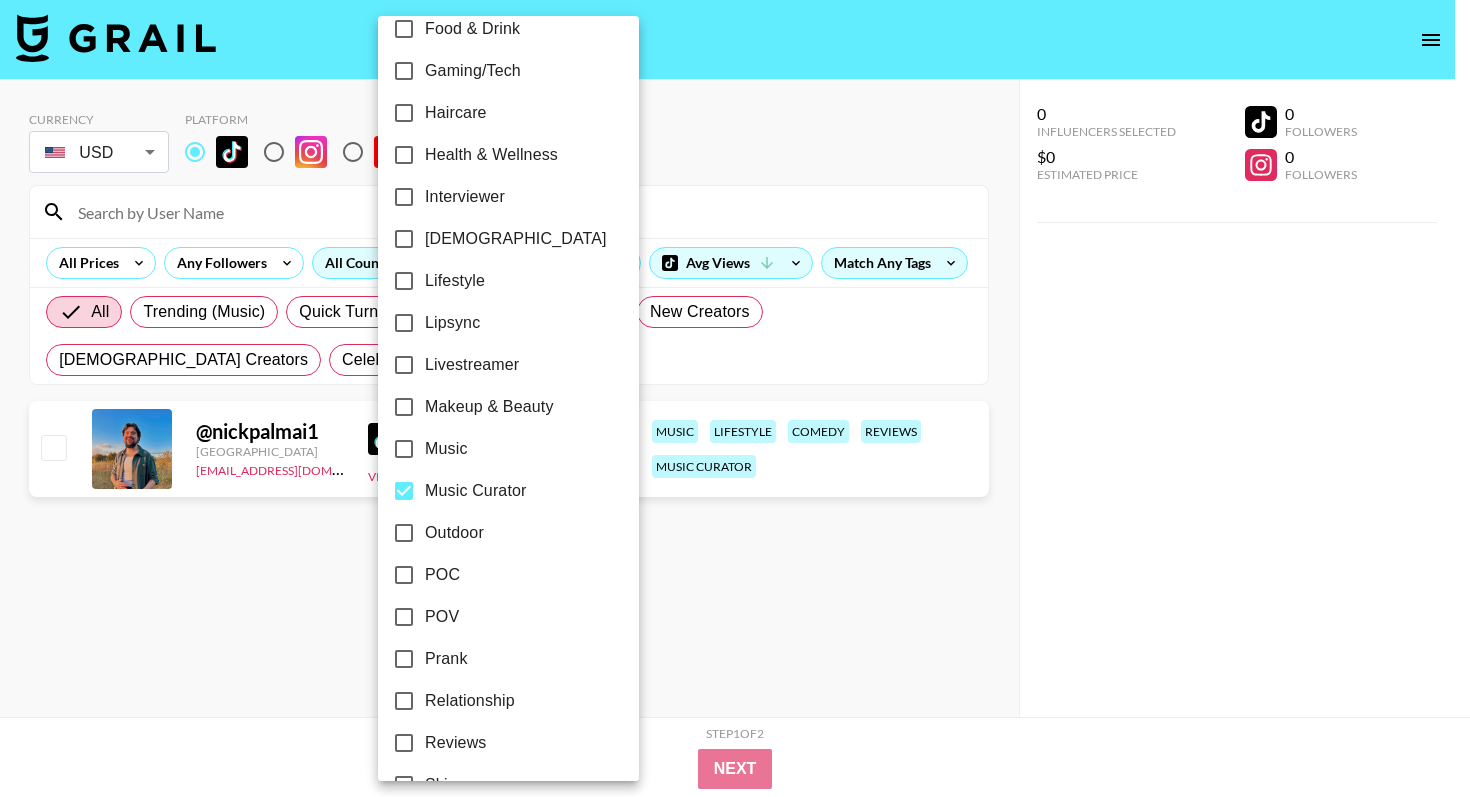 click at bounding box center [735, 398] 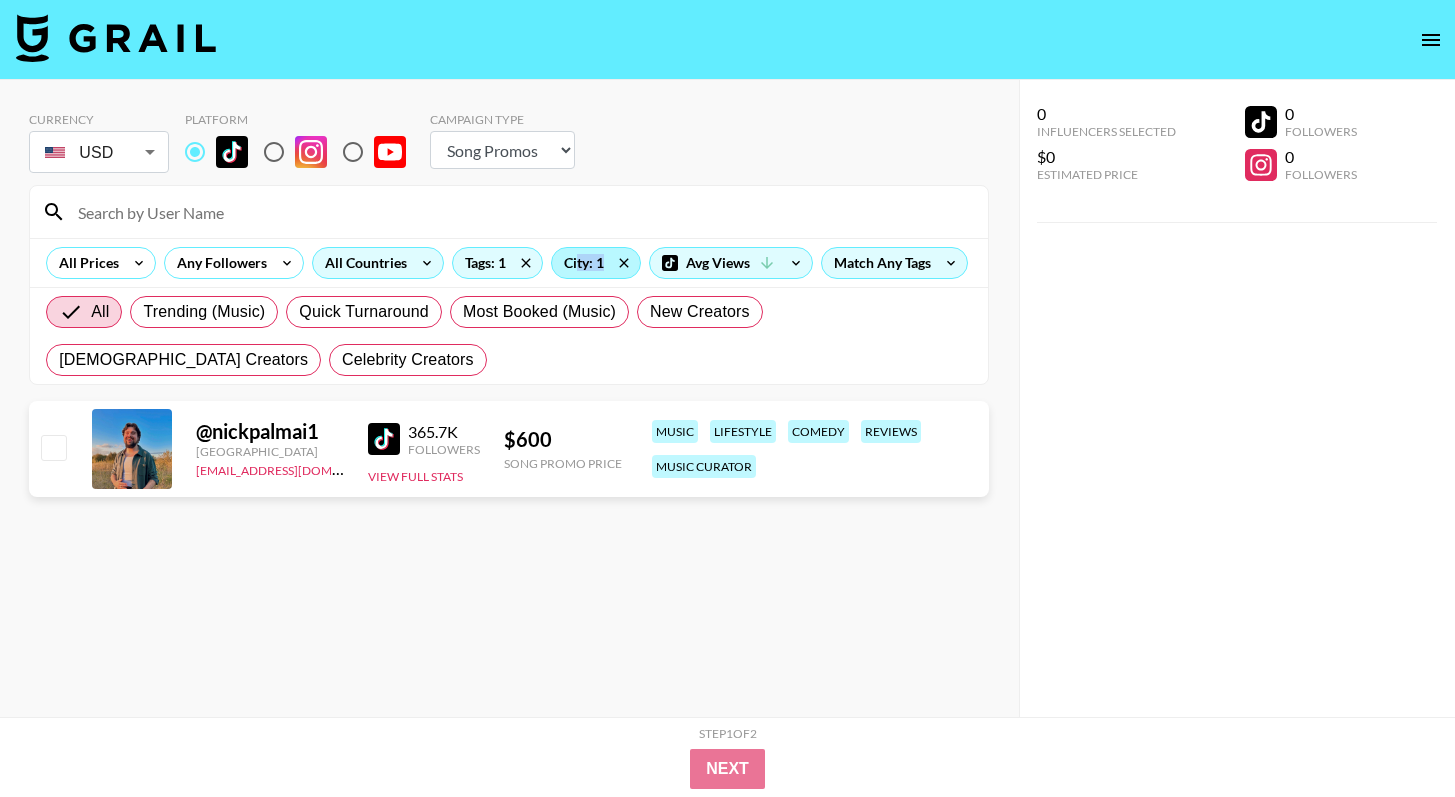 click on "City: 1" at bounding box center [596, 263] 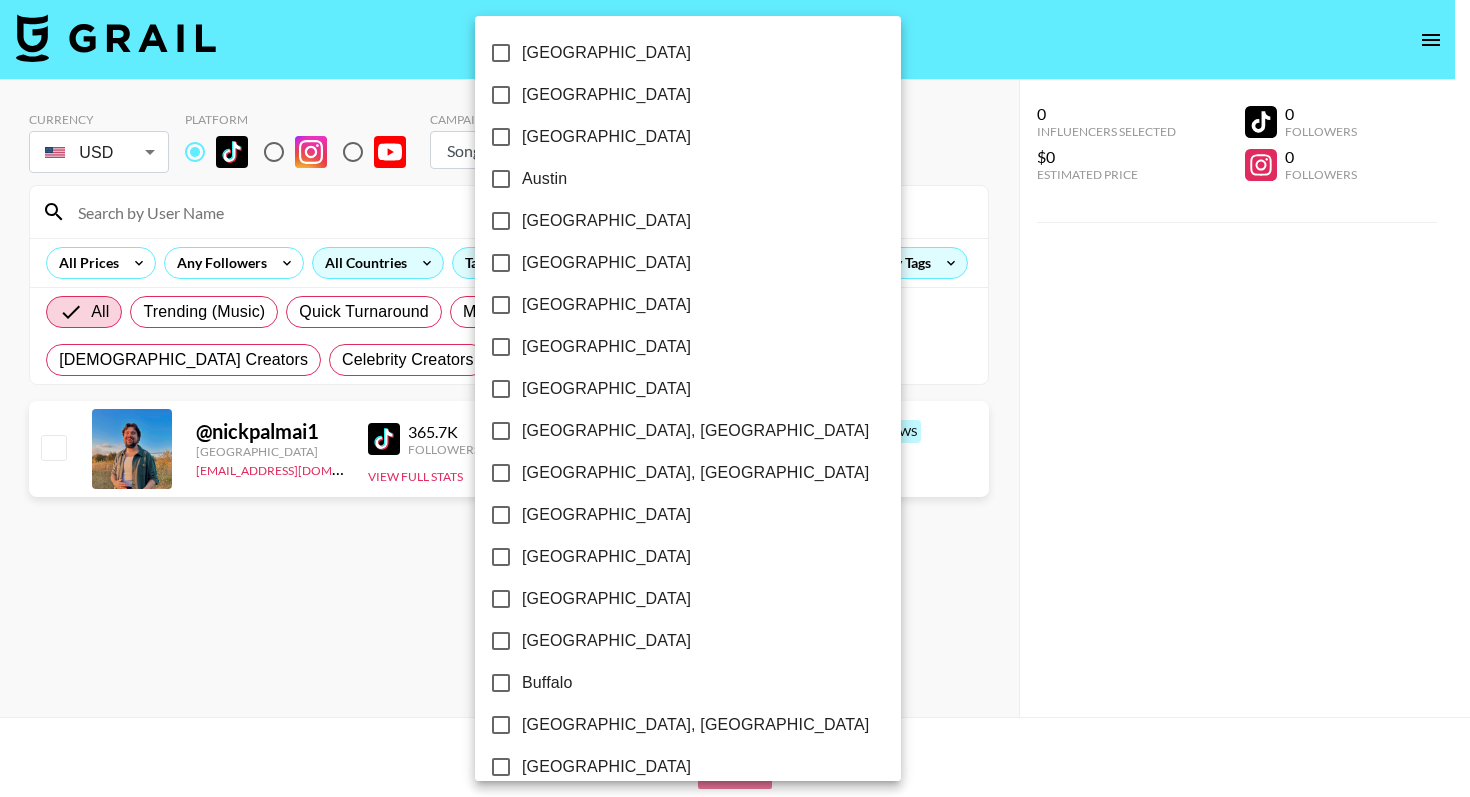 click at bounding box center (735, 398) 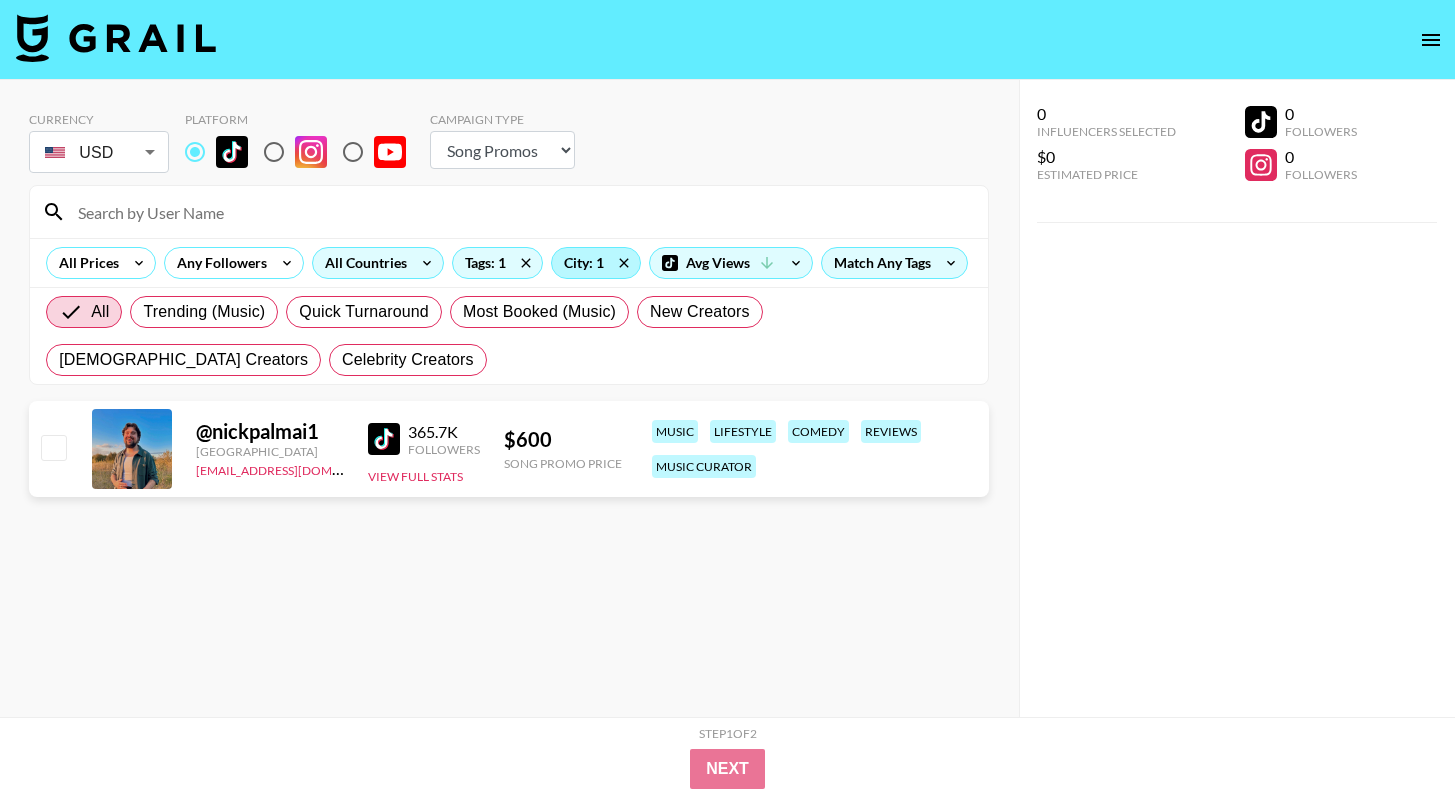 click on "City: 1" at bounding box center (596, 263) 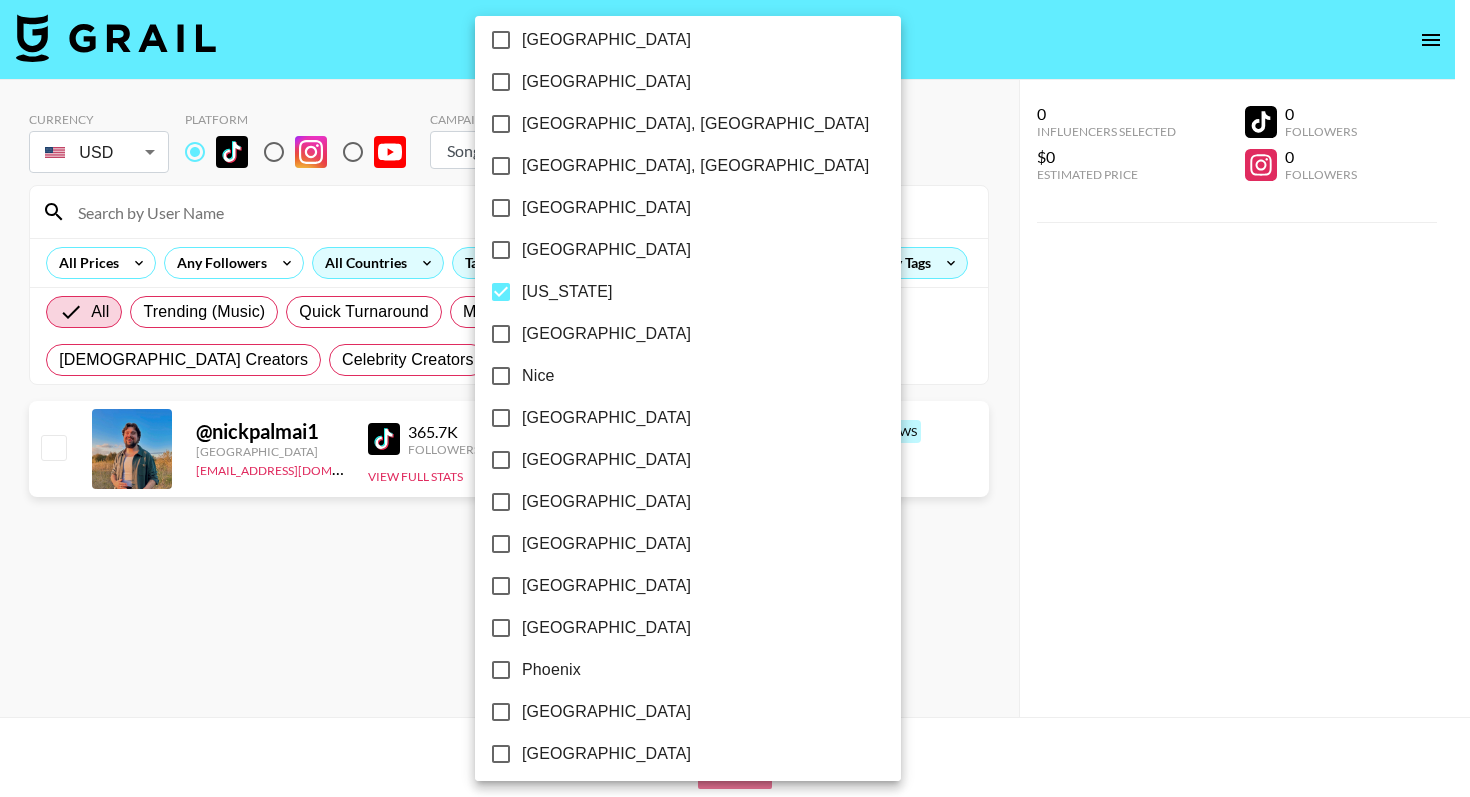 scroll, scrollTop: 1897, scrollLeft: 0, axis: vertical 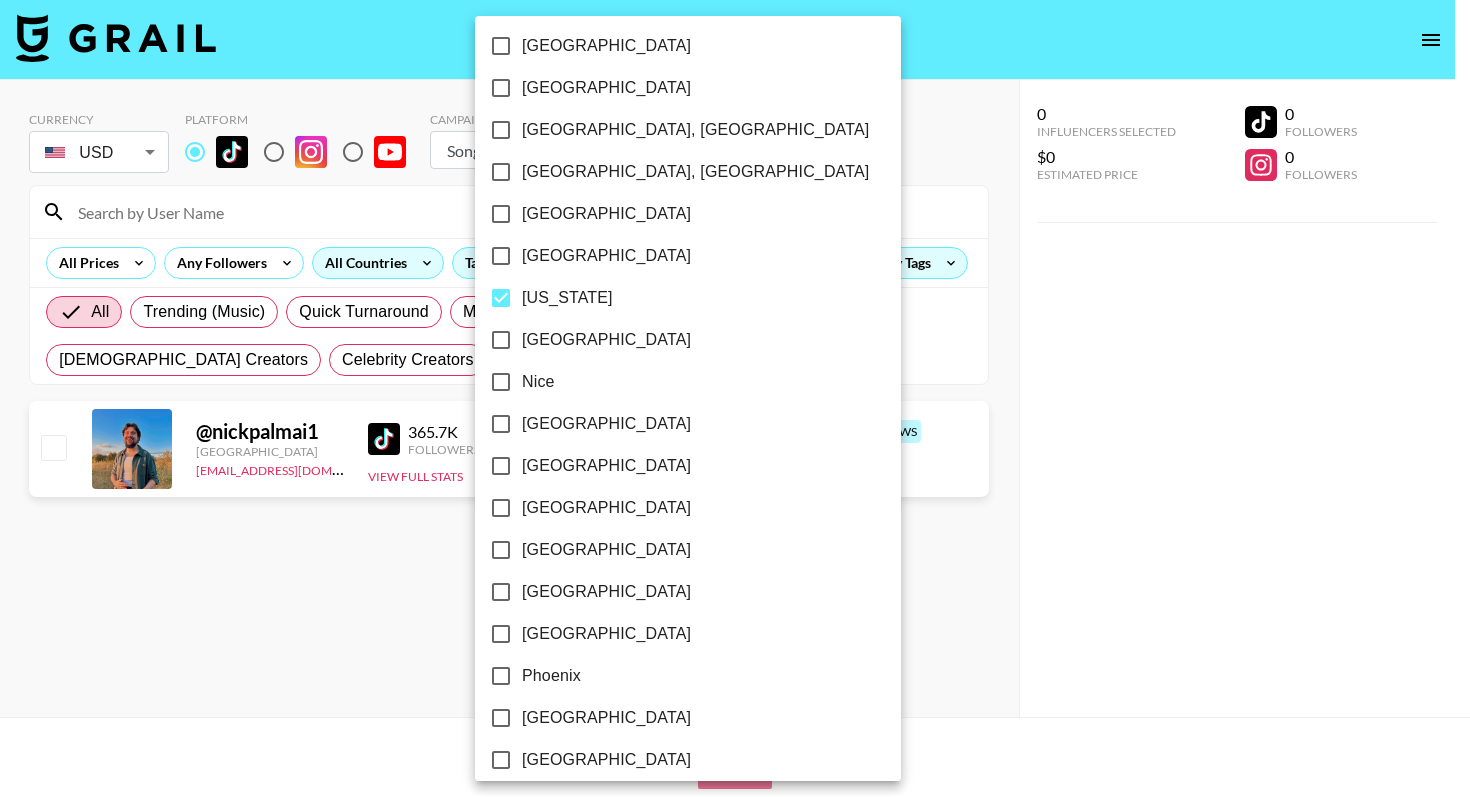 click at bounding box center [735, 398] 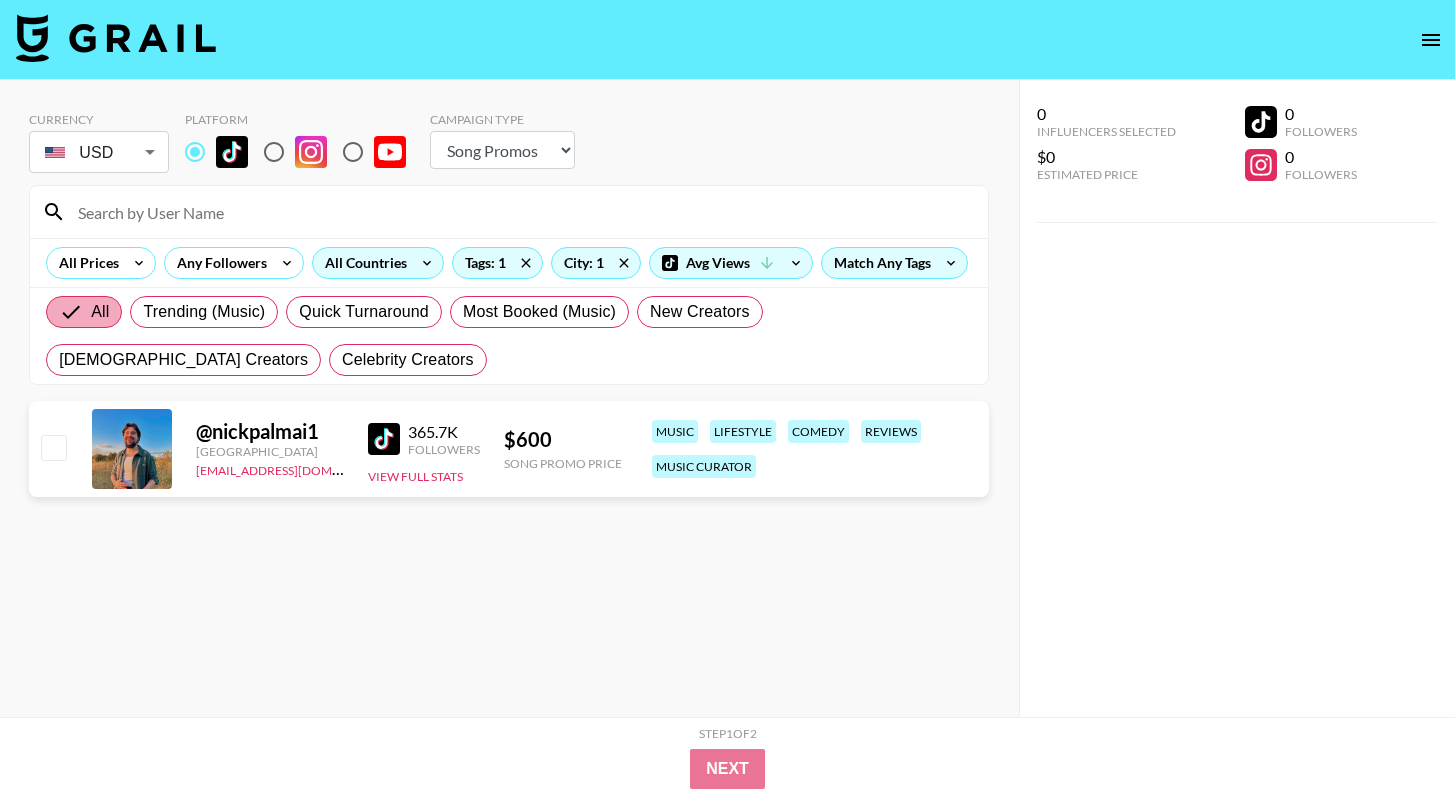 click on "All" at bounding box center (100, 312) 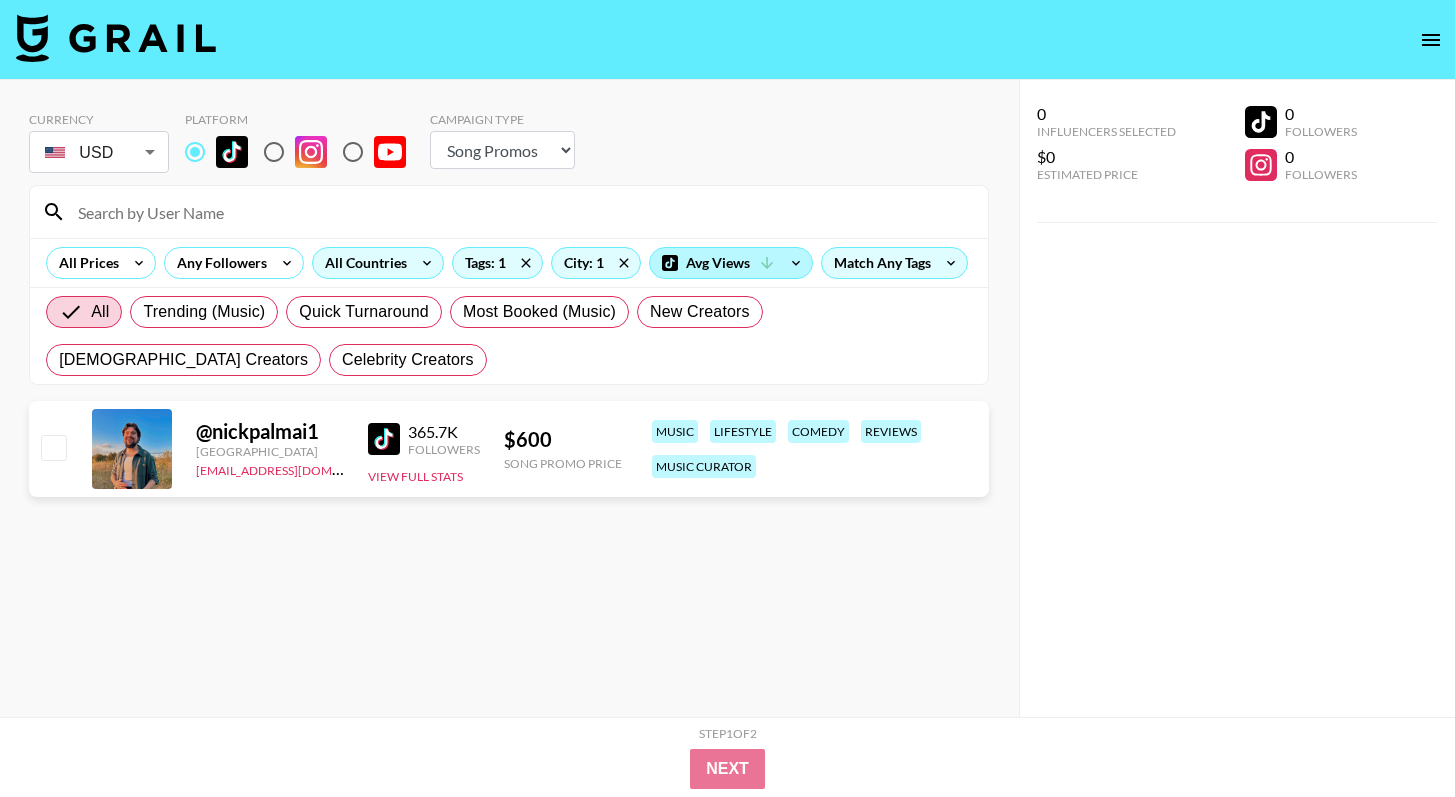 click on "Avg Views" at bounding box center [731, 263] 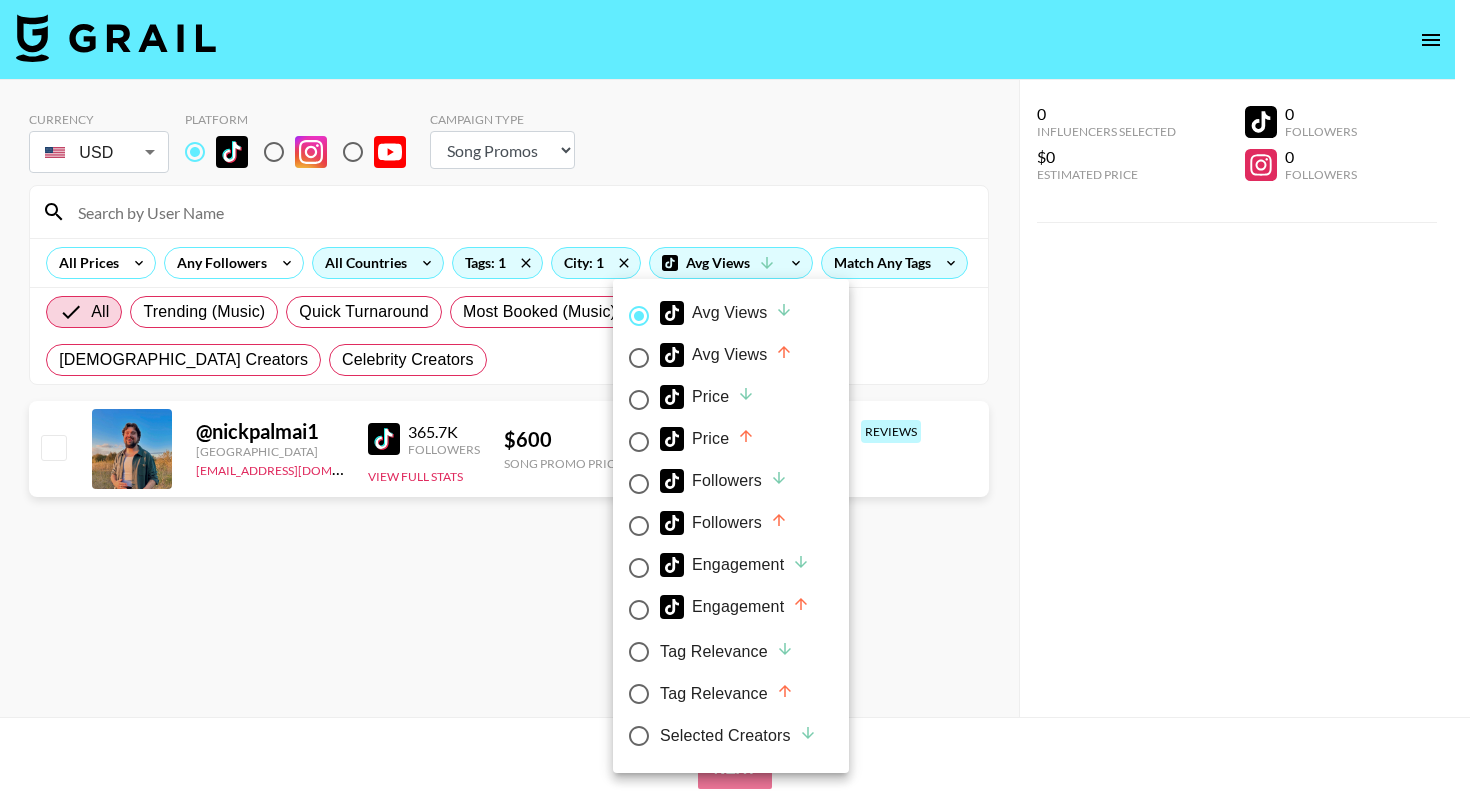 click at bounding box center (672, 355) 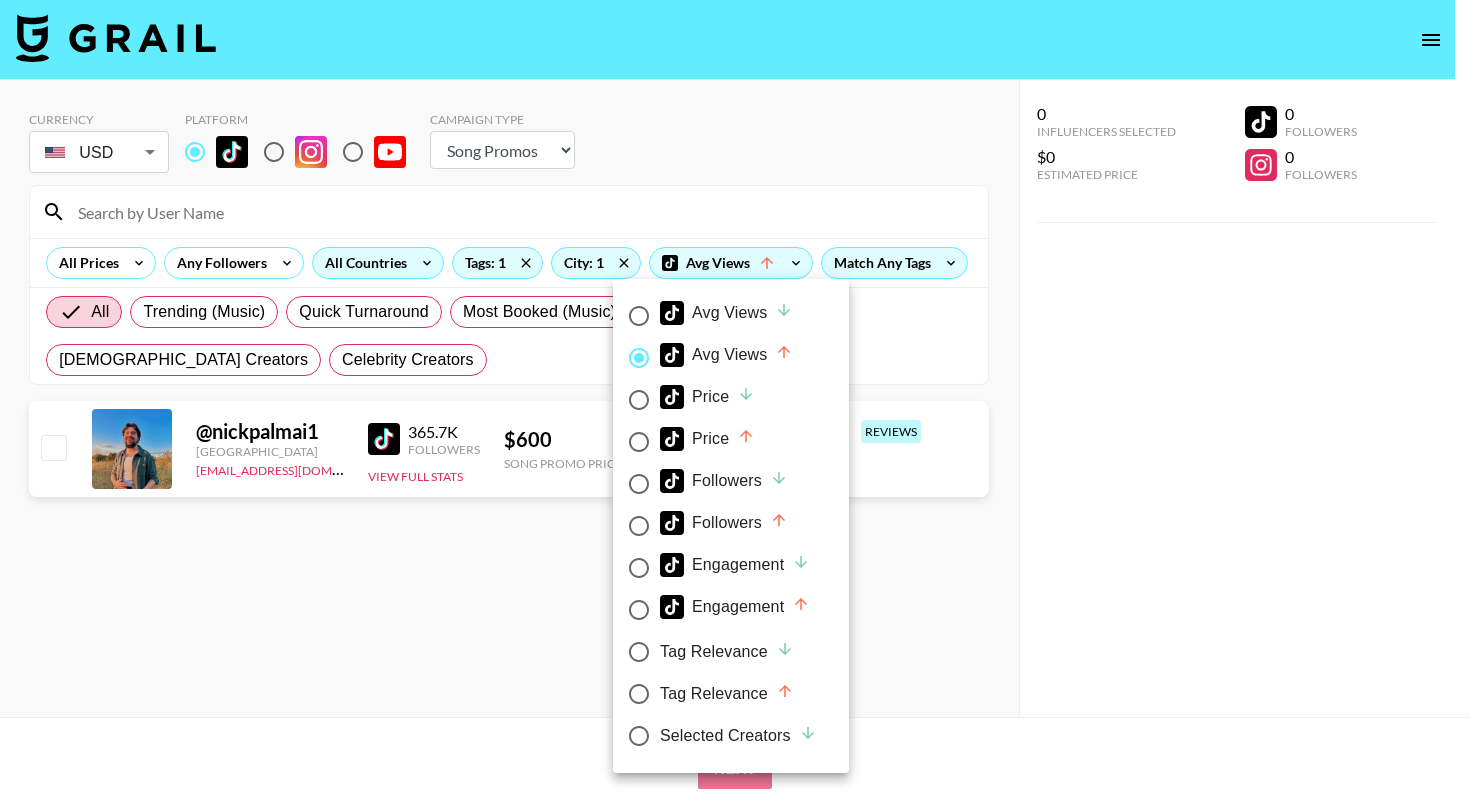 click on "Avg Views" at bounding box center (726, 313) 